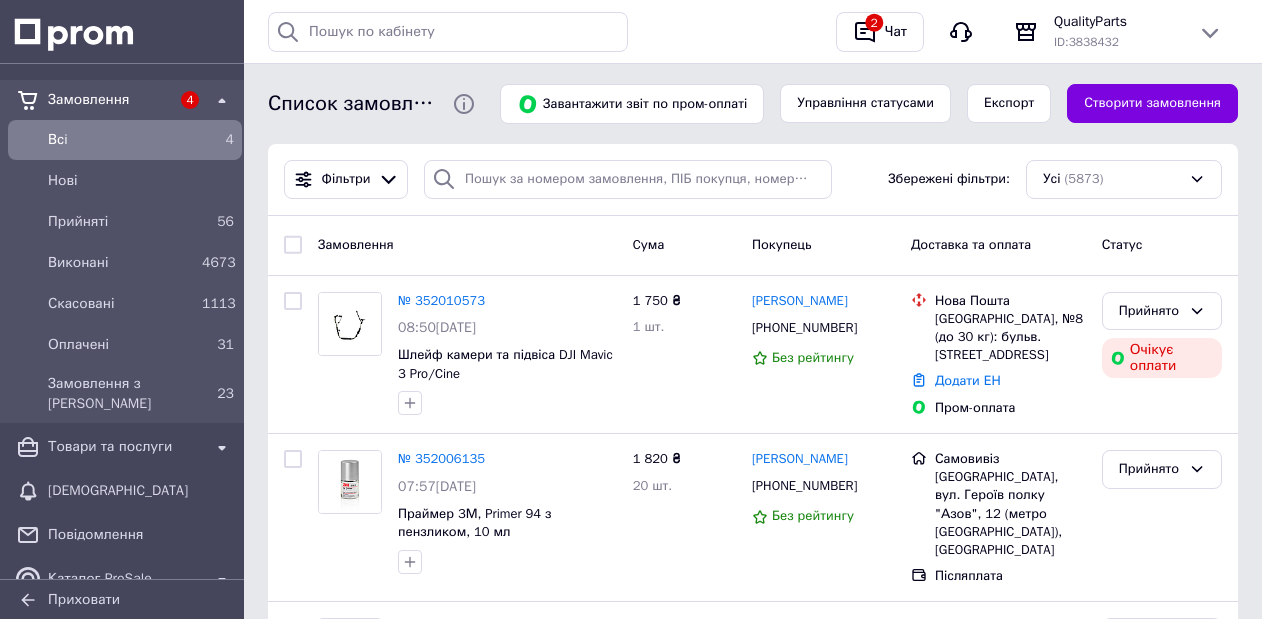 click on "Чат" at bounding box center [896, 32] 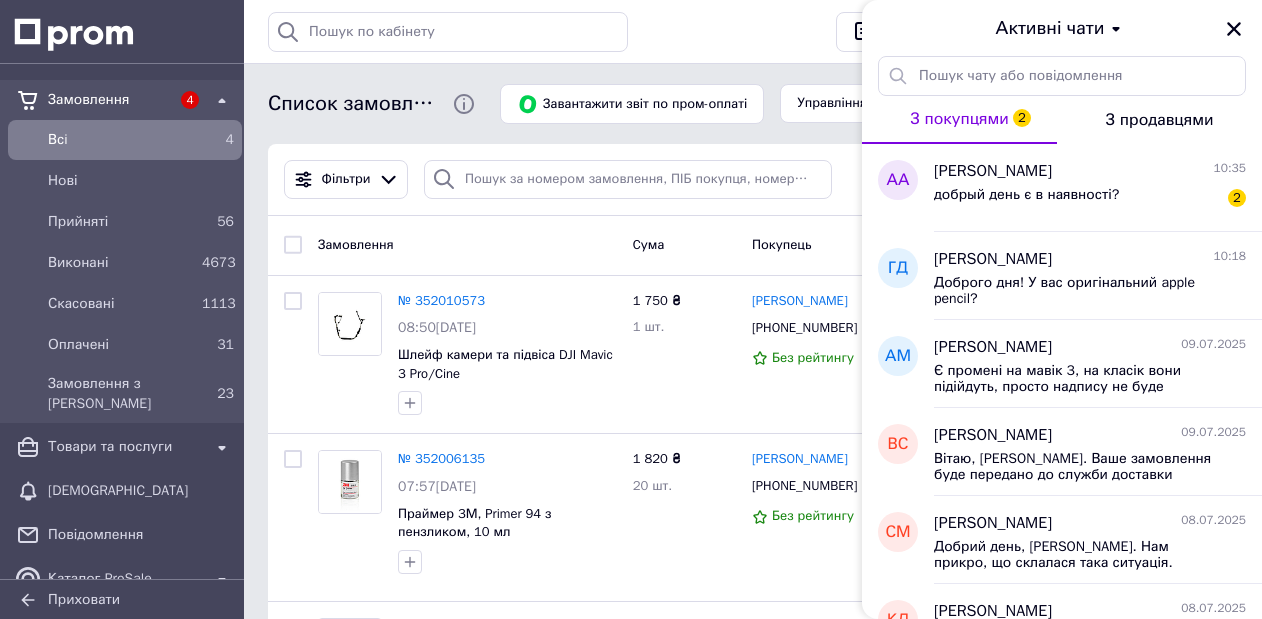 scroll, scrollTop: 0, scrollLeft: 0, axis: both 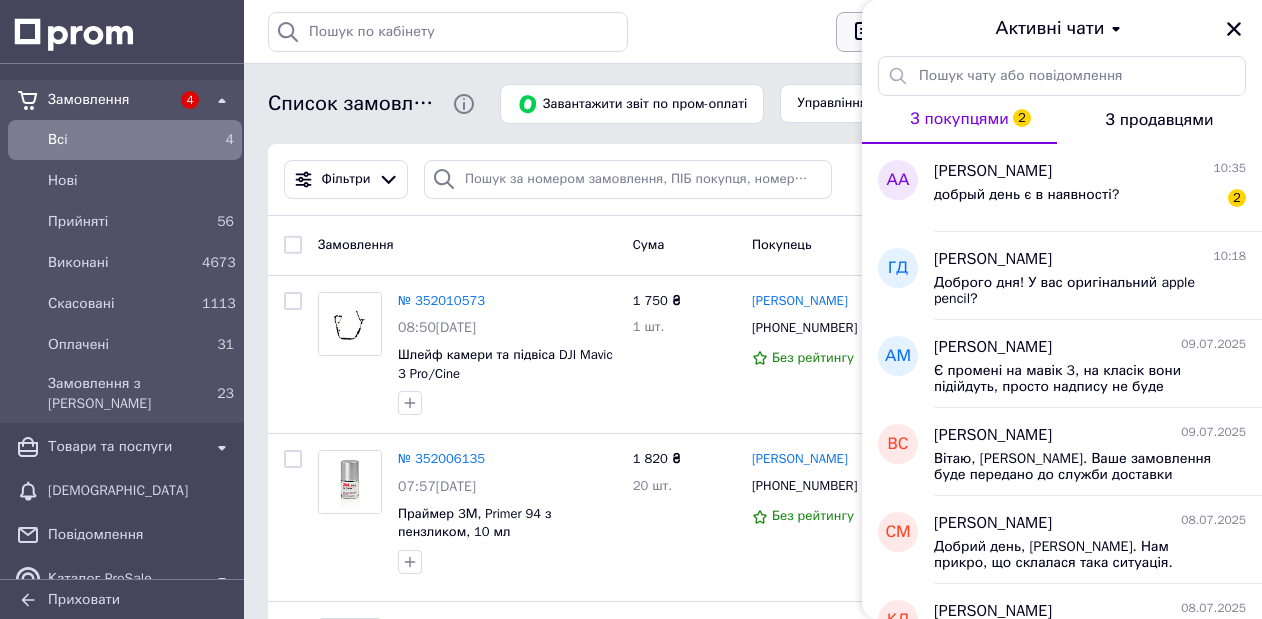 click on "Активні чати" at bounding box center [1062, 28] 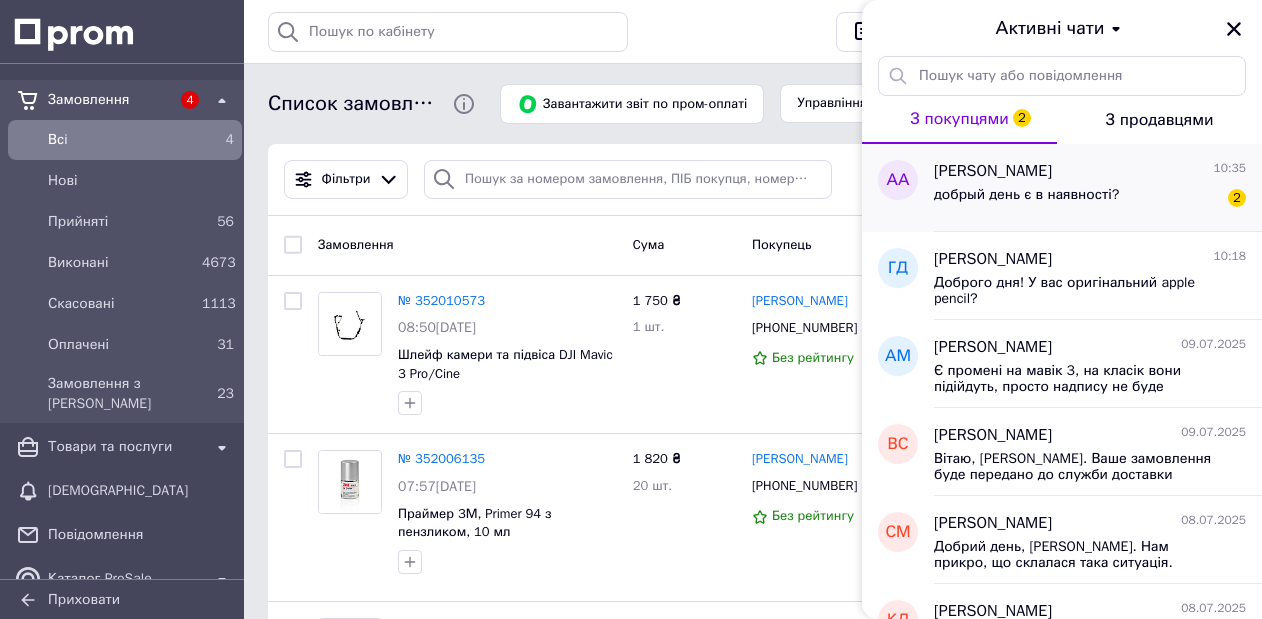 click on "добрый день  є в наявності?" at bounding box center [1026, 195] 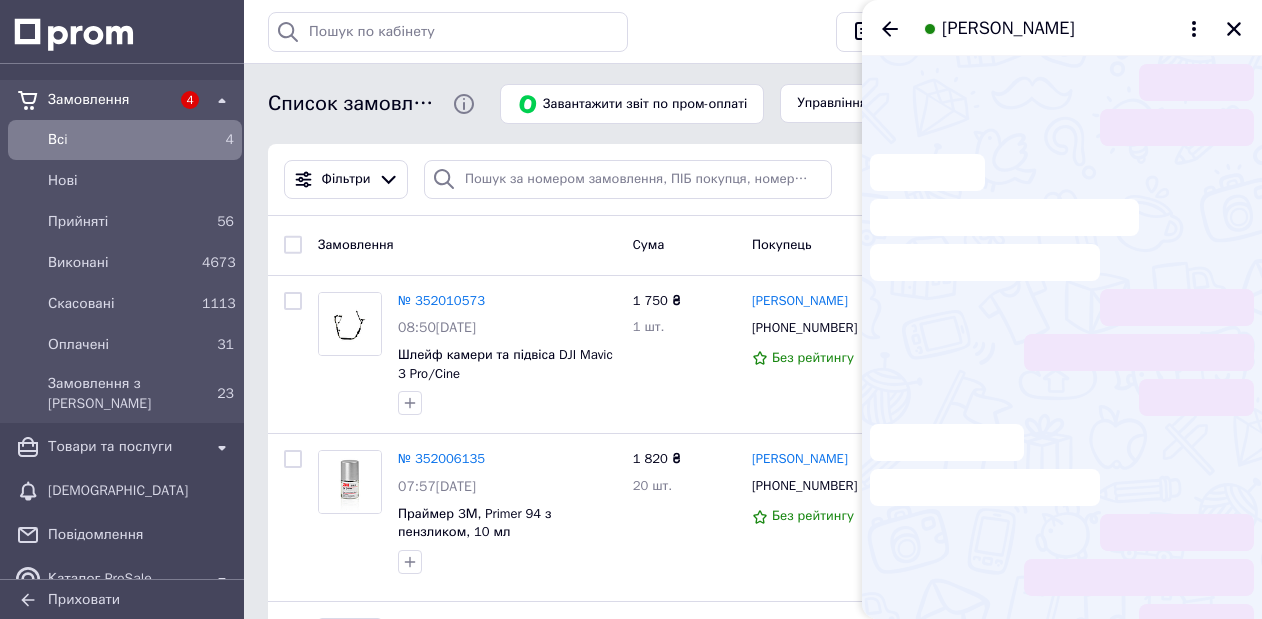 click on "Артем Авилов" at bounding box center (1062, 28) 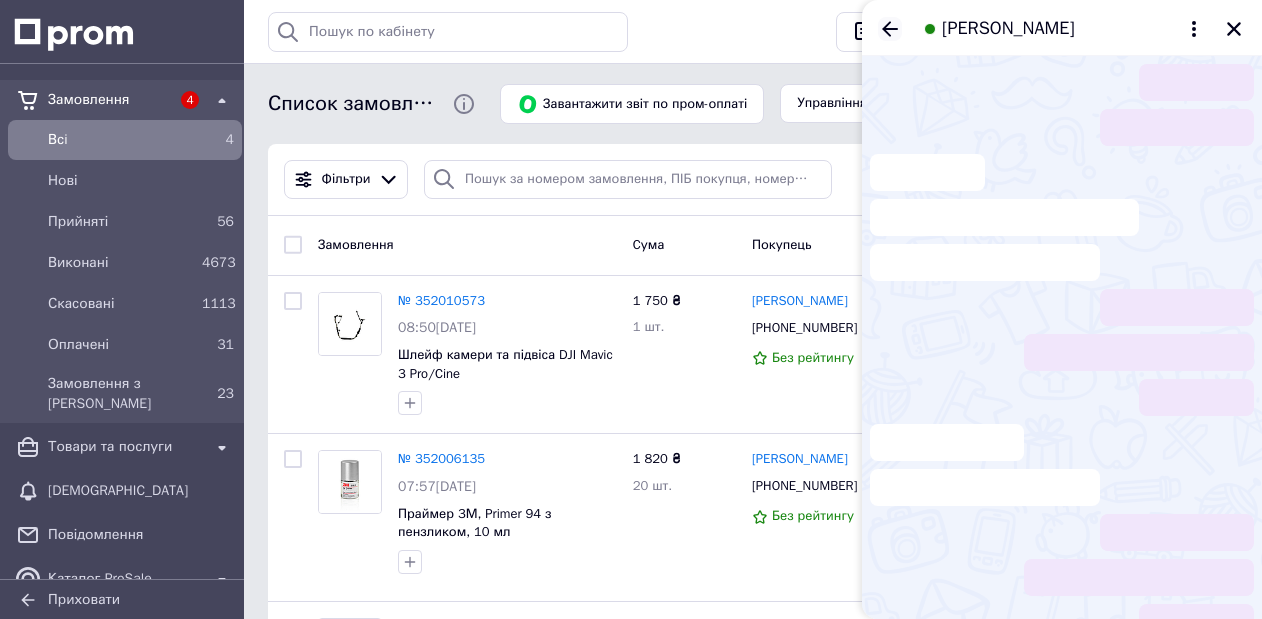 click 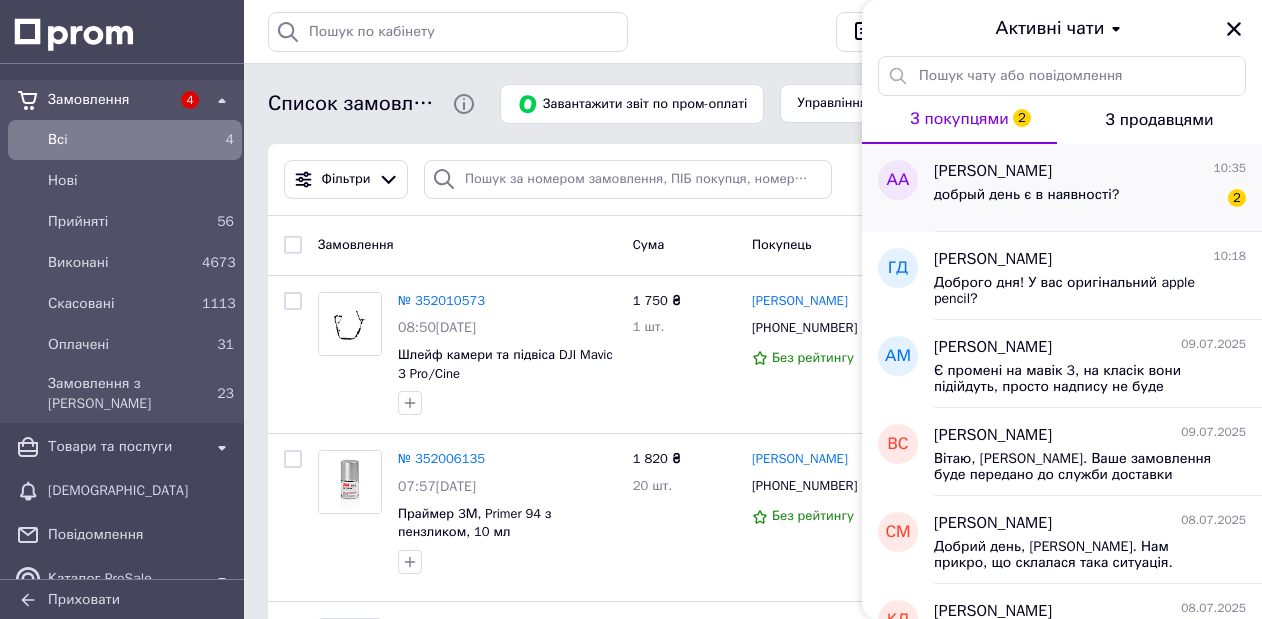 click on "[PERSON_NAME]" at bounding box center (993, 171) 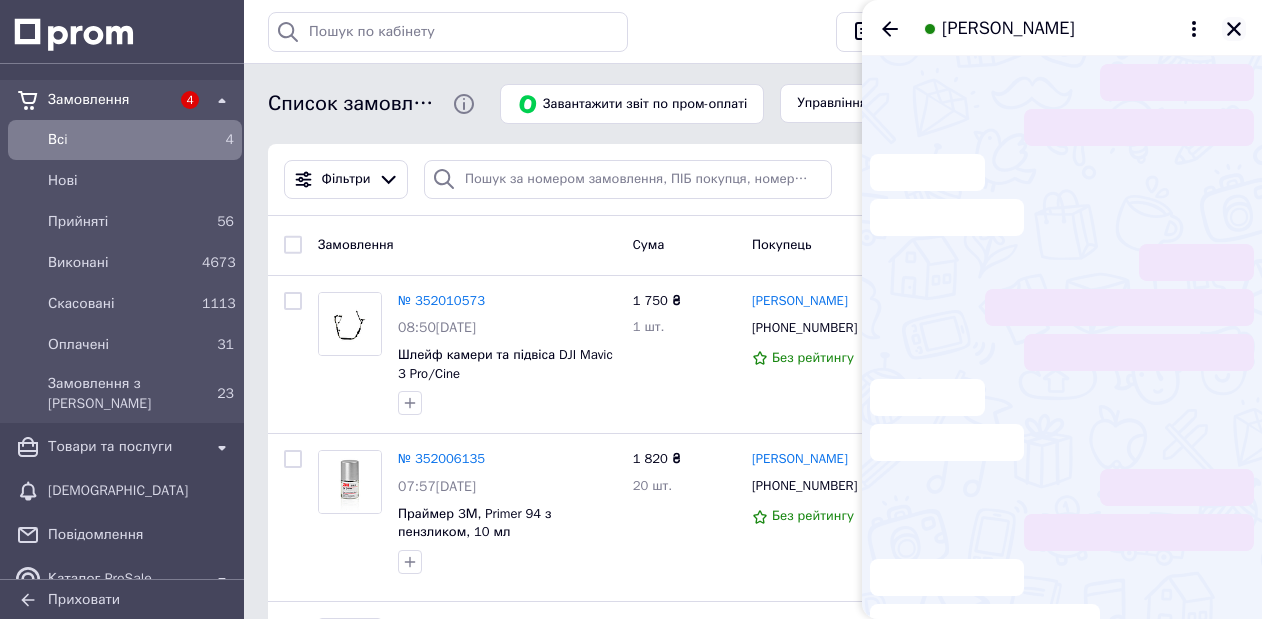 click at bounding box center (1234, 29) 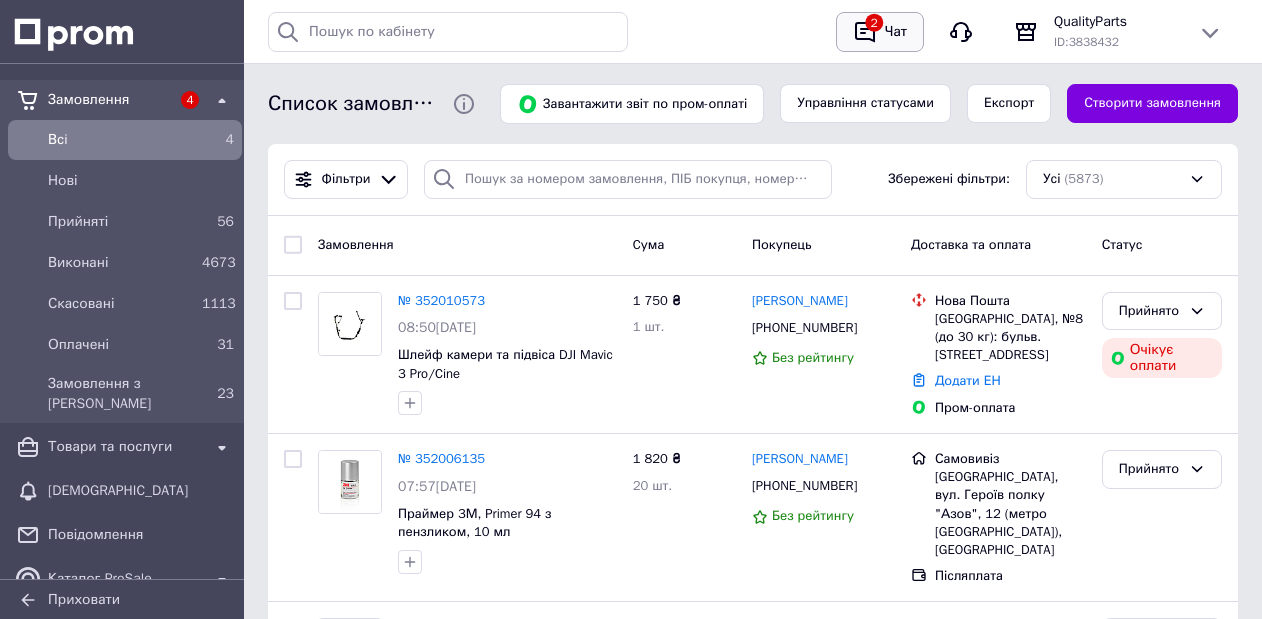 click on "2" at bounding box center [865, 32] 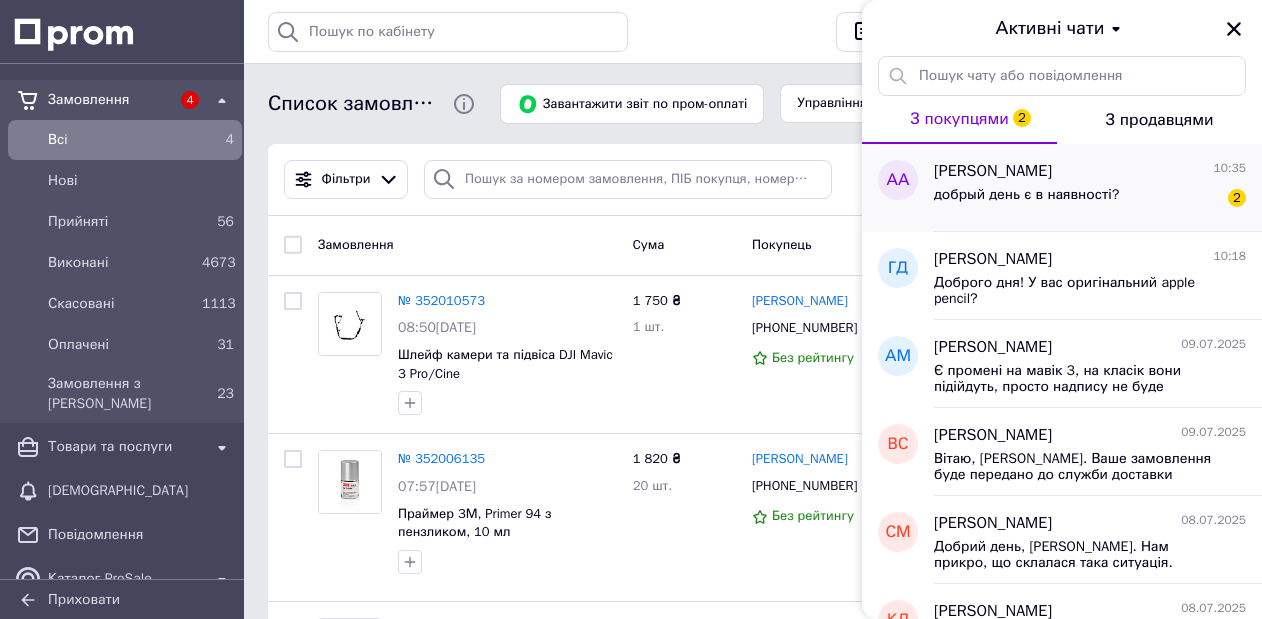 click on "[PERSON_NAME]" at bounding box center (993, 171) 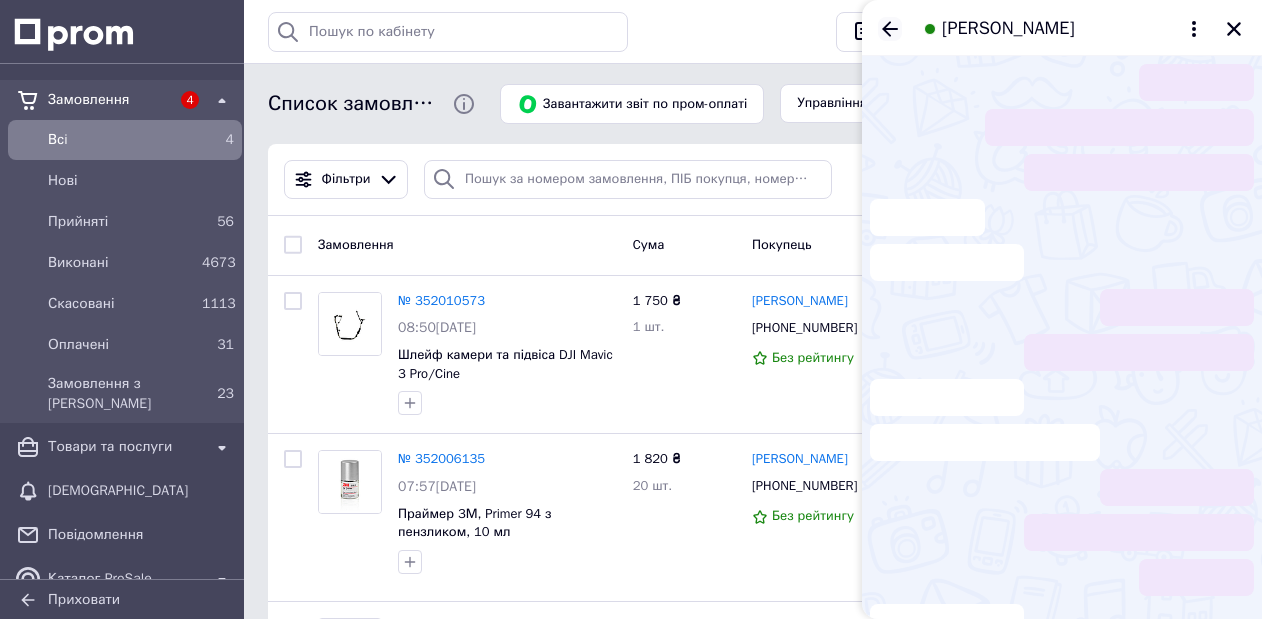 click 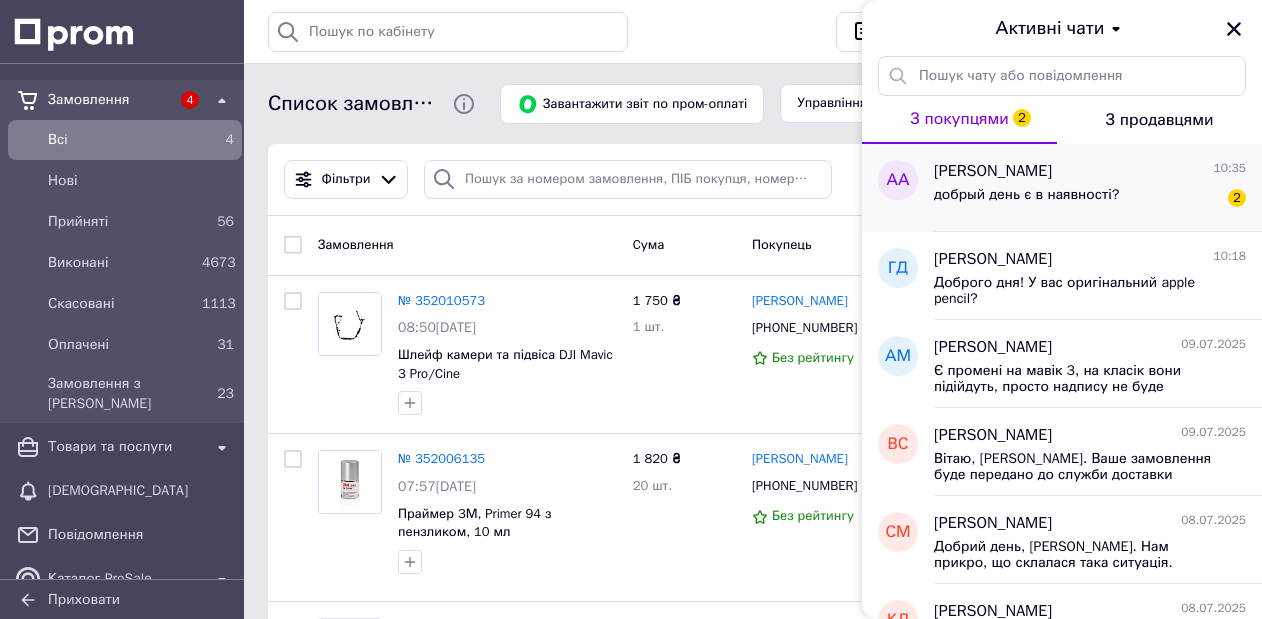 click on "Артем Авилов 10:35 добрый день  є в наявності? 2" at bounding box center (1098, 188) 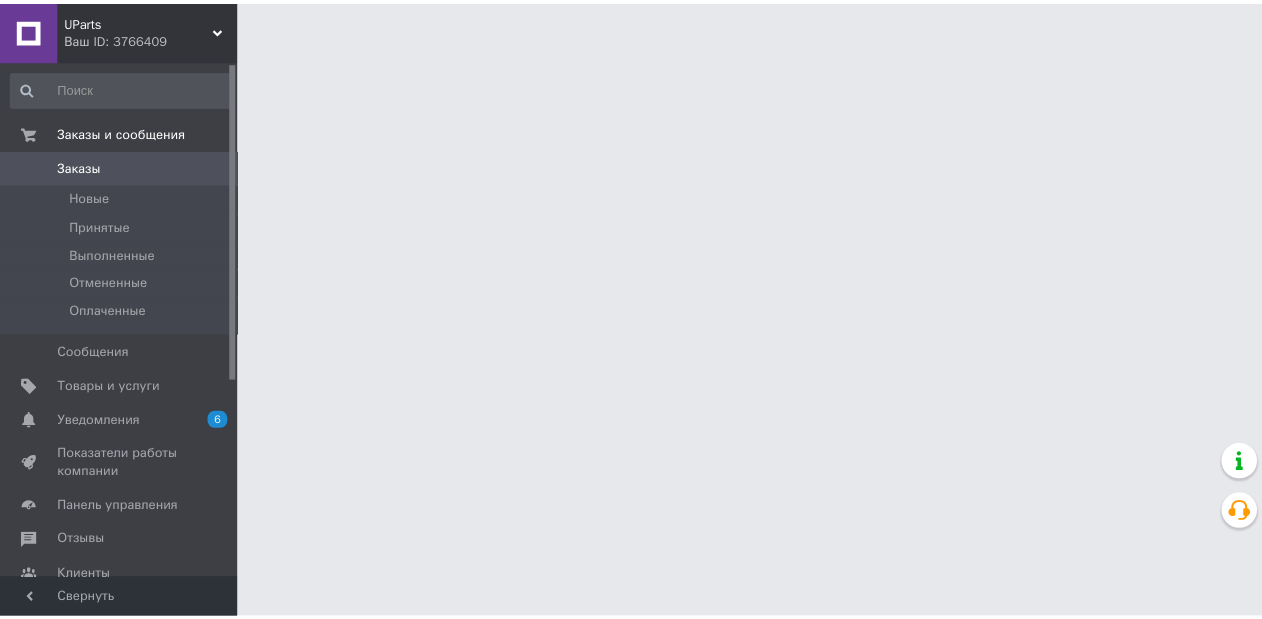 scroll, scrollTop: 0, scrollLeft: 0, axis: both 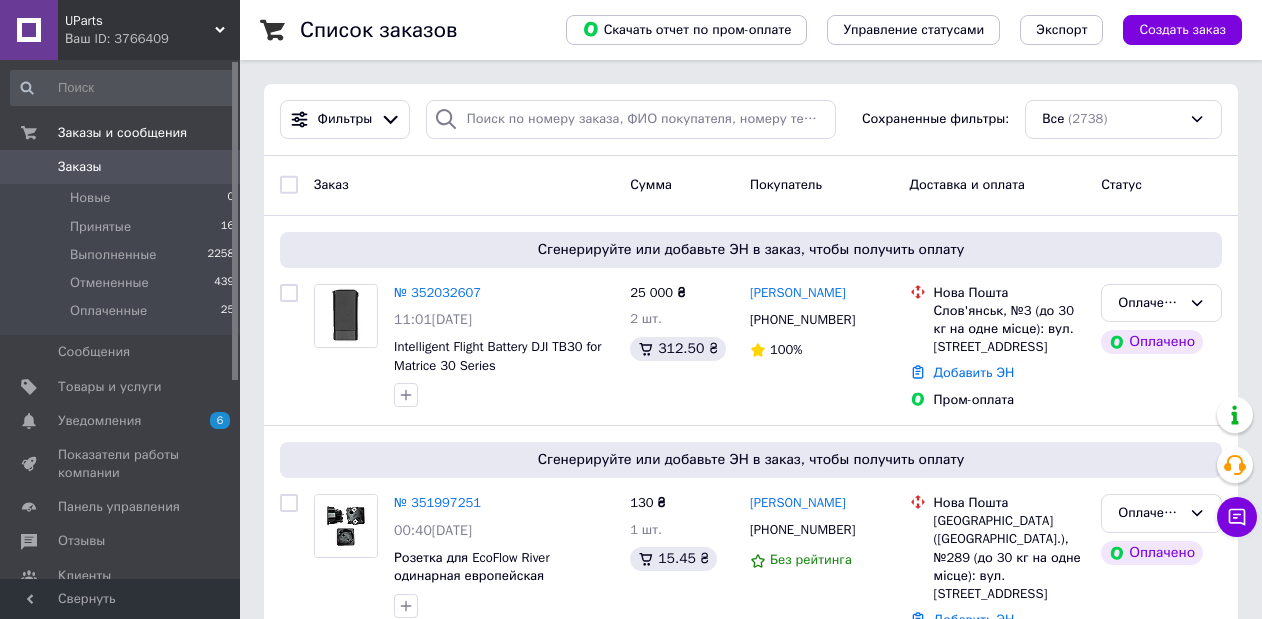 click on "UParts Ваш ID: 3766409" at bounding box center [149, 30] 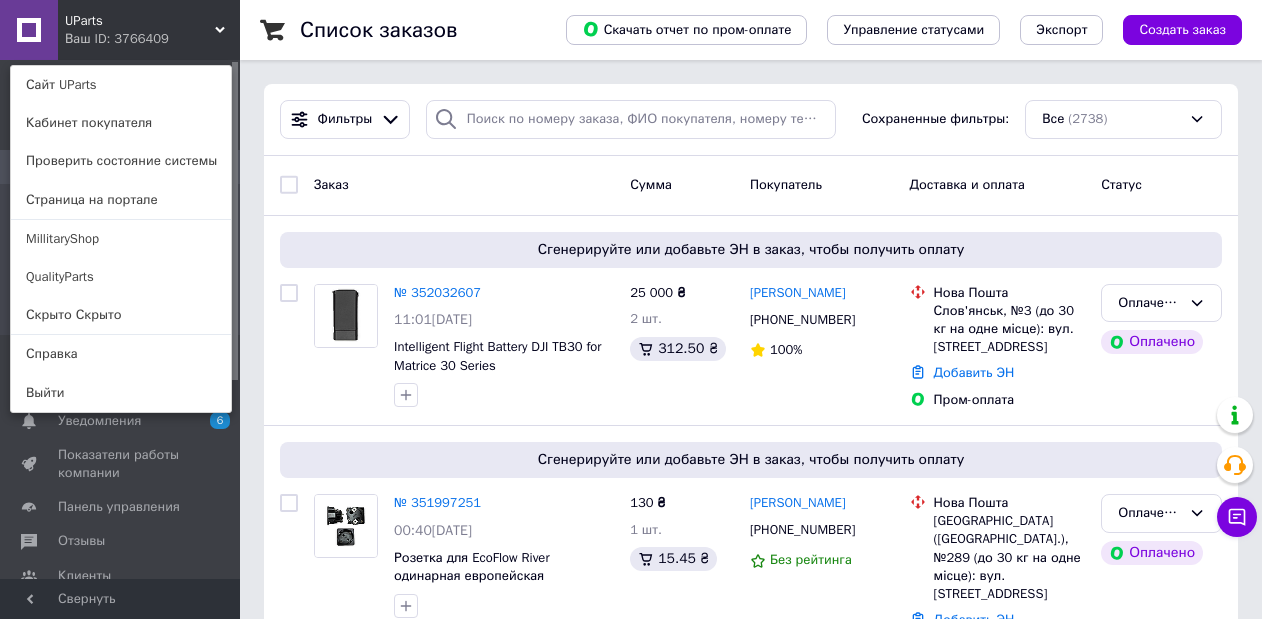 click on "№ 352032607" at bounding box center [437, 292] 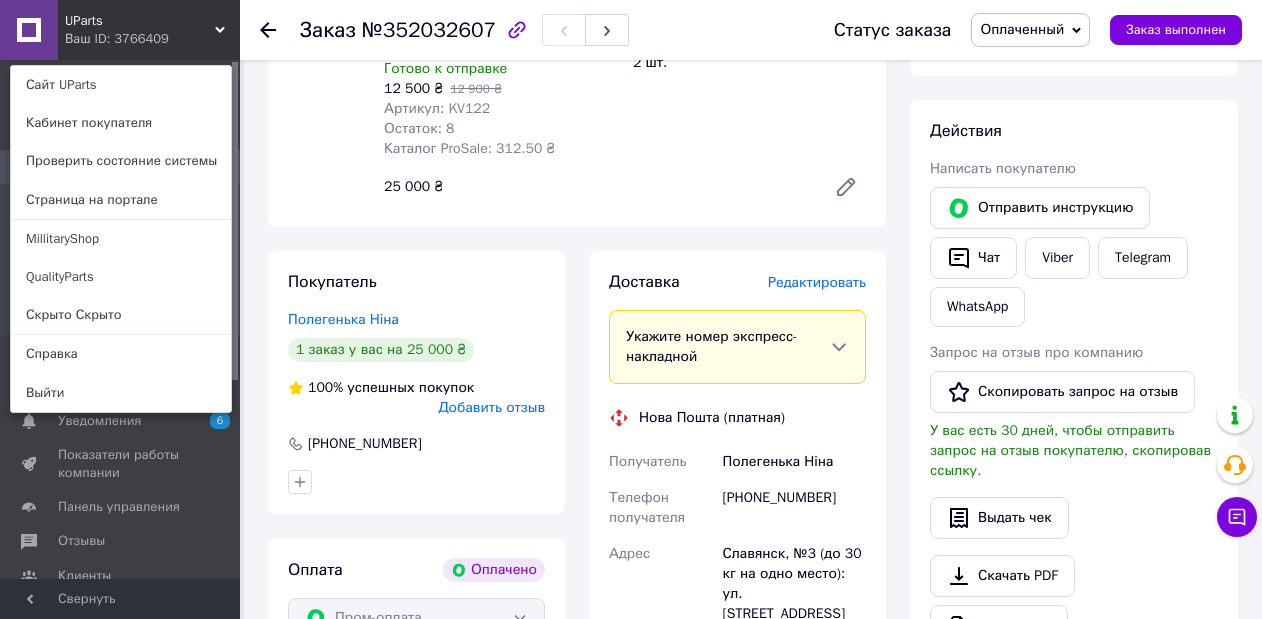 scroll, scrollTop: 331, scrollLeft: 0, axis: vertical 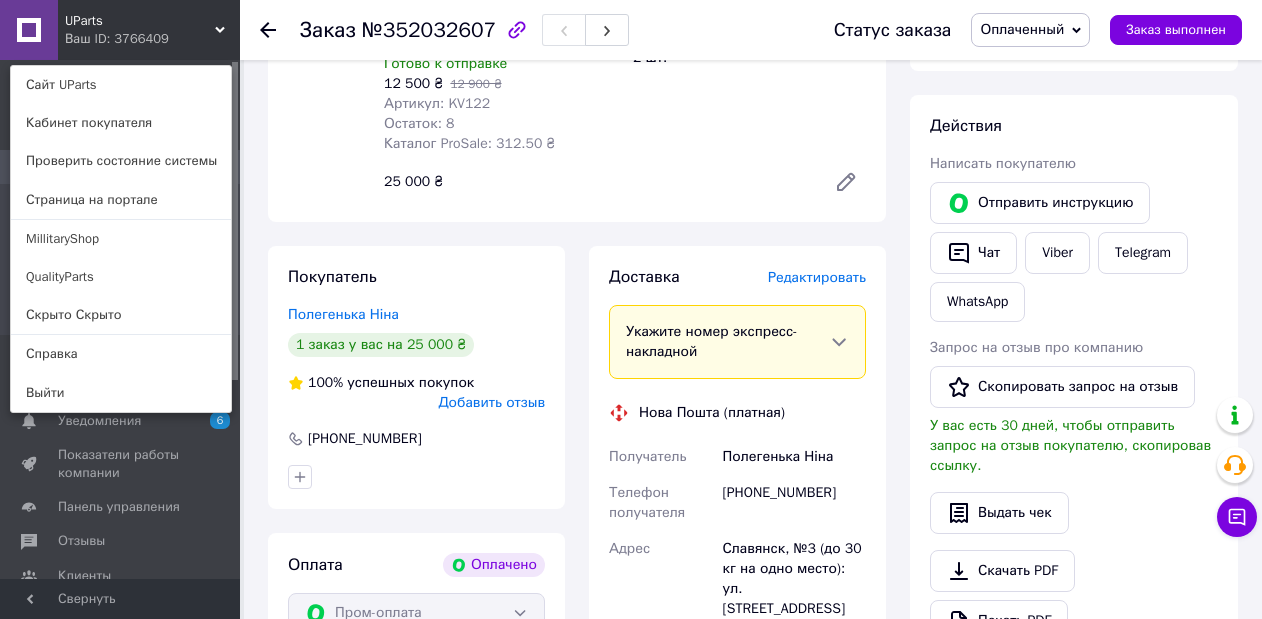 click on "+380931425234" at bounding box center [794, 503] 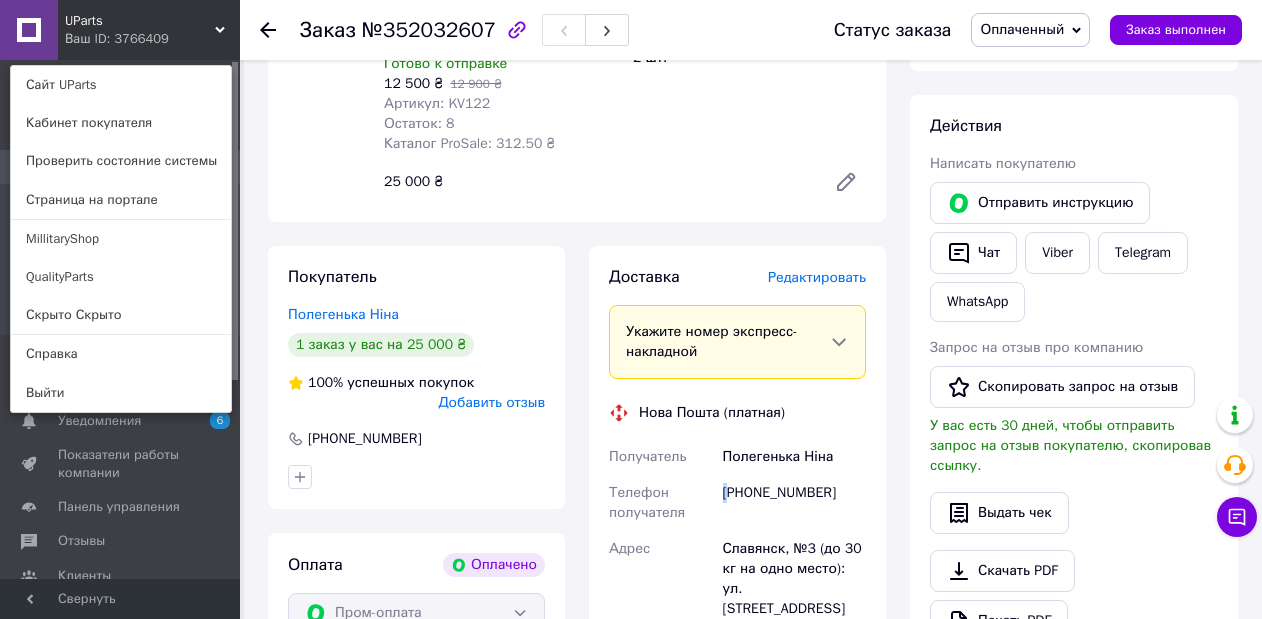 click on "+380931425234" at bounding box center (794, 503) 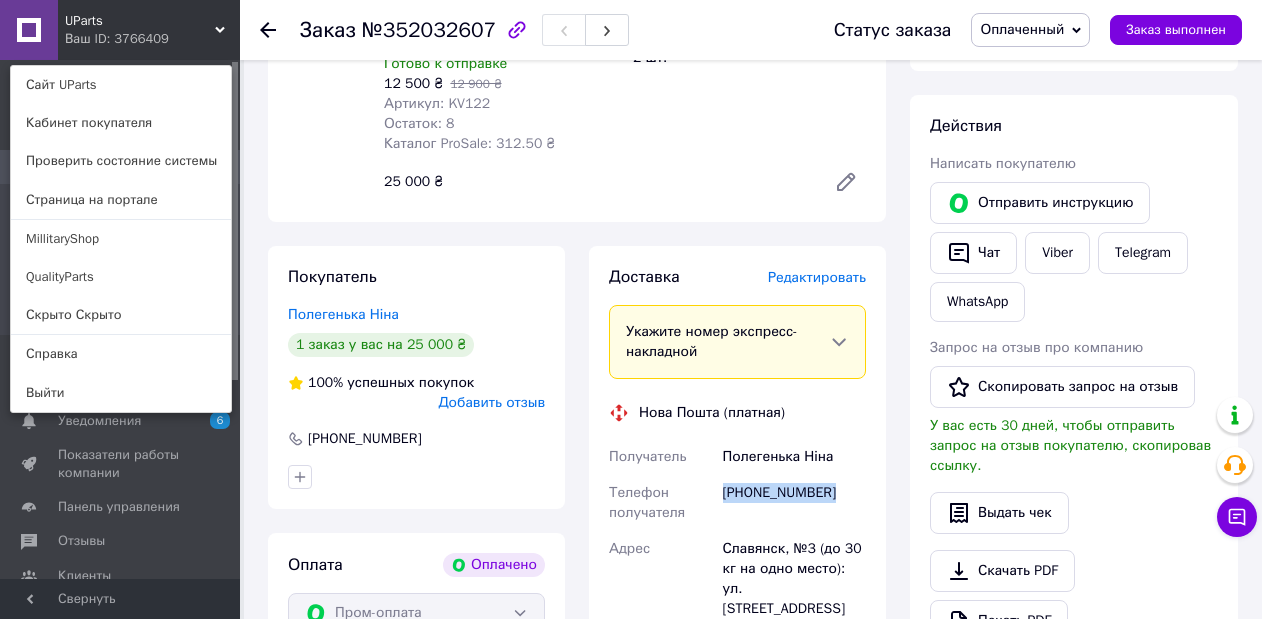 click on "+380931425234" at bounding box center [794, 503] 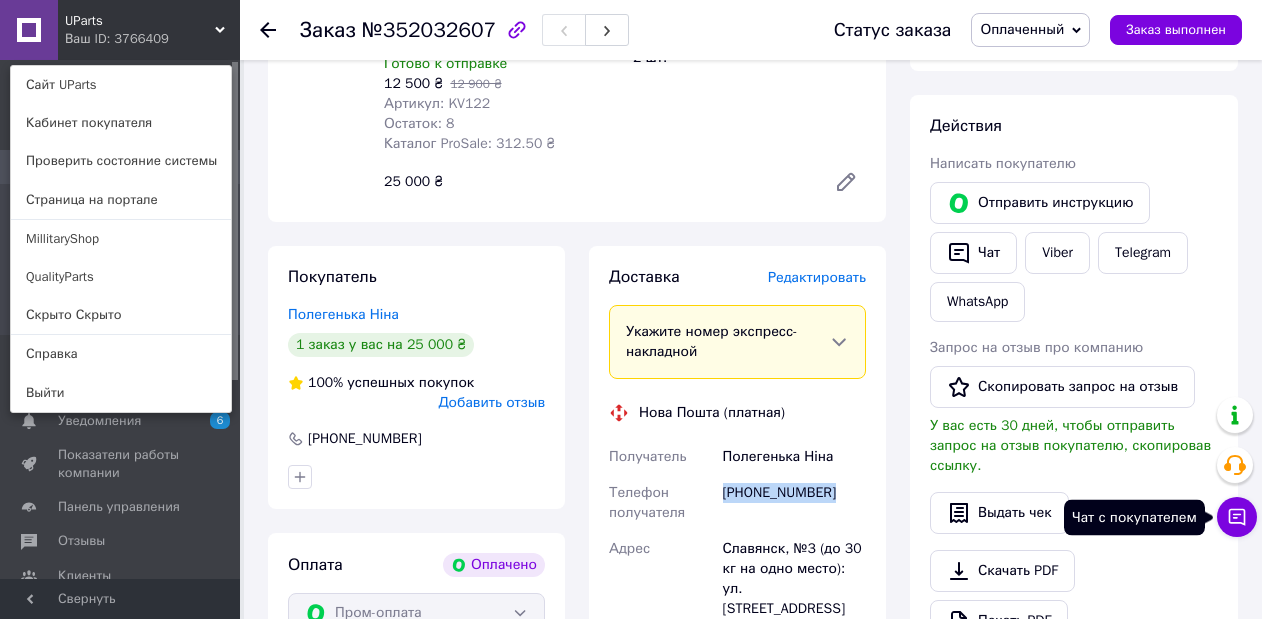 click 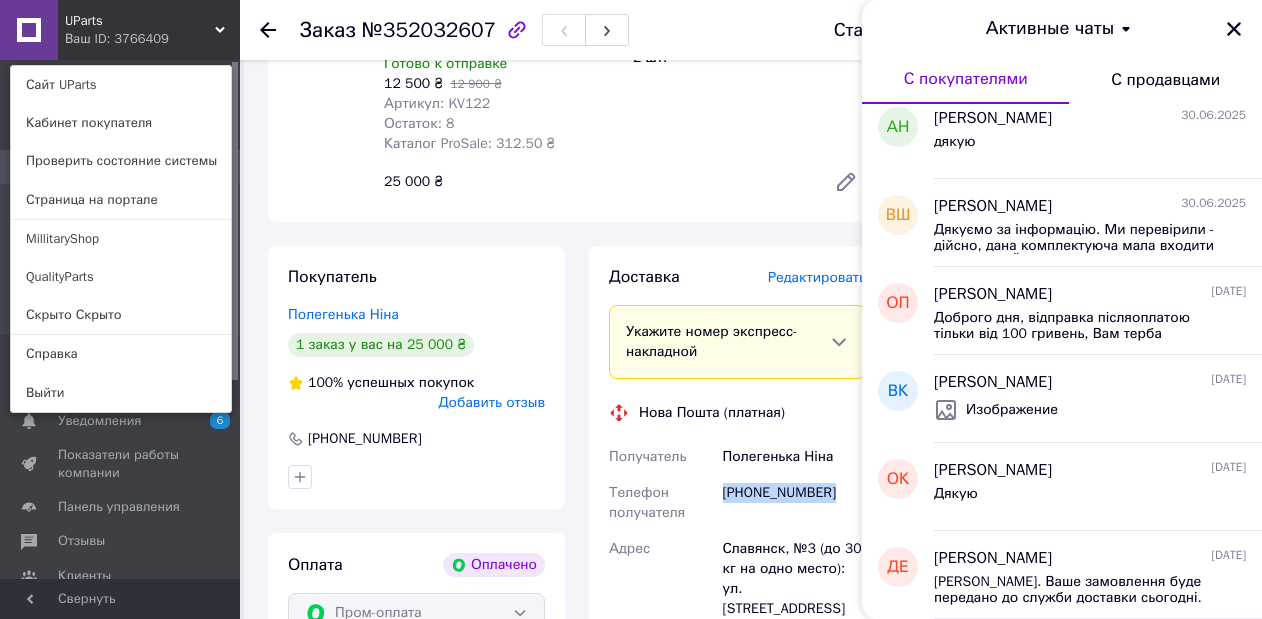 scroll, scrollTop: 1597, scrollLeft: 0, axis: vertical 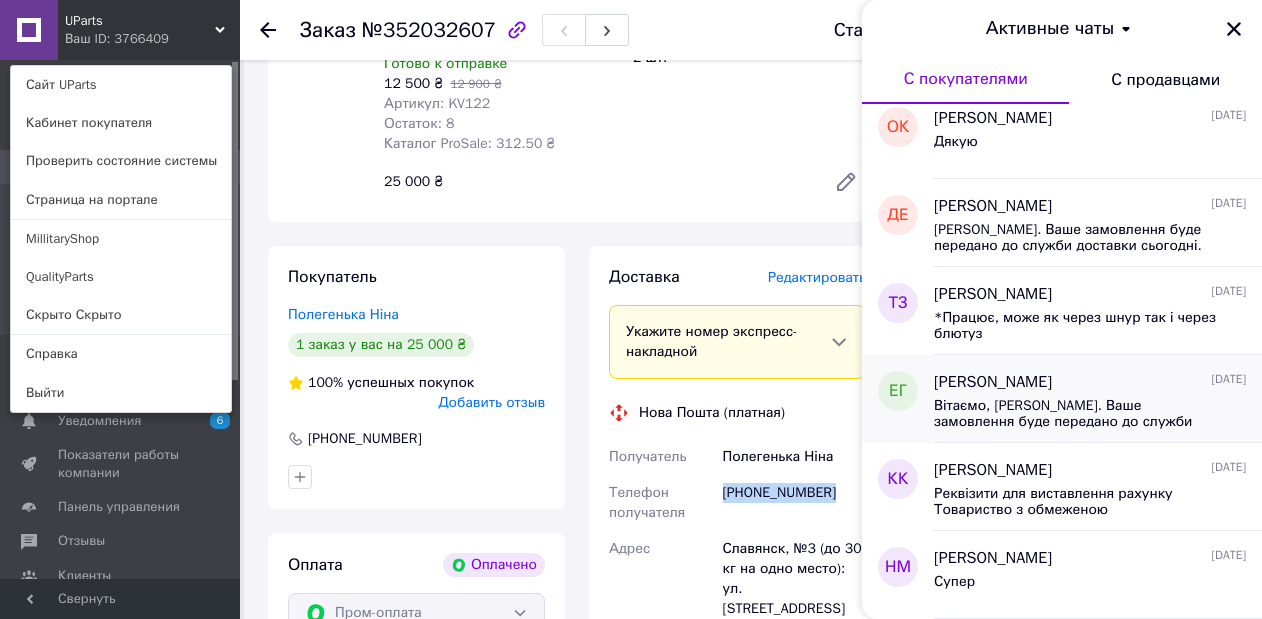 click on "Вітаємо, Олена.
Ваше замовлення буде передано до служби доставки сьогодні.
Подальша доставка здійснюється компанією «Нова Пошта» згідно з її регламентом — зазвичай це 1–3 робочі дні" at bounding box center (1090, 412) 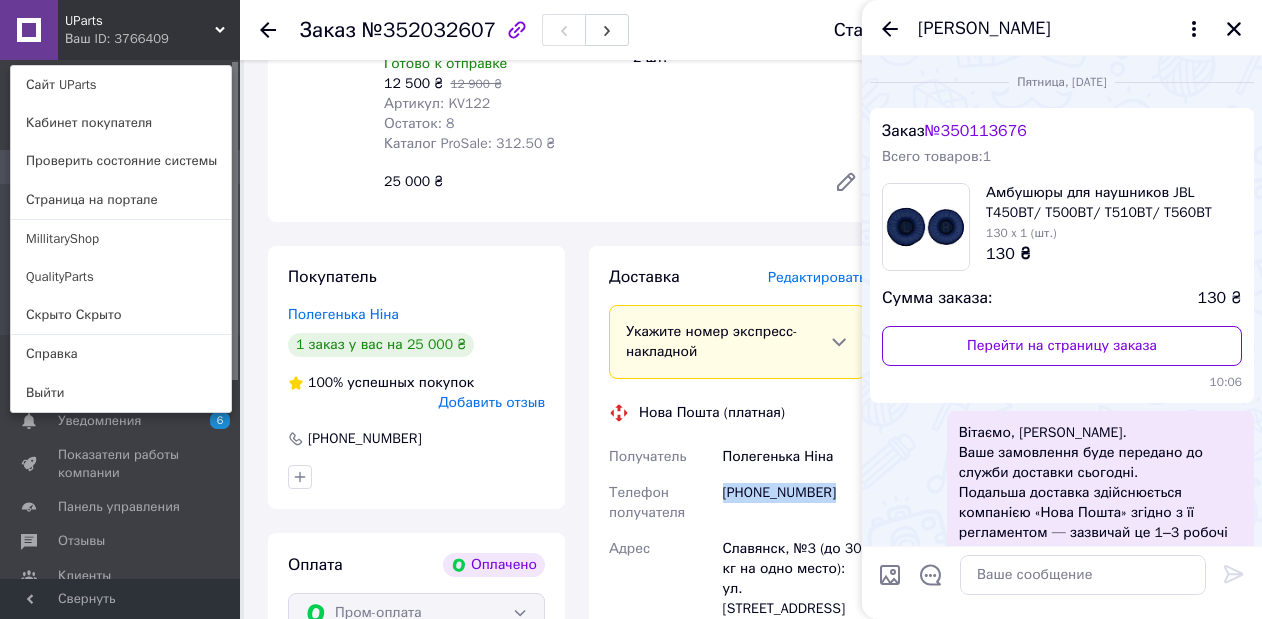 scroll, scrollTop: 58, scrollLeft: 0, axis: vertical 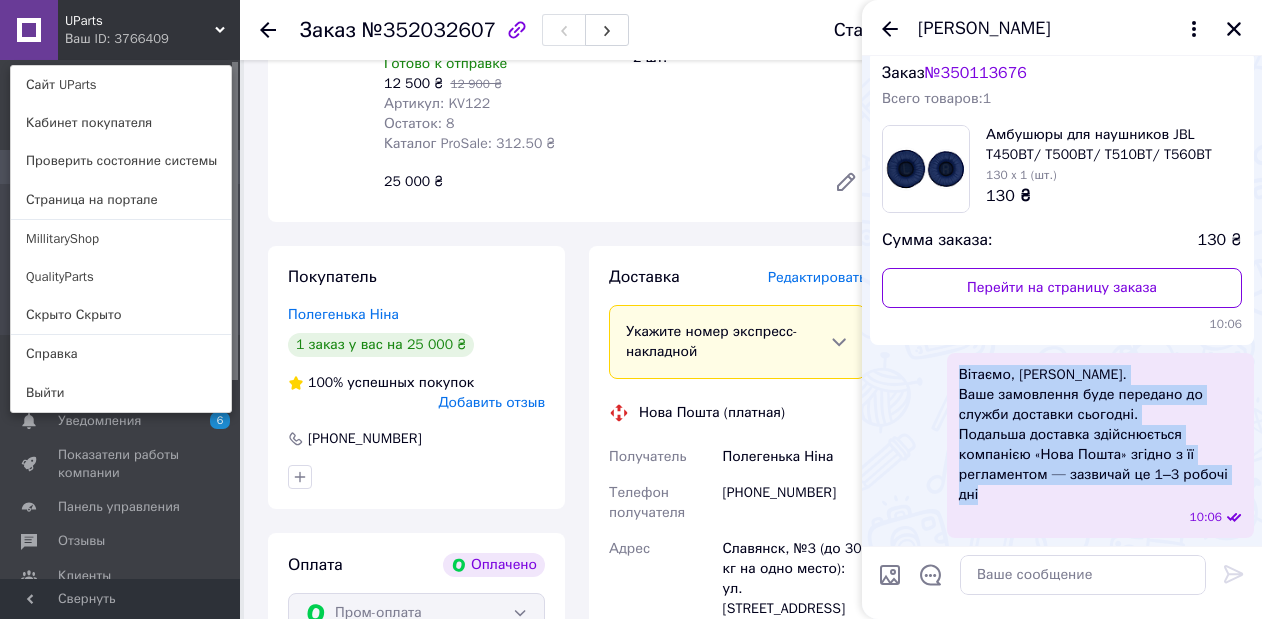 drag, startPoint x: 990, startPoint y: 499, endPoint x: 943, endPoint y: 353, distance: 153.37862 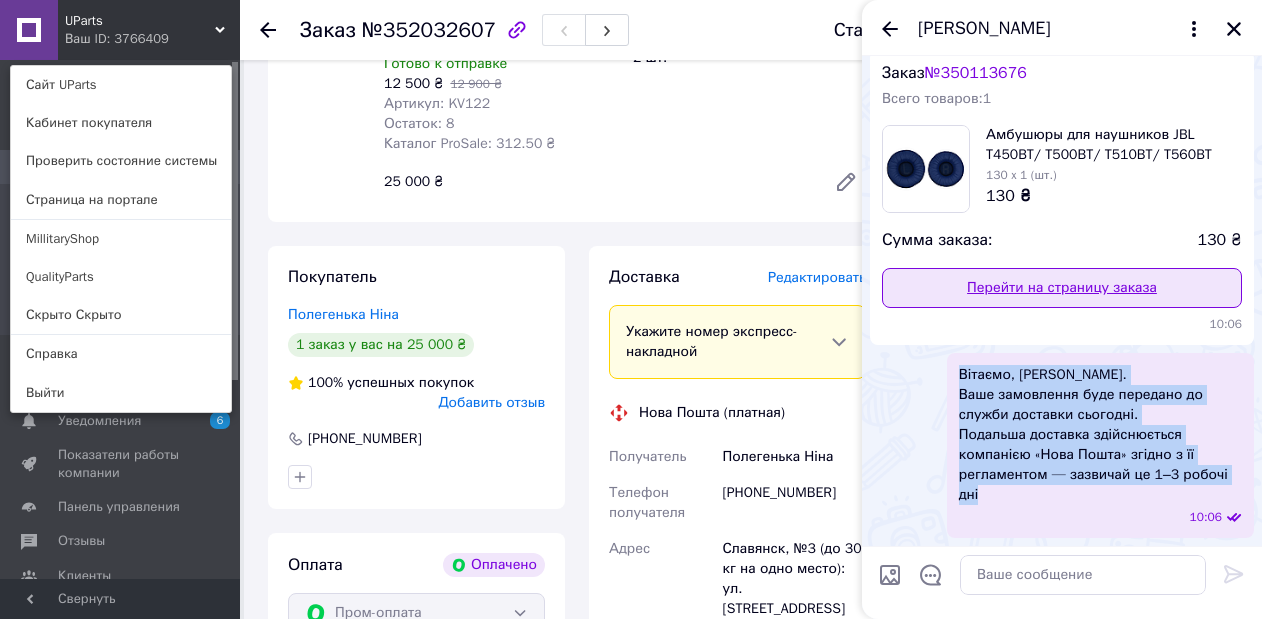 copy on "Вітаємо, Олена. Ваше замовлення буде передано до служби доставки сьогодні. Подальша доставка здійснюється компанією «Нова Пошта» згідно з її регламентом — зазвичай це 1–3 робочі дні" 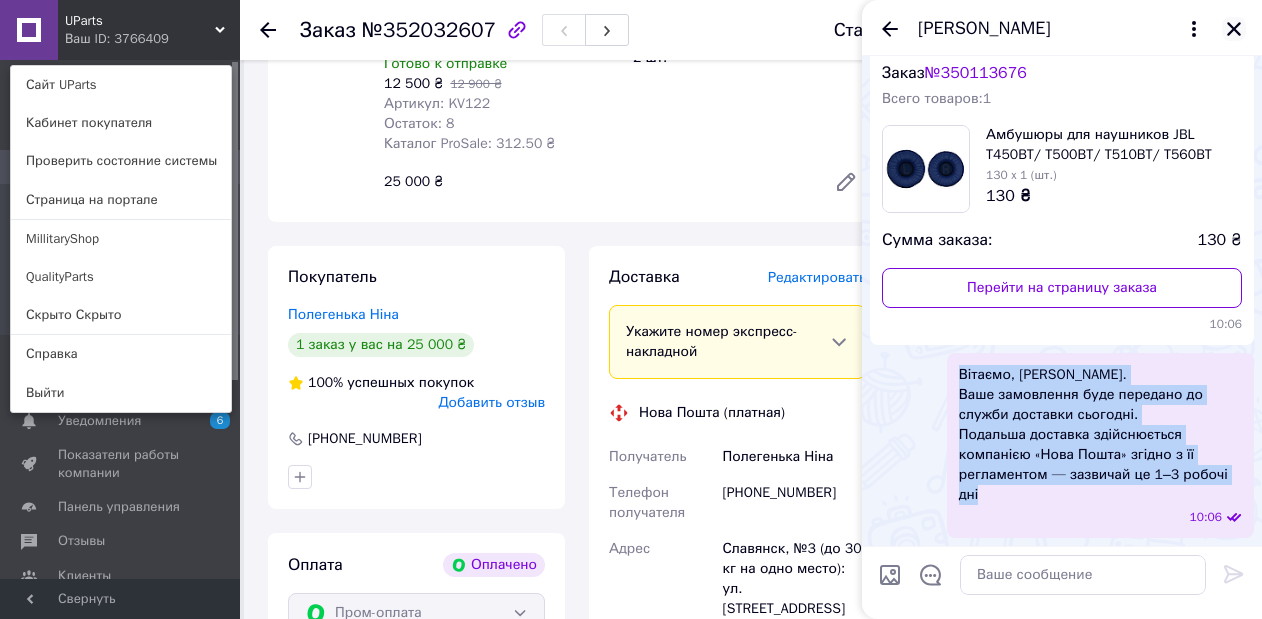 click 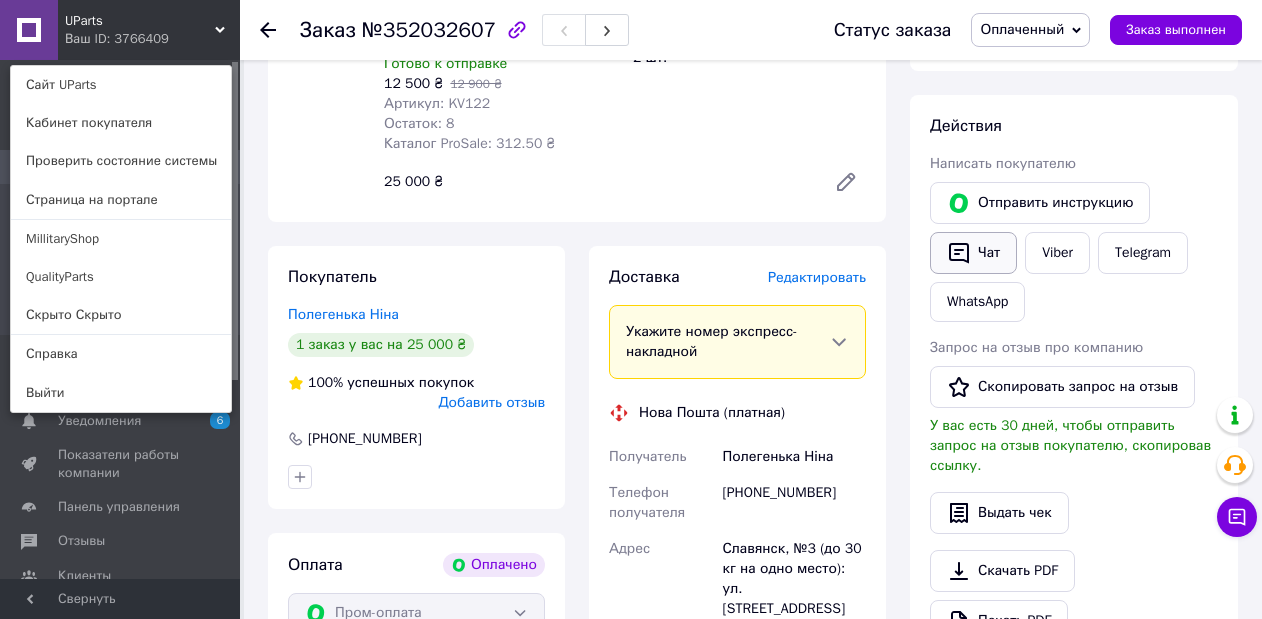 click on "Чат" at bounding box center [973, 253] 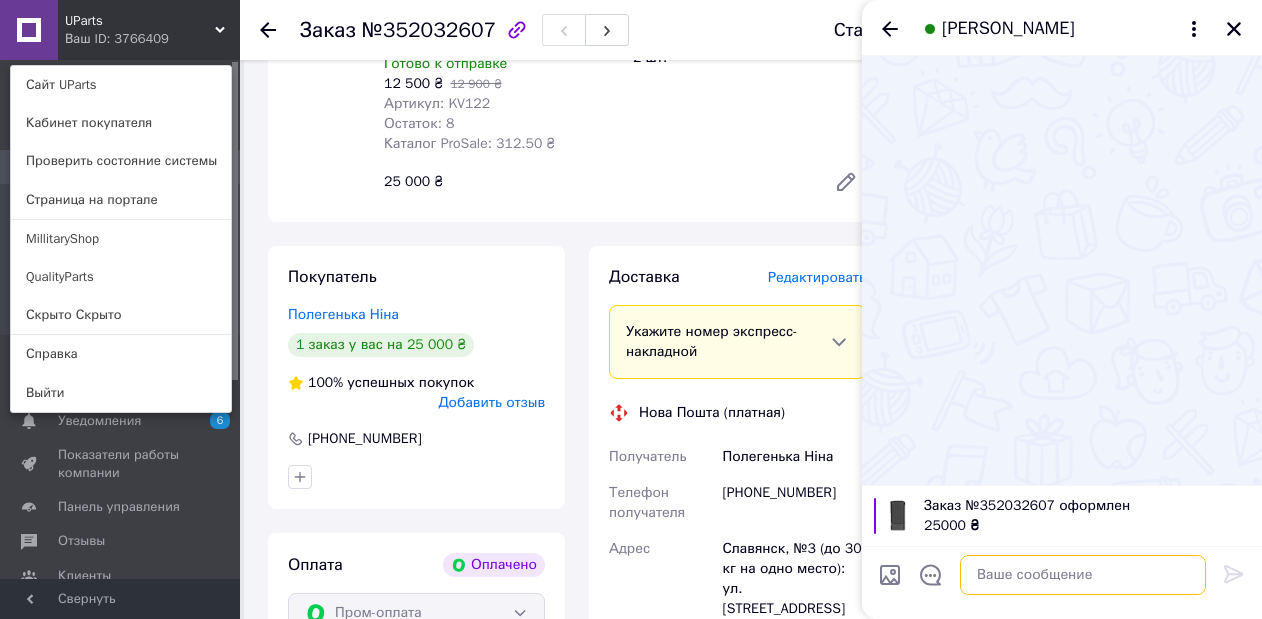 click at bounding box center (1083, 575) 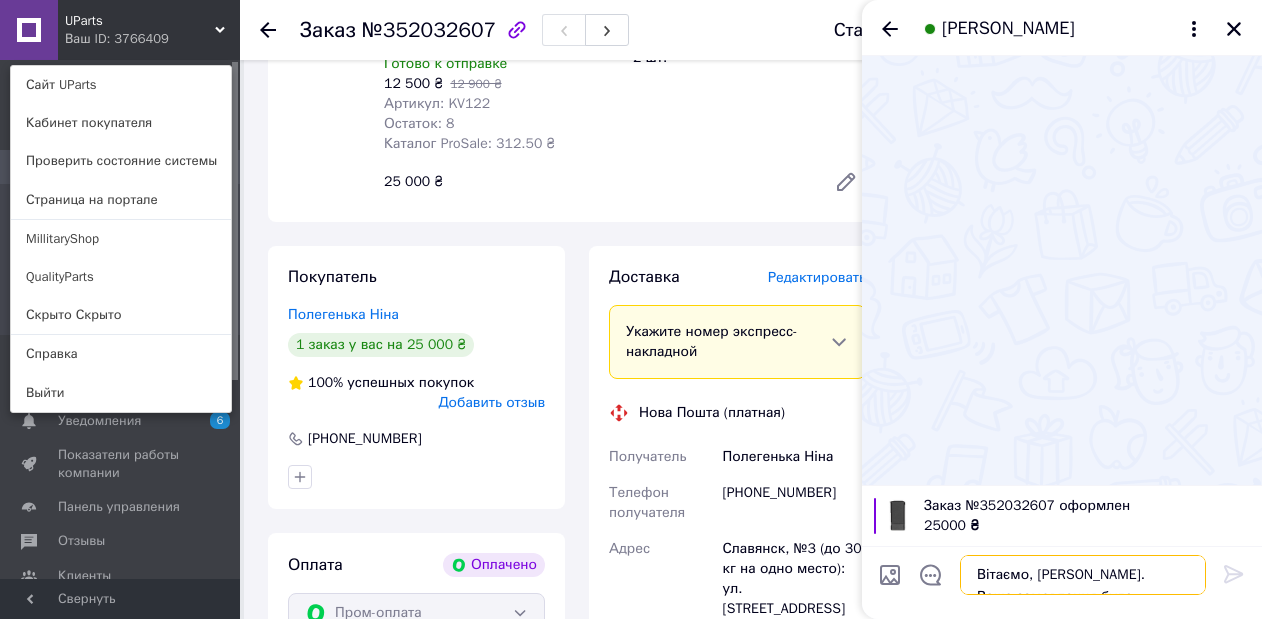 scroll, scrollTop: 0, scrollLeft: 0, axis: both 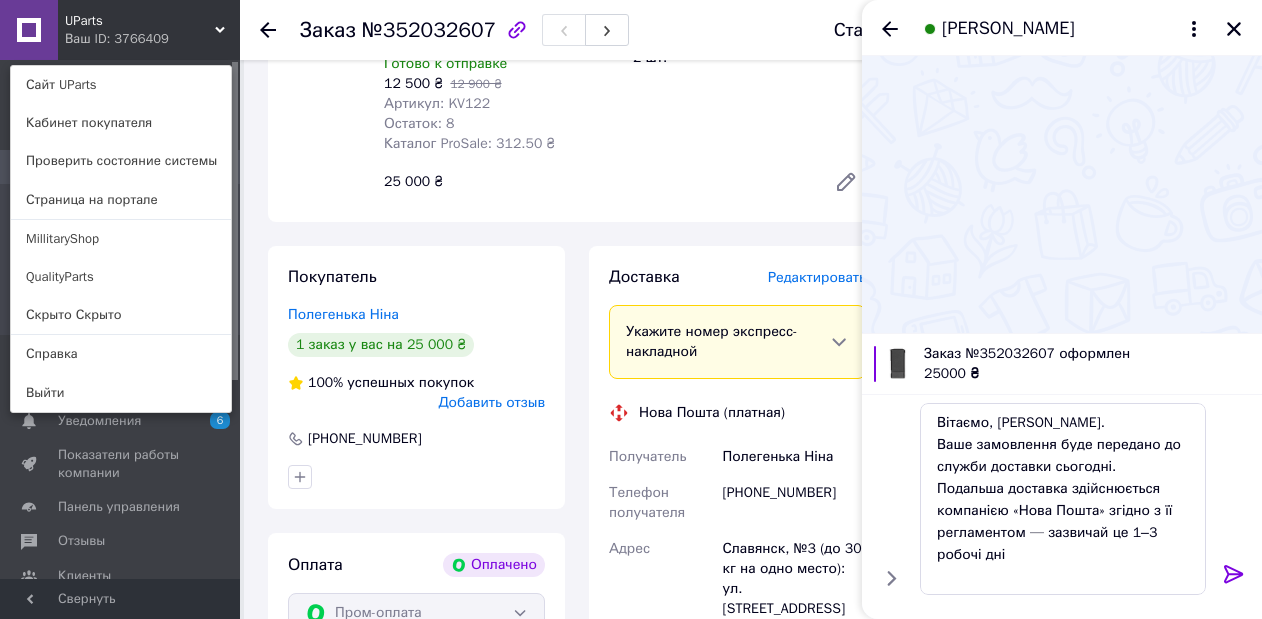 click on "Полегенька Ніна" at bounding box center [794, 457] 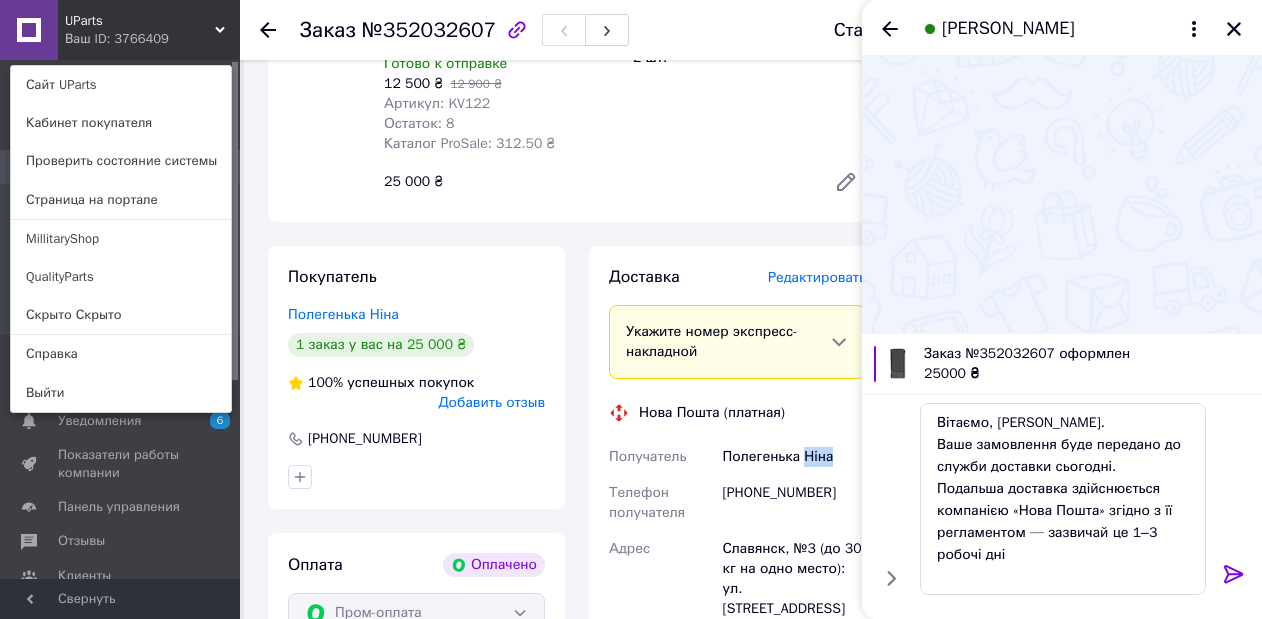 click on "Полегенька Ніна" at bounding box center [794, 457] 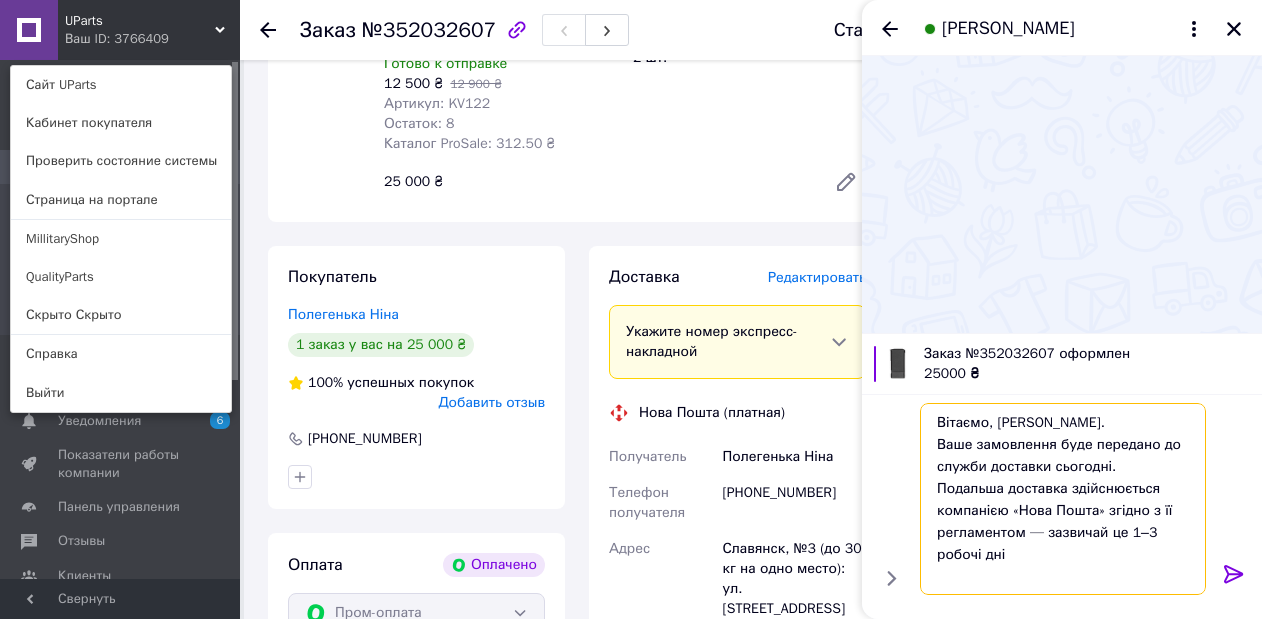 click on "Вітаємо, Олена.
Ваше замовлення буде передано до служби доставки сьогодні.
Подальша доставка здійснюється компанією «Нова Пошта» згідно з її регламентом — зазвичай це 1–3 робочі дні" at bounding box center [1063, 499] 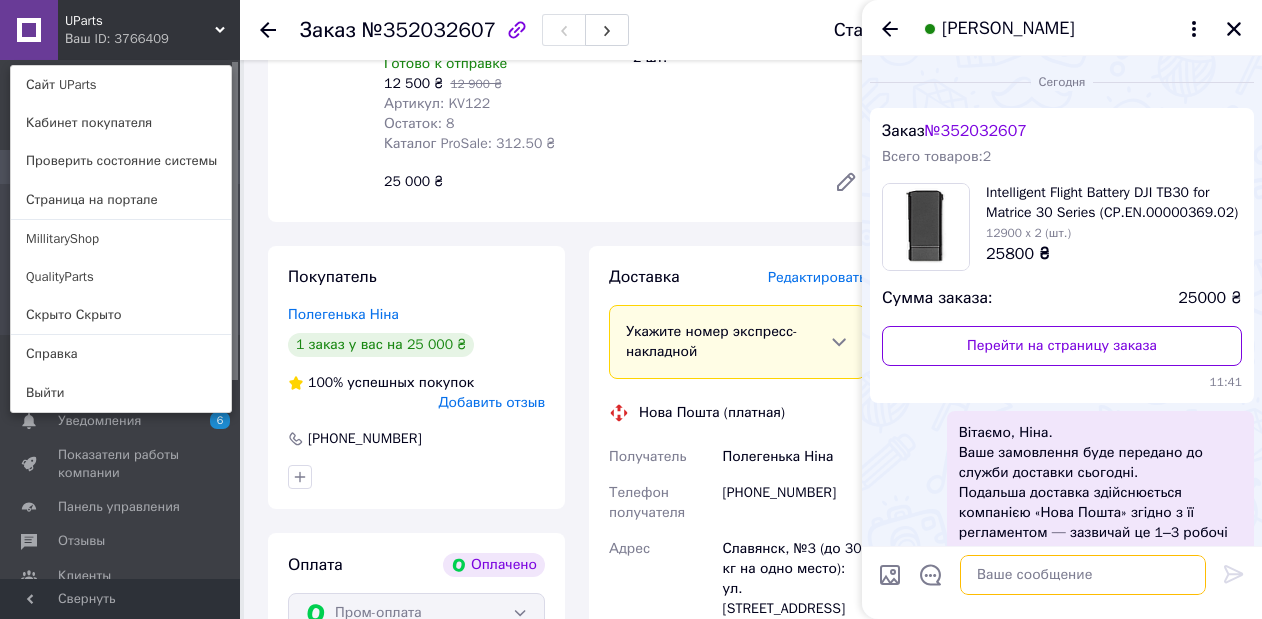 scroll, scrollTop: 58, scrollLeft: 0, axis: vertical 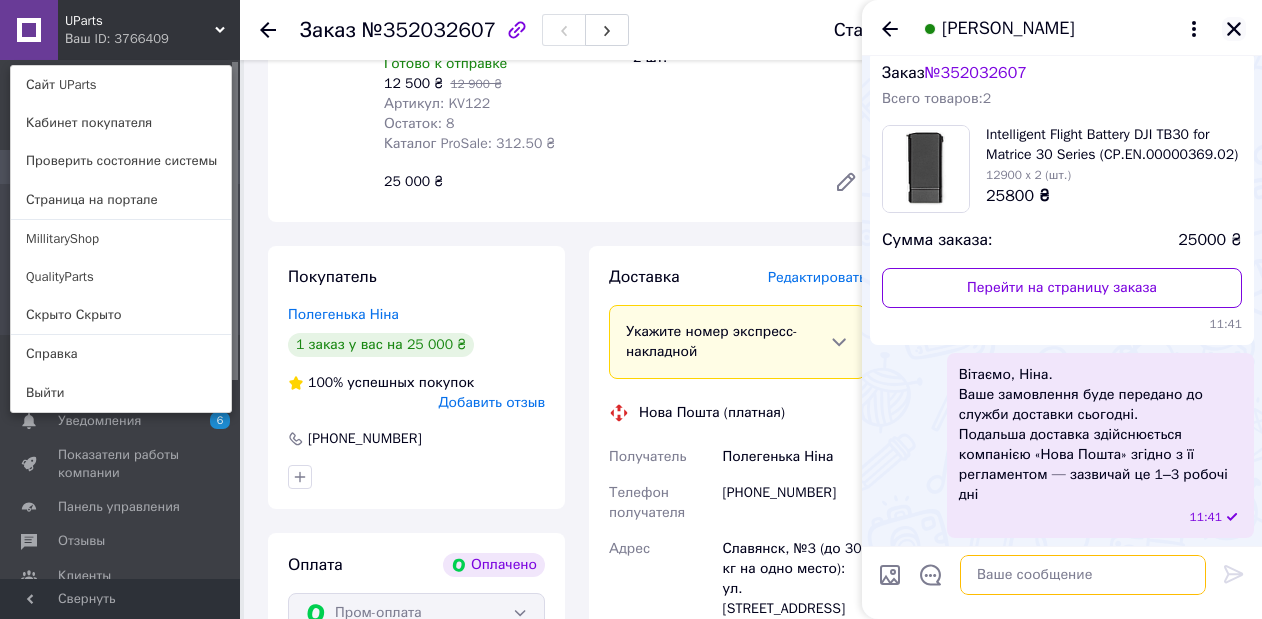 type 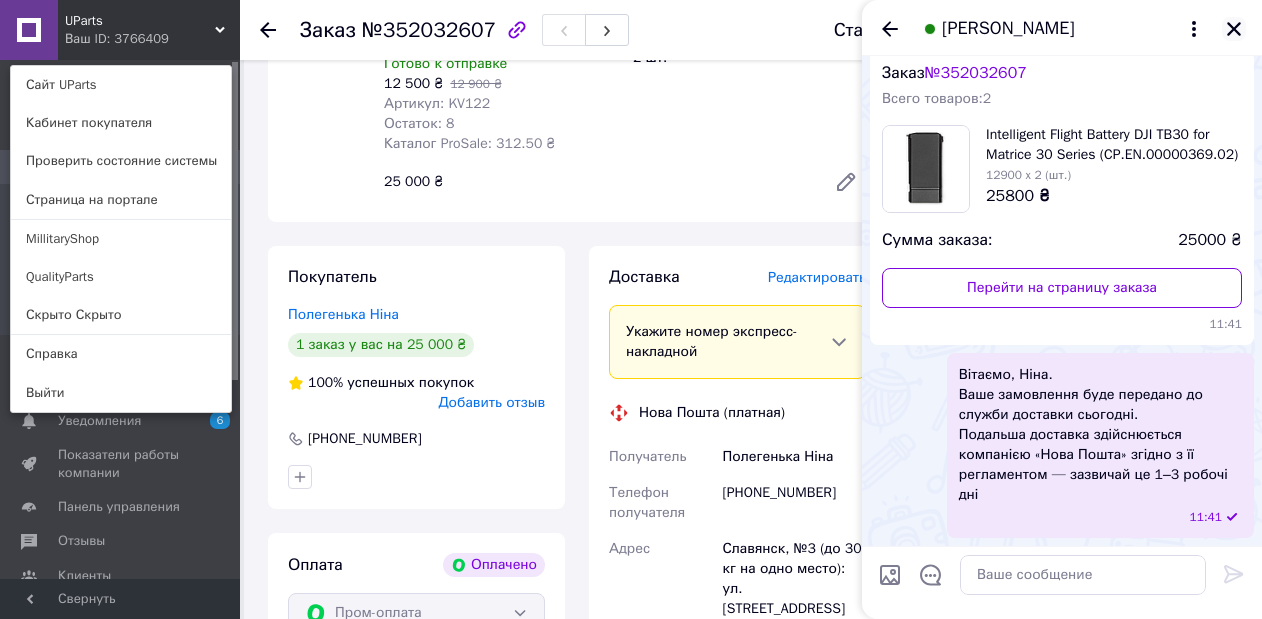 click 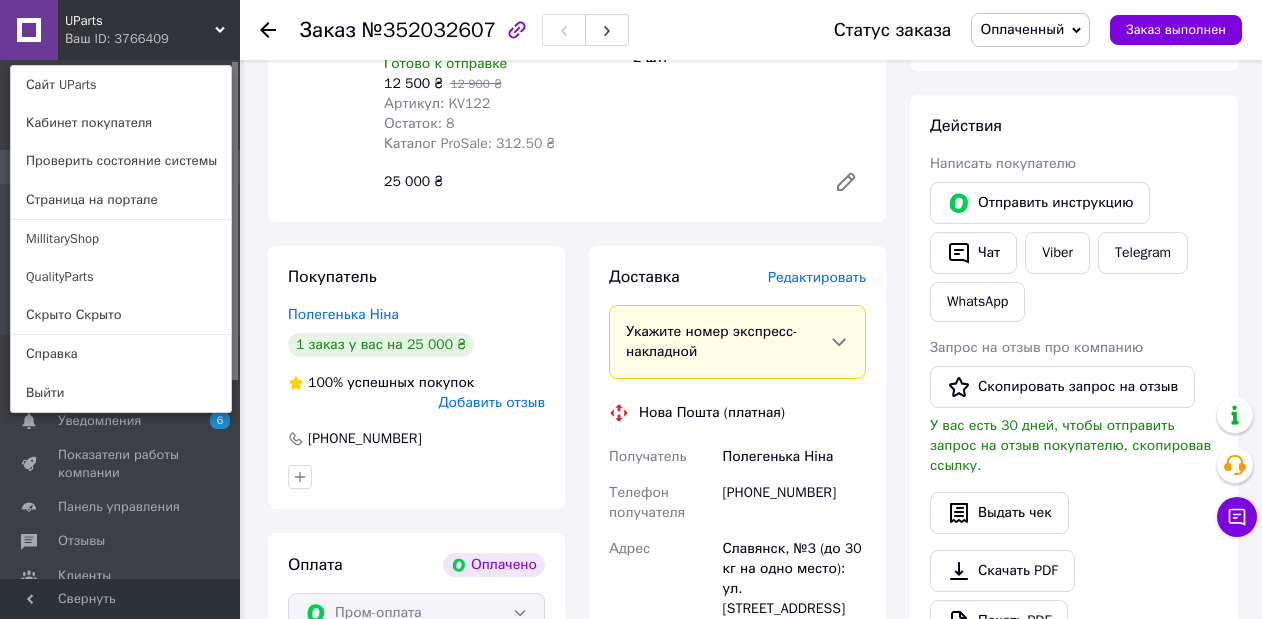 click on "[PHONE_NUMBER]" at bounding box center [794, 503] 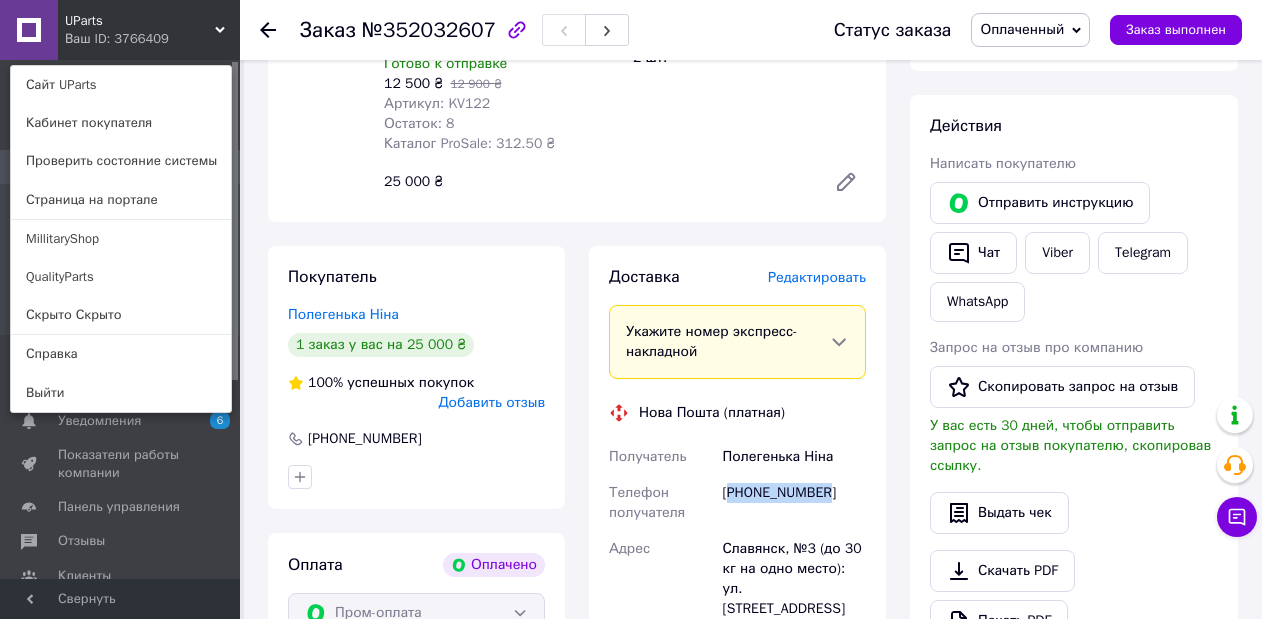 click on "[PHONE_NUMBER]" at bounding box center (794, 503) 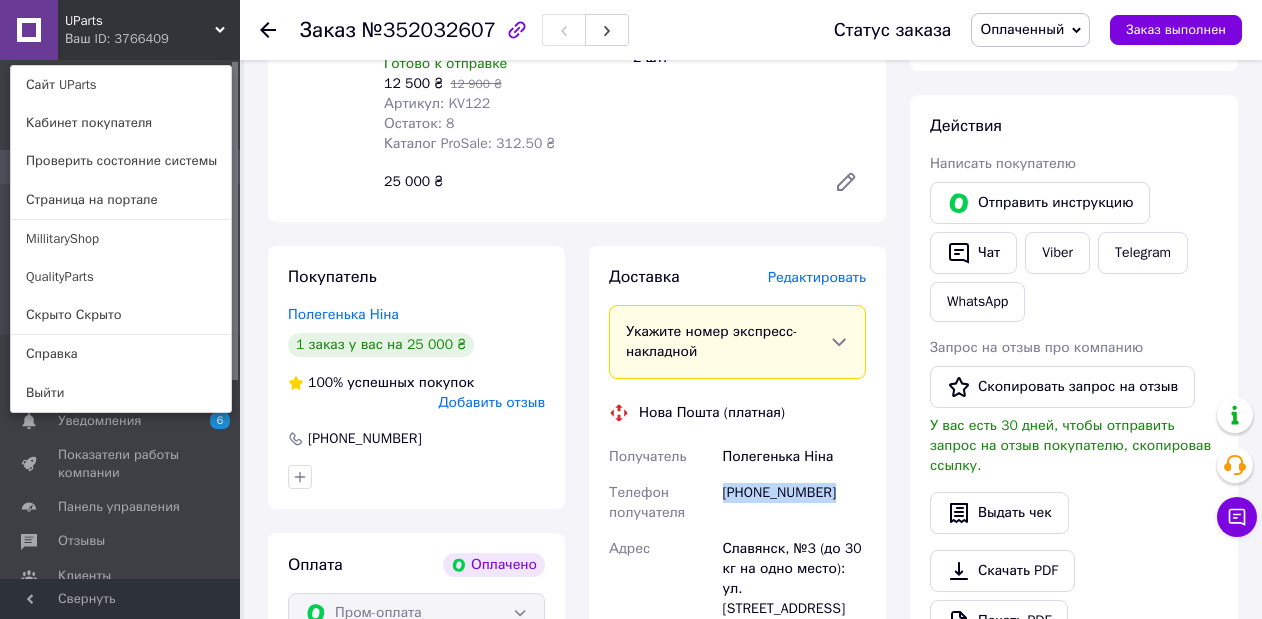 click on "[PHONE_NUMBER]" at bounding box center (794, 503) 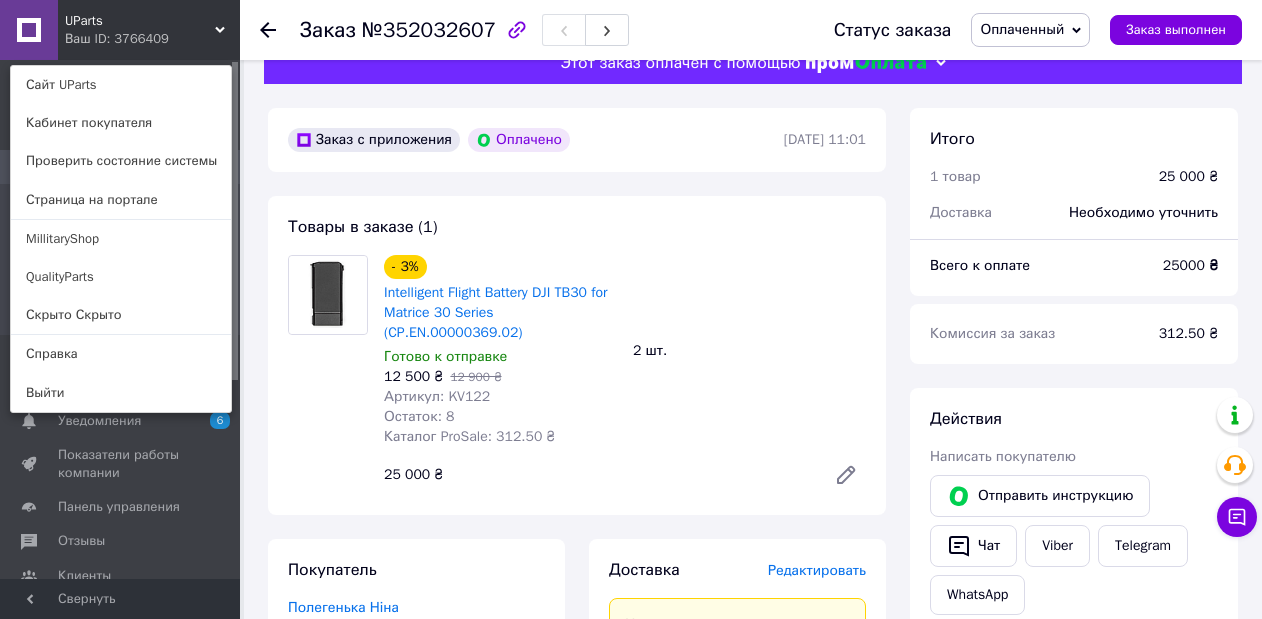 scroll, scrollTop: 0, scrollLeft: 0, axis: both 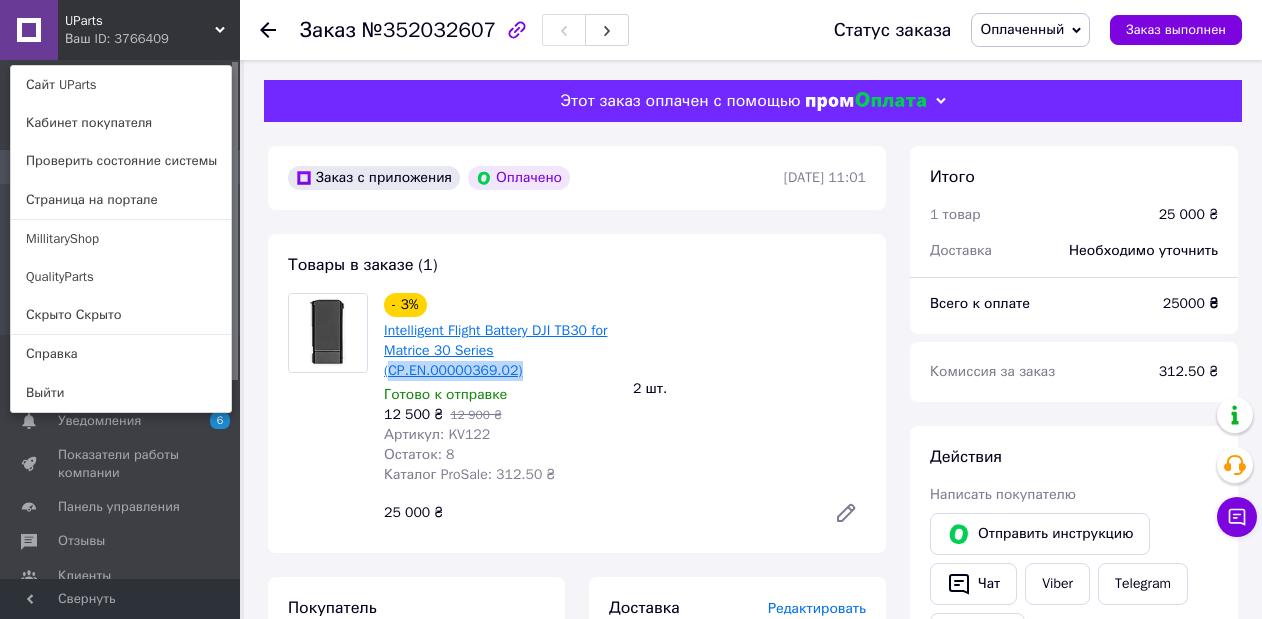 drag, startPoint x: 536, startPoint y: 374, endPoint x: 388, endPoint y: 365, distance: 148.27339 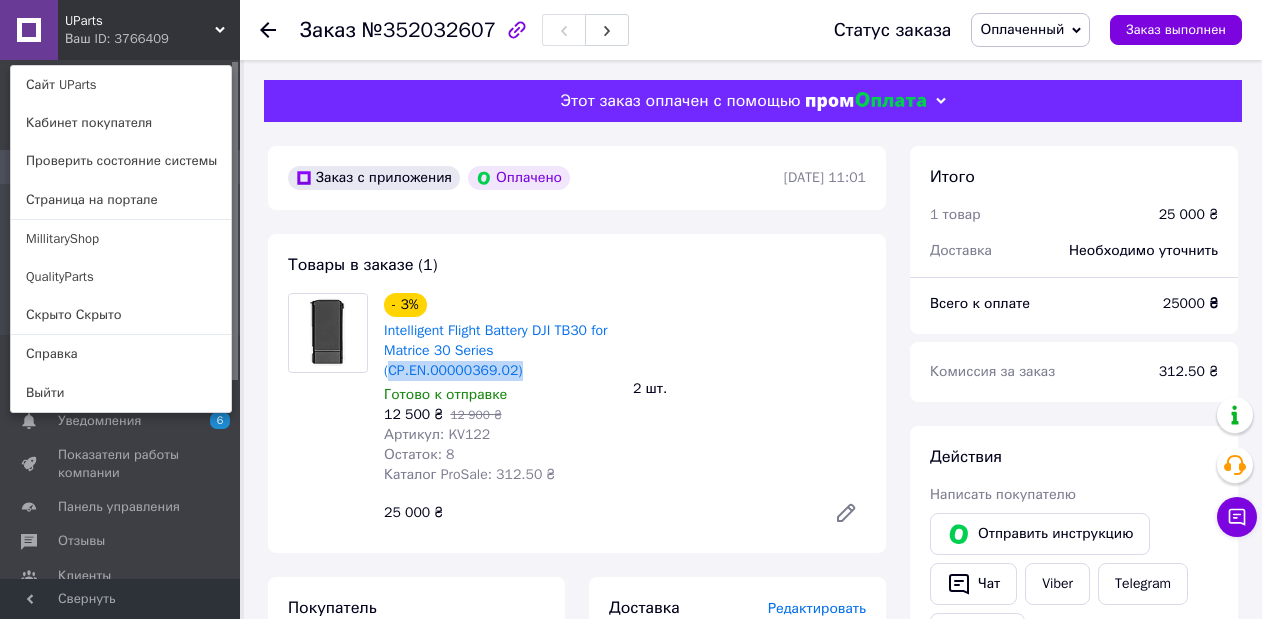 scroll, scrollTop: 675, scrollLeft: 0, axis: vertical 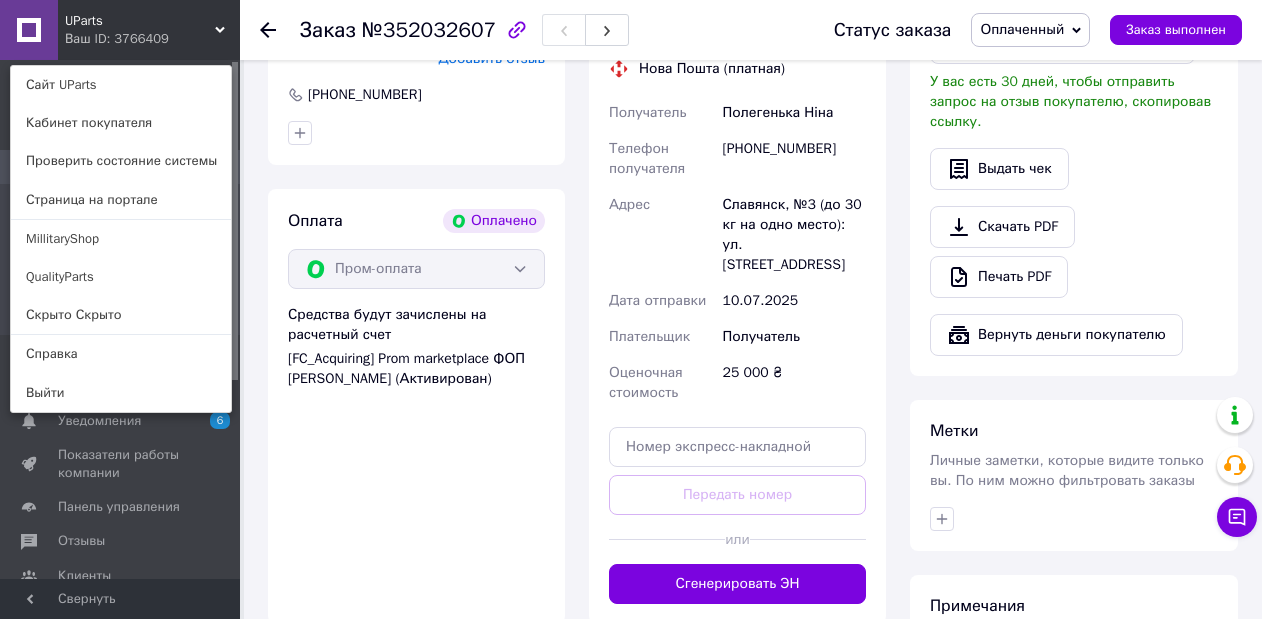 click on "Славянск, №3 (до 30 кг на одно место): [STREET_ADDRESS]" at bounding box center [794, 235] 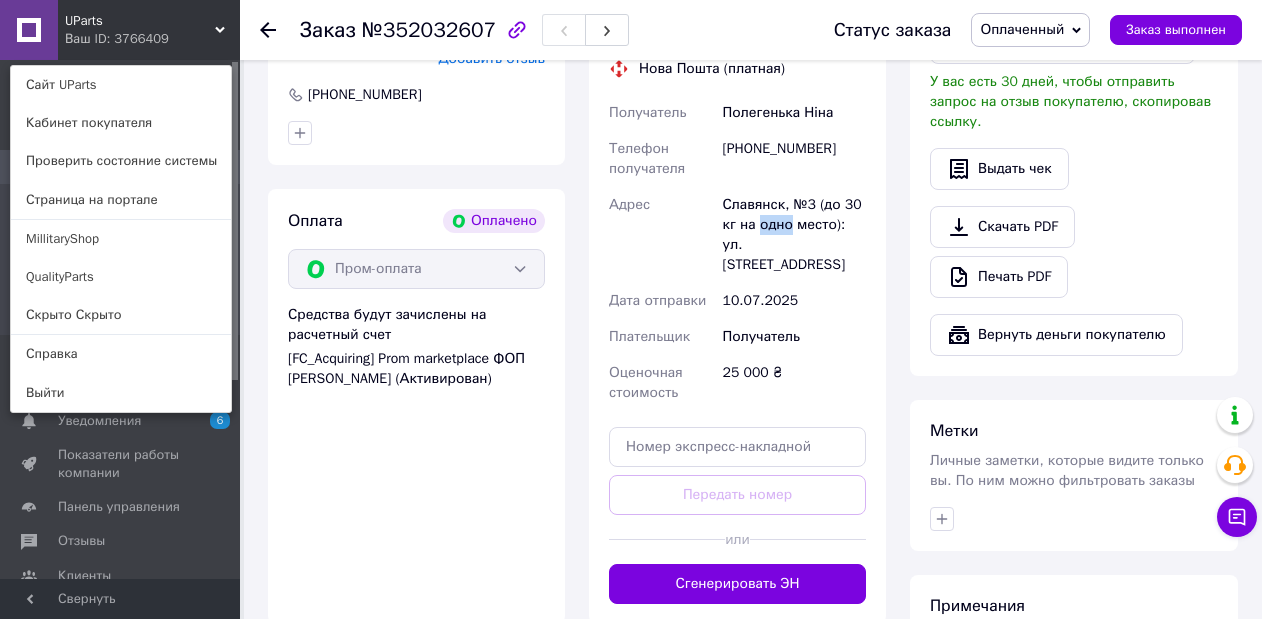click on "Славянск, №3 (до 30 кг на одно место): [STREET_ADDRESS]" at bounding box center [794, 235] 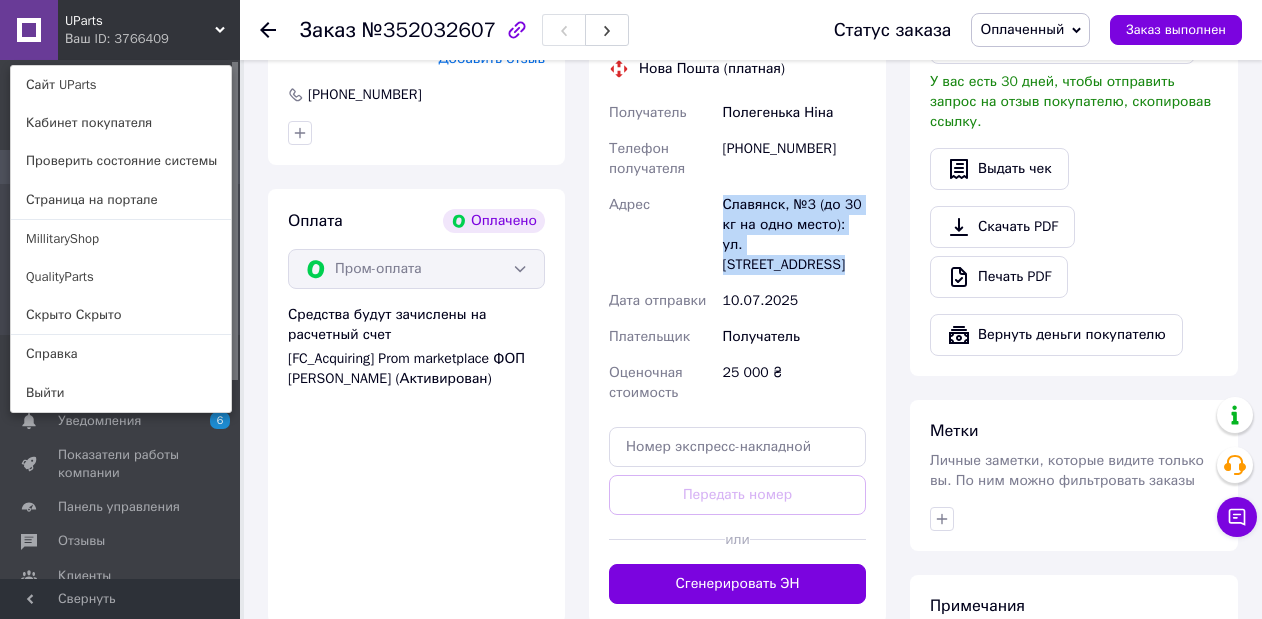 click on "Славянск, №3 (до 30 кг на одно место): [STREET_ADDRESS]" at bounding box center (794, 235) 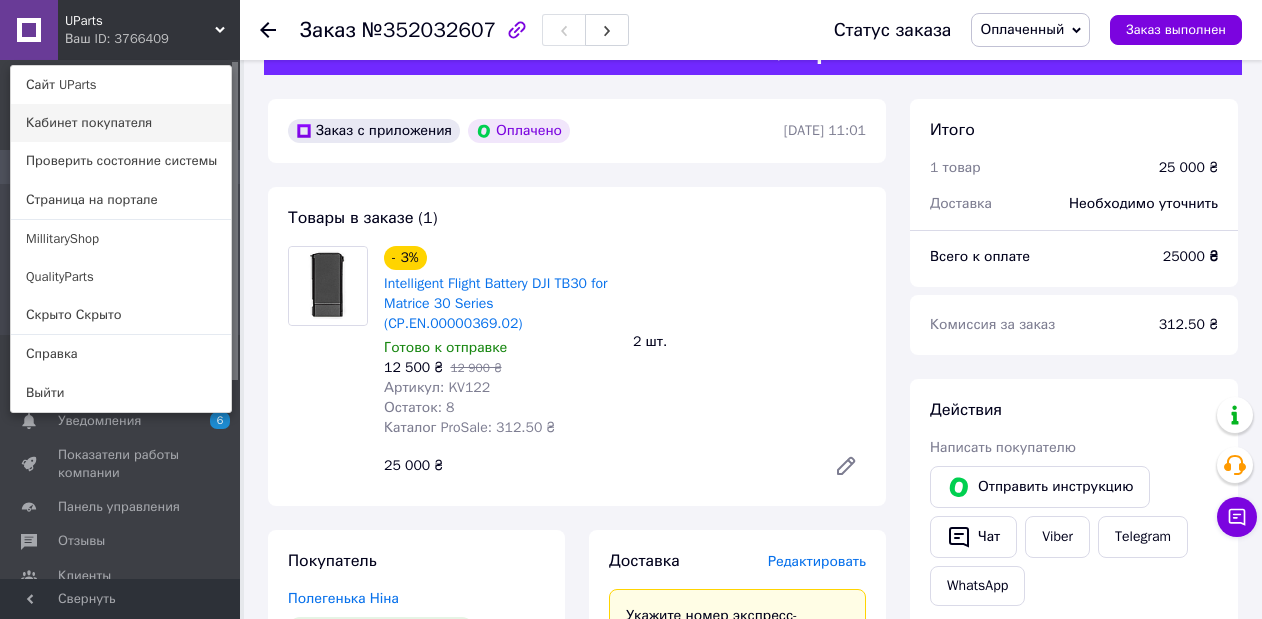 scroll, scrollTop: 0, scrollLeft: 0, axis: both 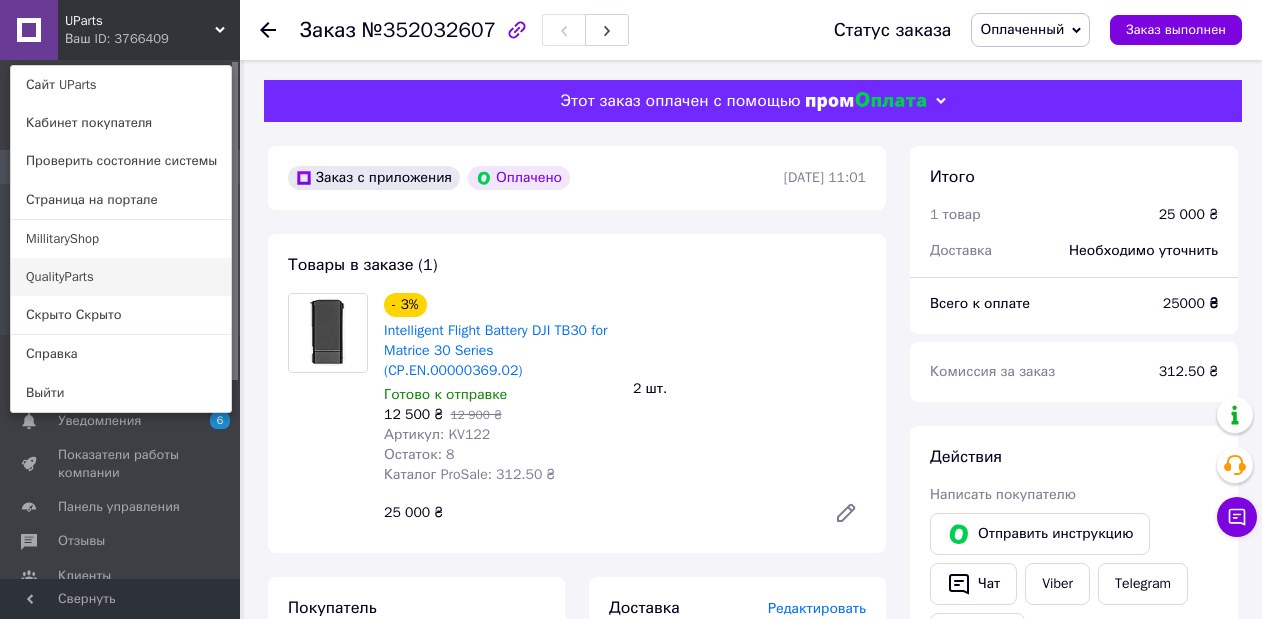 click on "QualityParts" at bounding box center (121, 277) 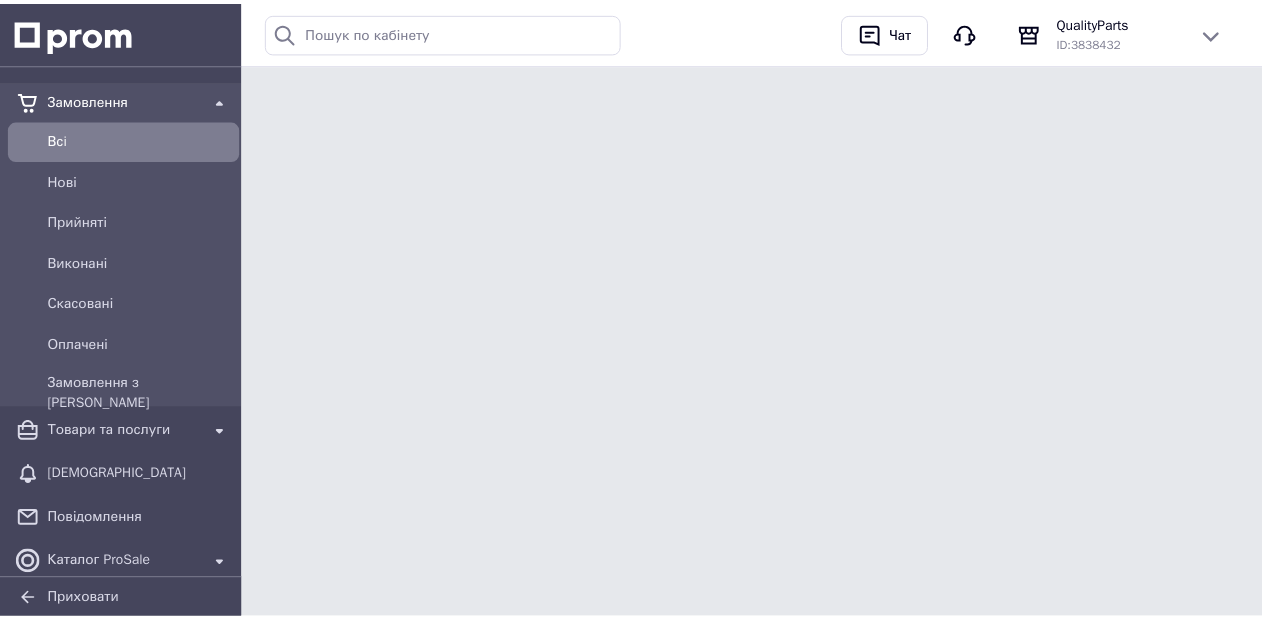 scroll, scrollTop: 0, scrollLeft: 0, axis: both 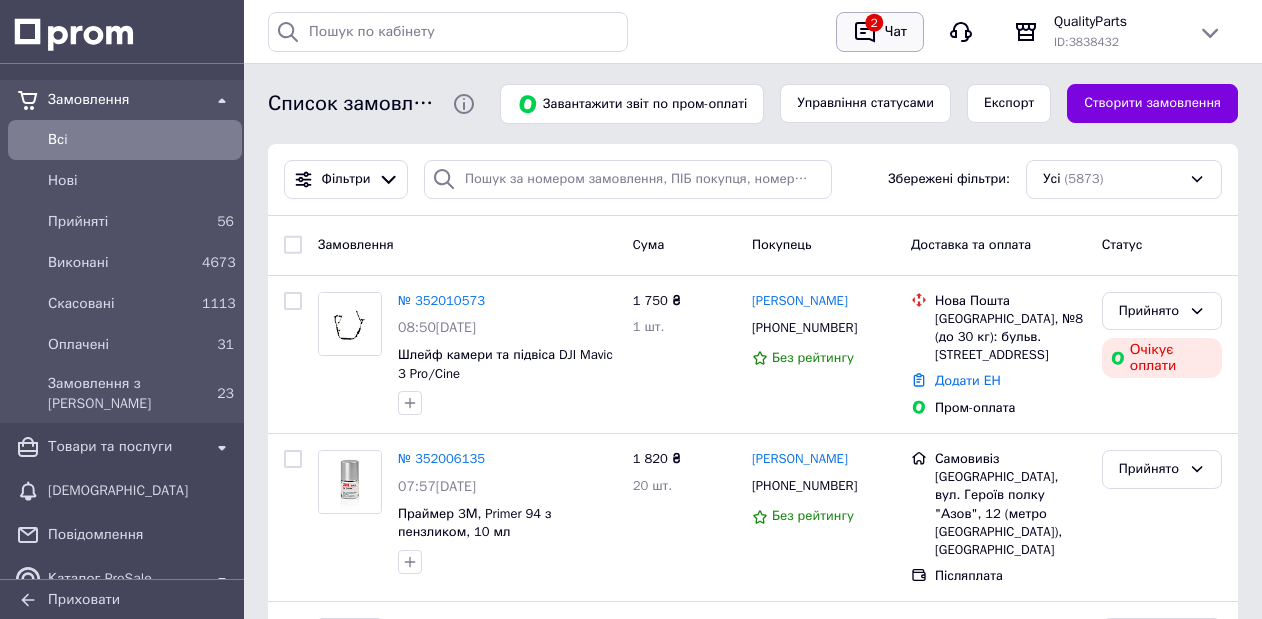 click on "2" at bounding box center [865, 32] 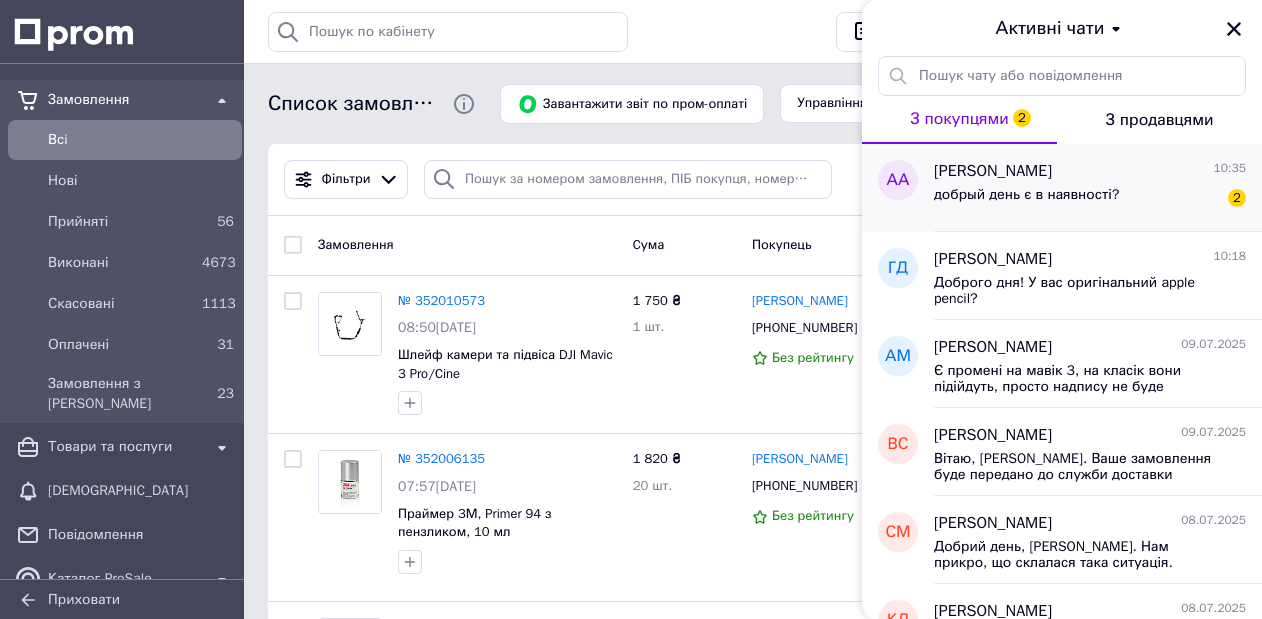 click on "добрый день  є в наявності?" at bounding box center [1026, 195] 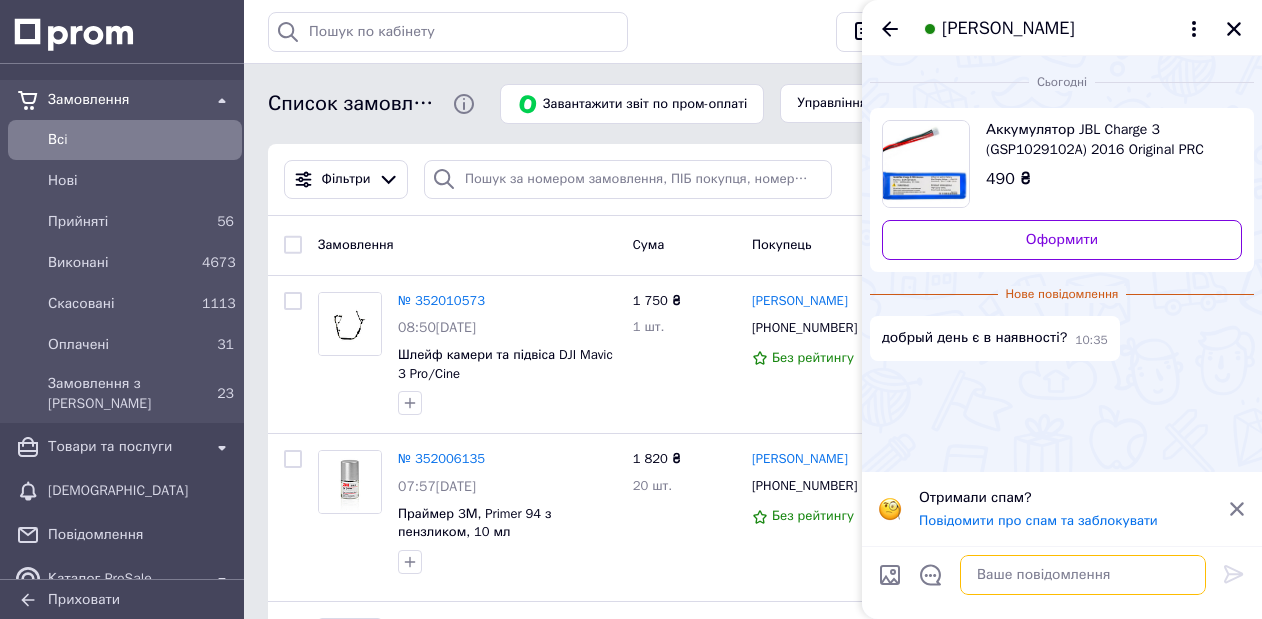 click at bounding box center [1083, 575] 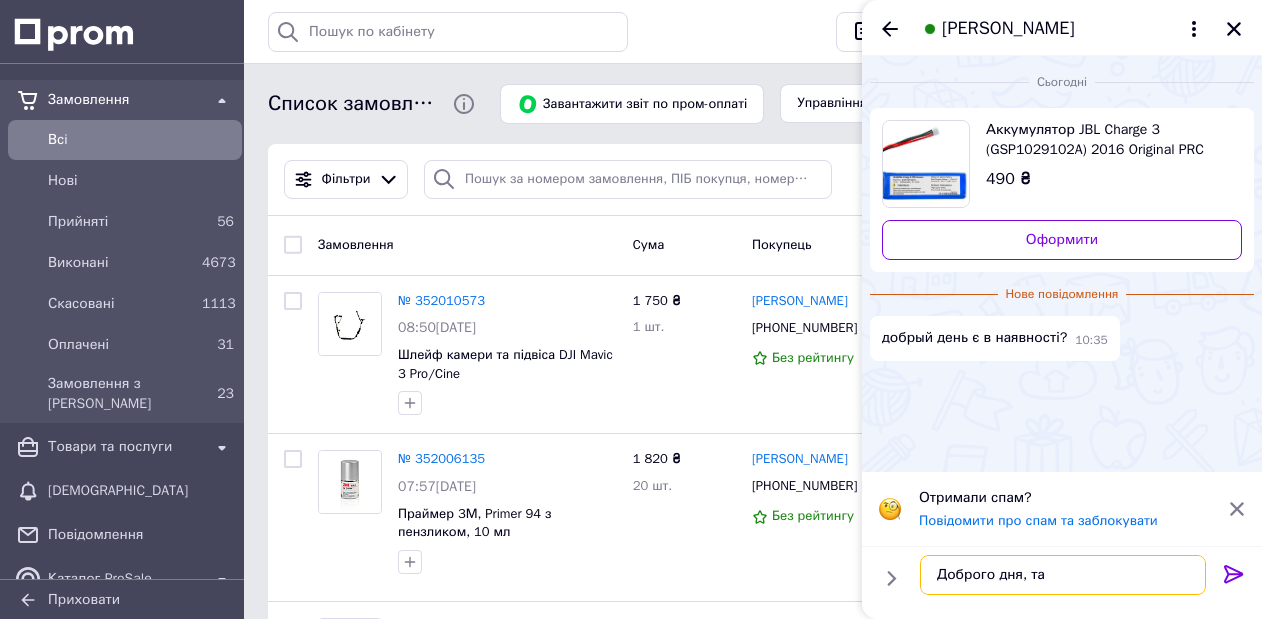 type on "Доброго дня, так" 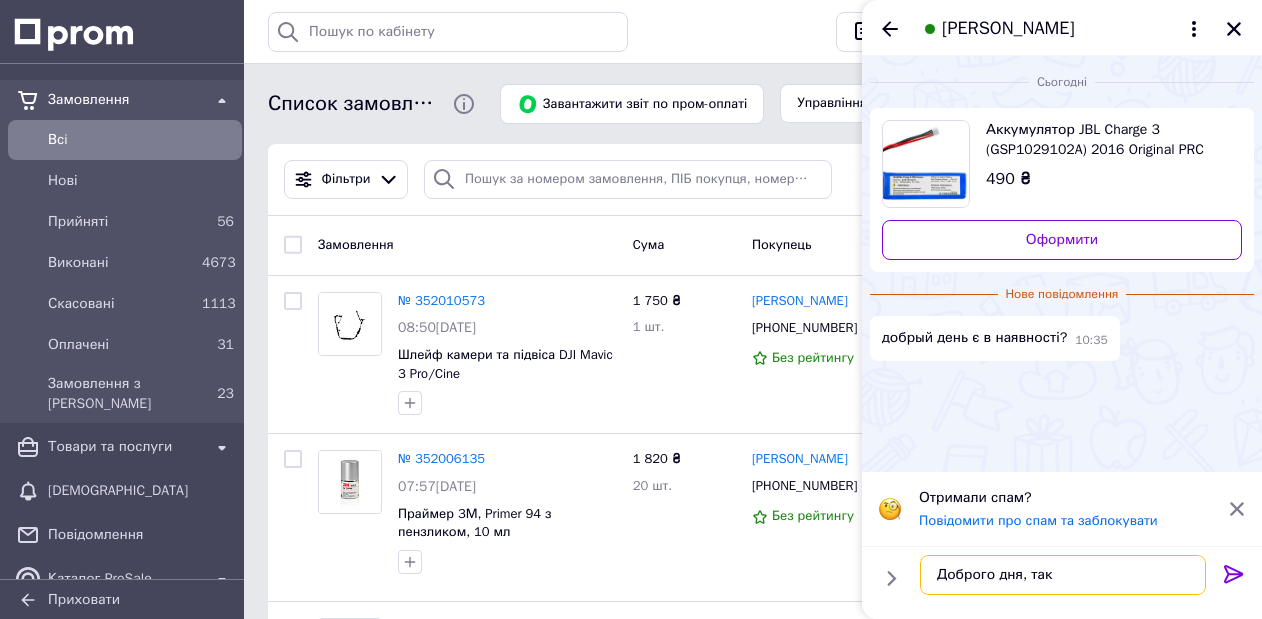 type 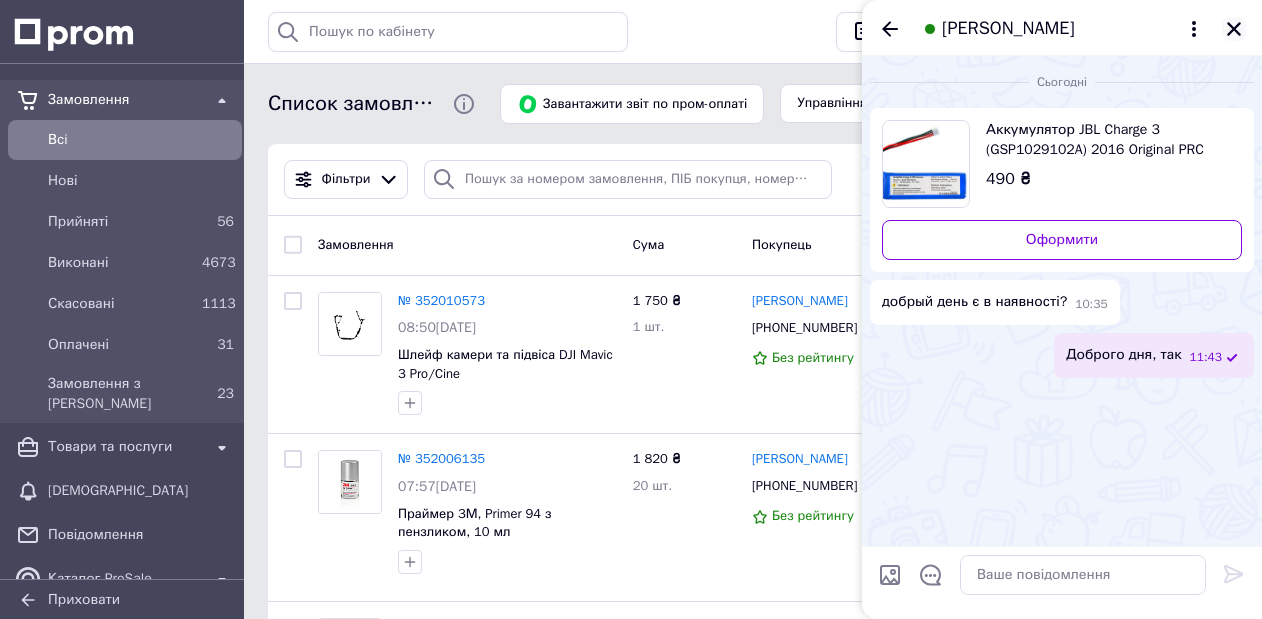 click 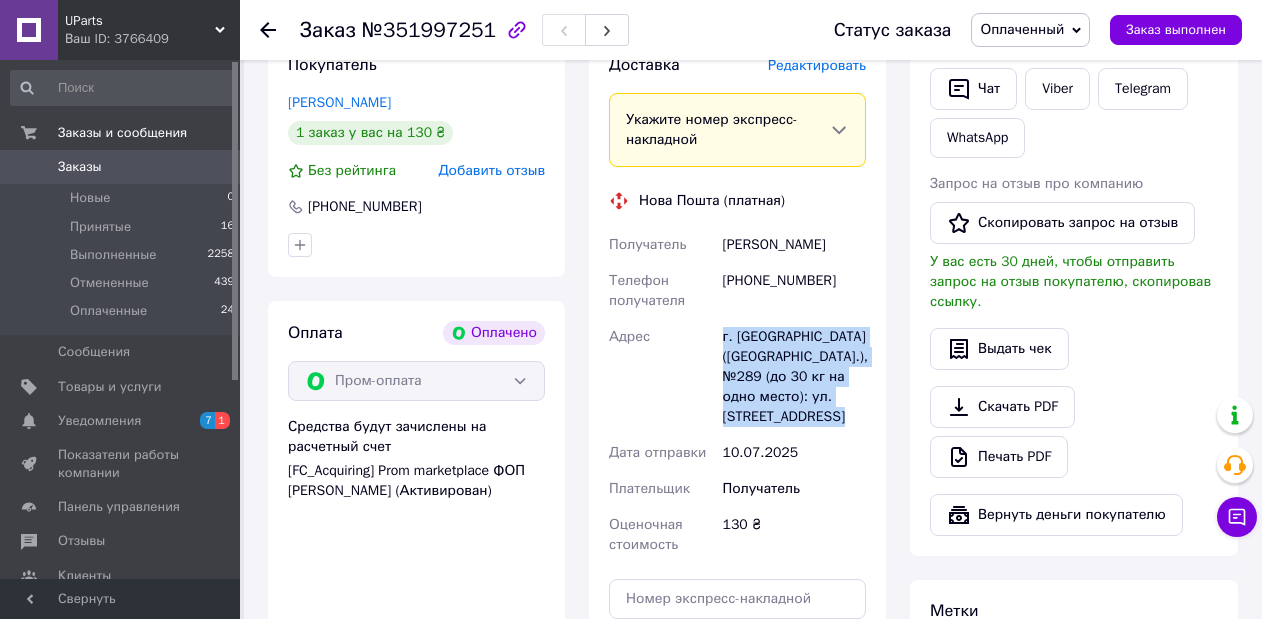 scroll, scrollTop: 495, scrollLeft: 0, axis: vertical 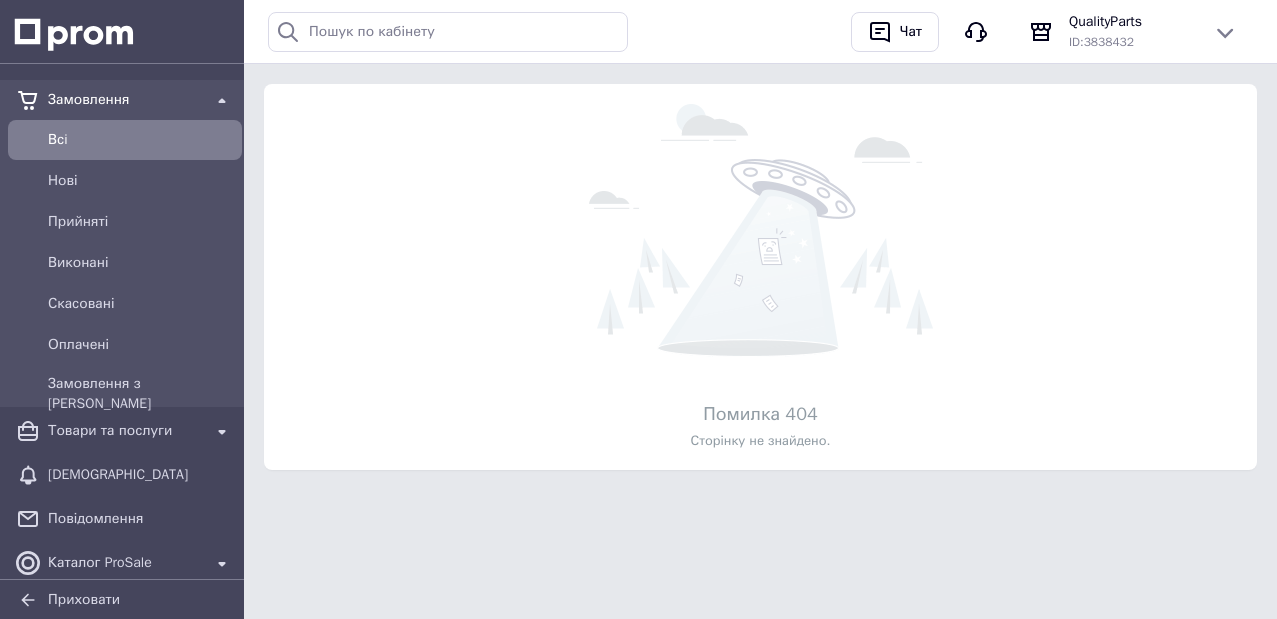 click on "Всi" at bounding box center [141, 140] 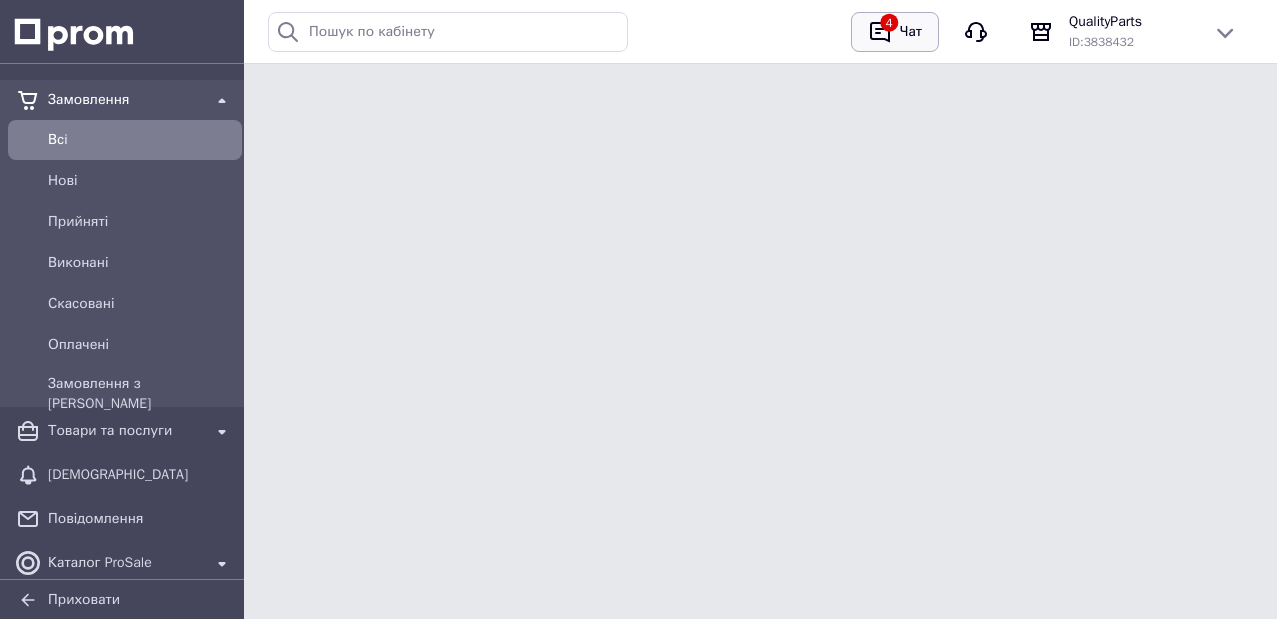 click on "4" at bounding box center [880, 32] 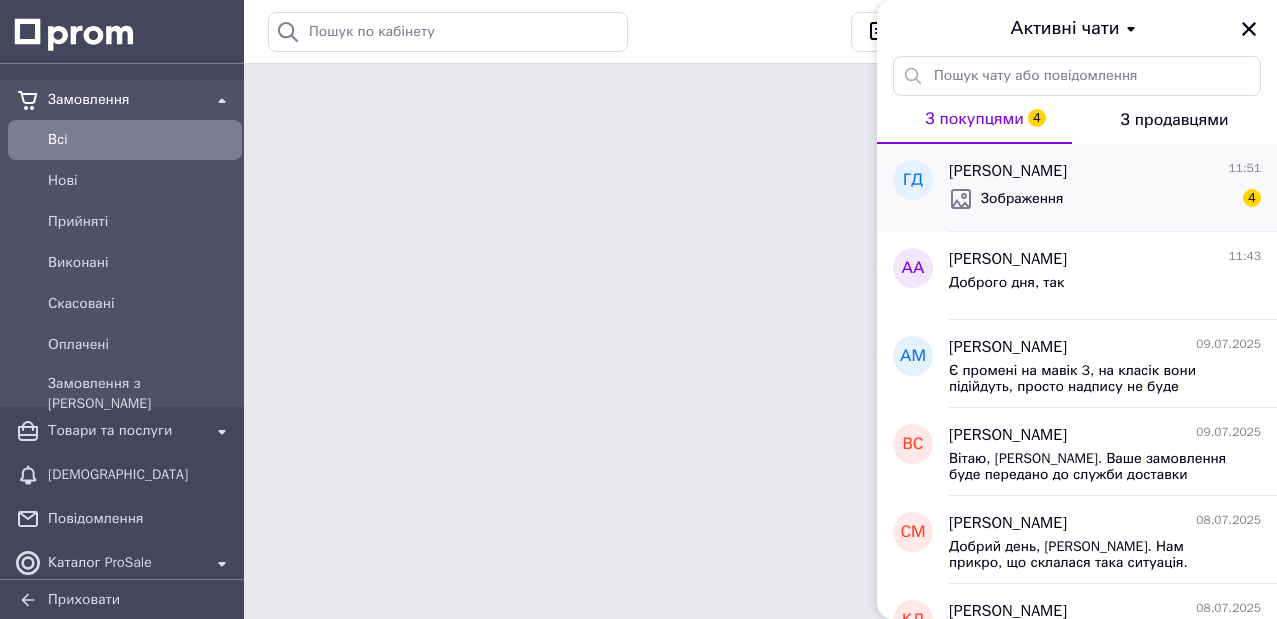 click on "Зображення" at bounding box center (1022, 199) 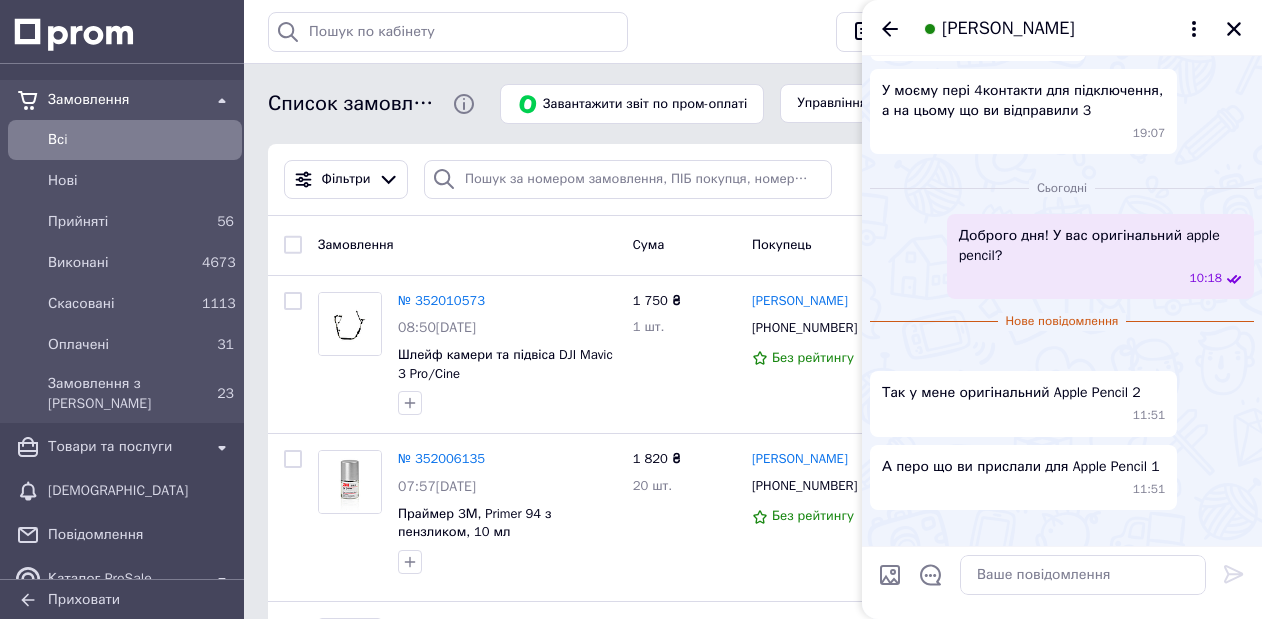 scroll, scrollTop: 1007, scrollLeft: 0, axis: vertical 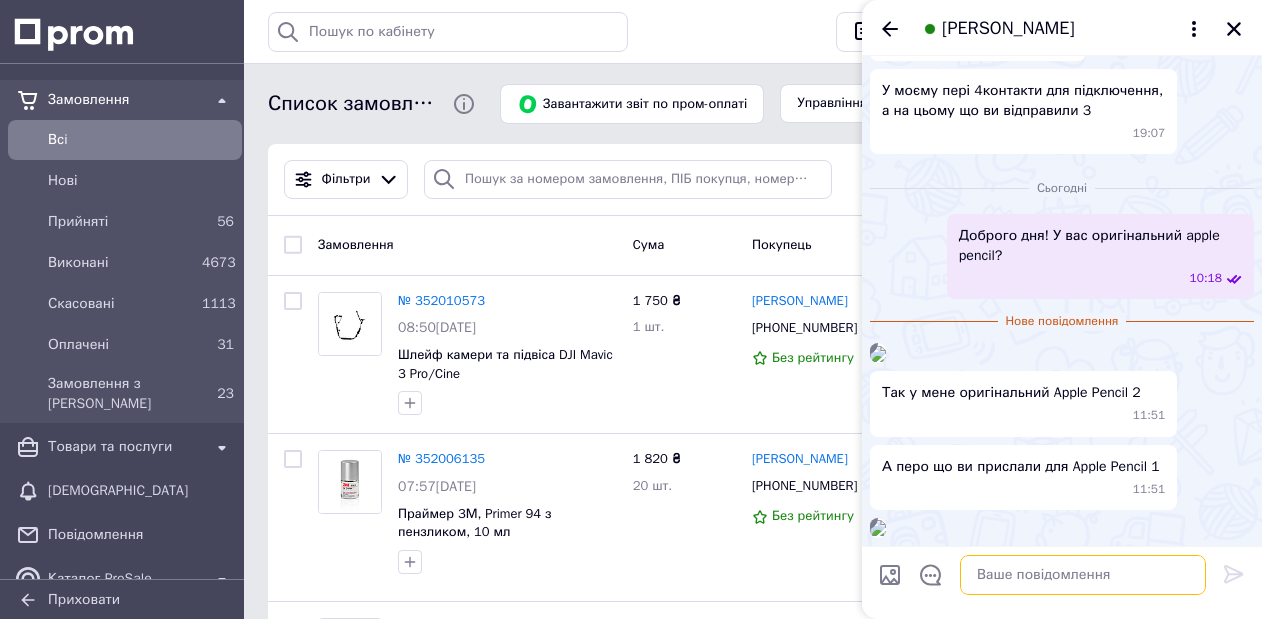 click at bounding box center (1083, 575) 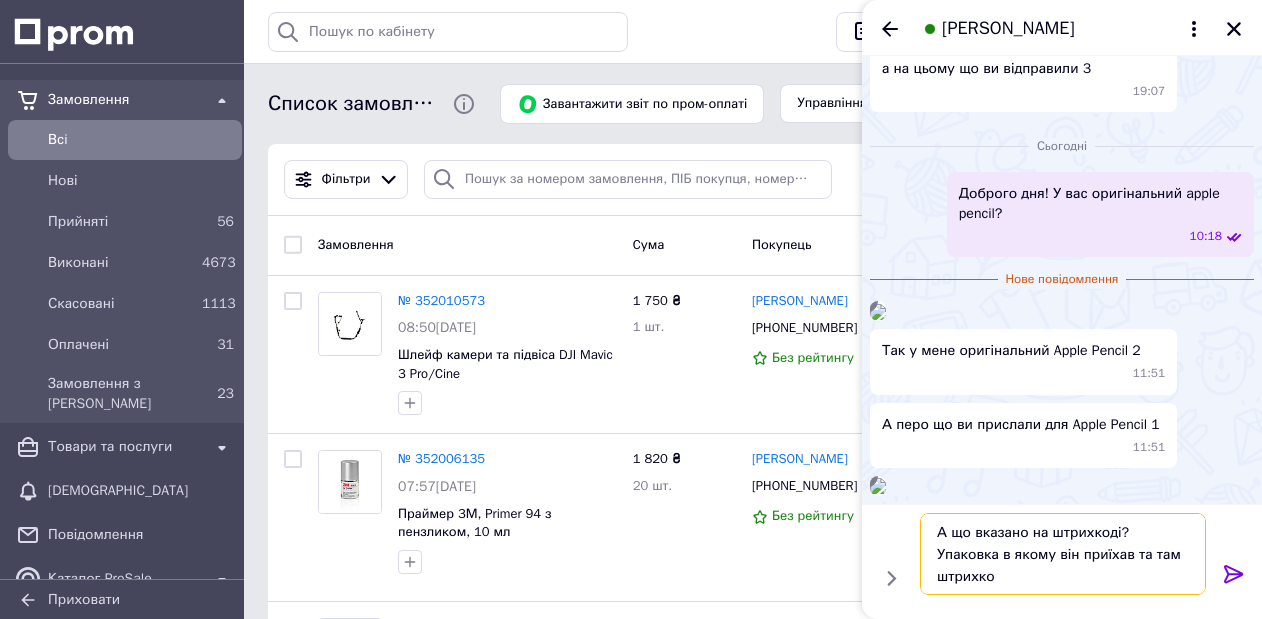 type on "А що вказано на штрихкоді? Упаковка в якому він приїхав та там штрихкод" 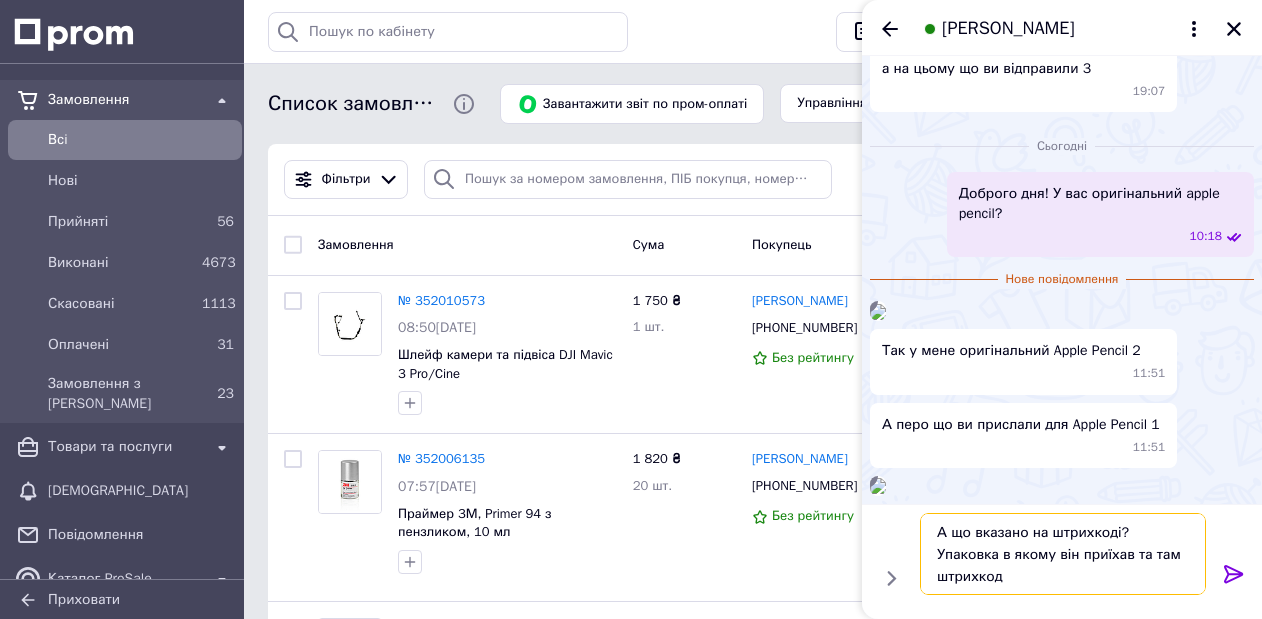 type 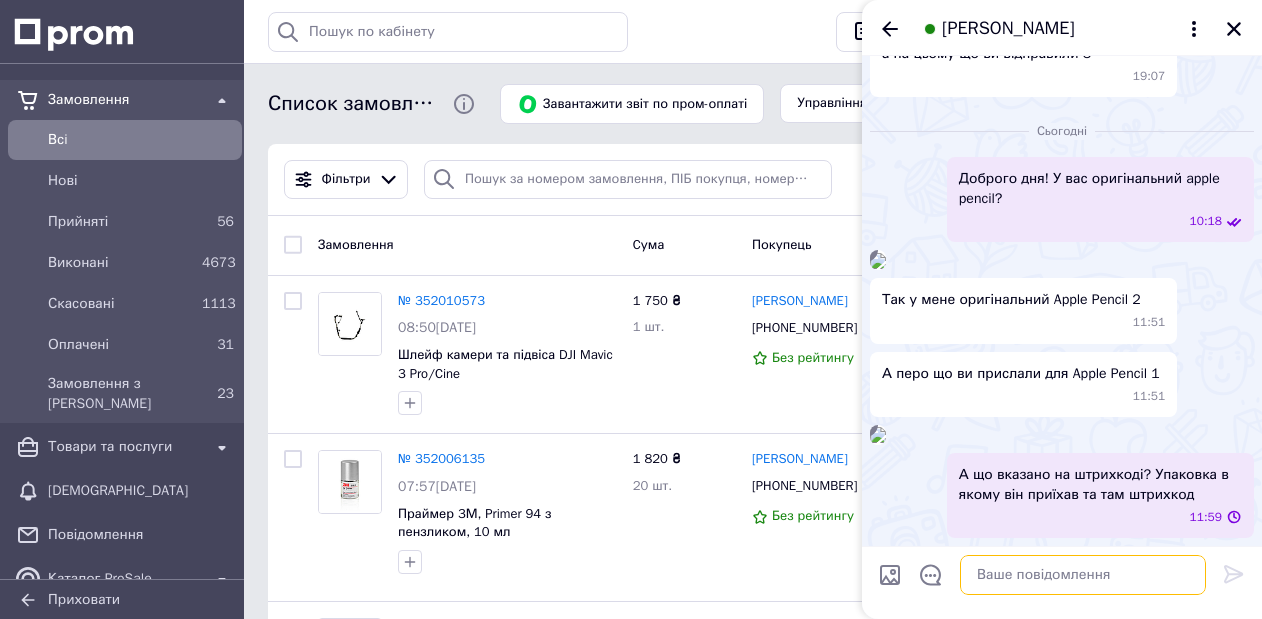 scroll, scrollTop: 1065, scrollLeft: 0, axis: vertical 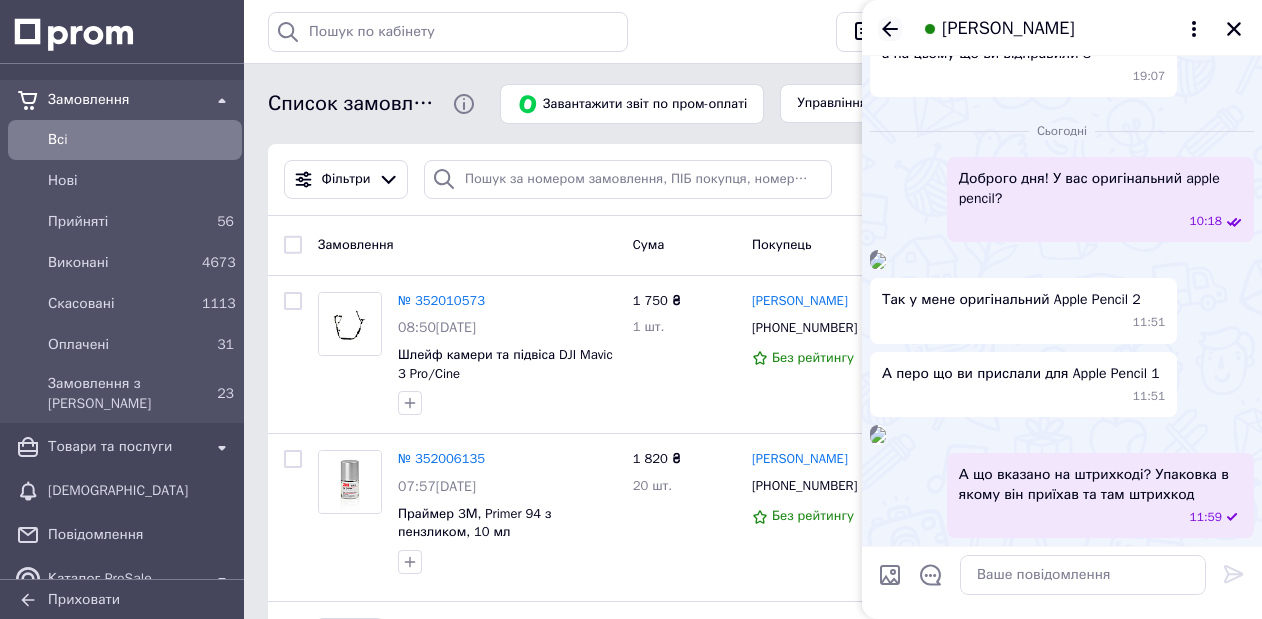 click 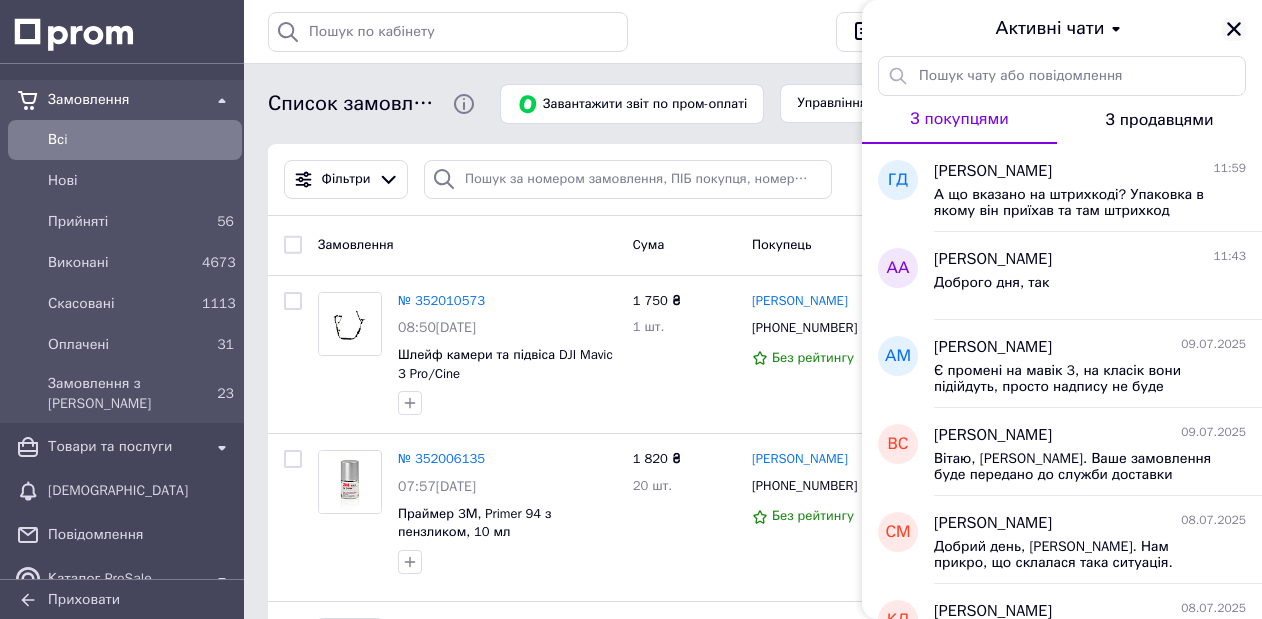click at bounding box center [1234, 29] 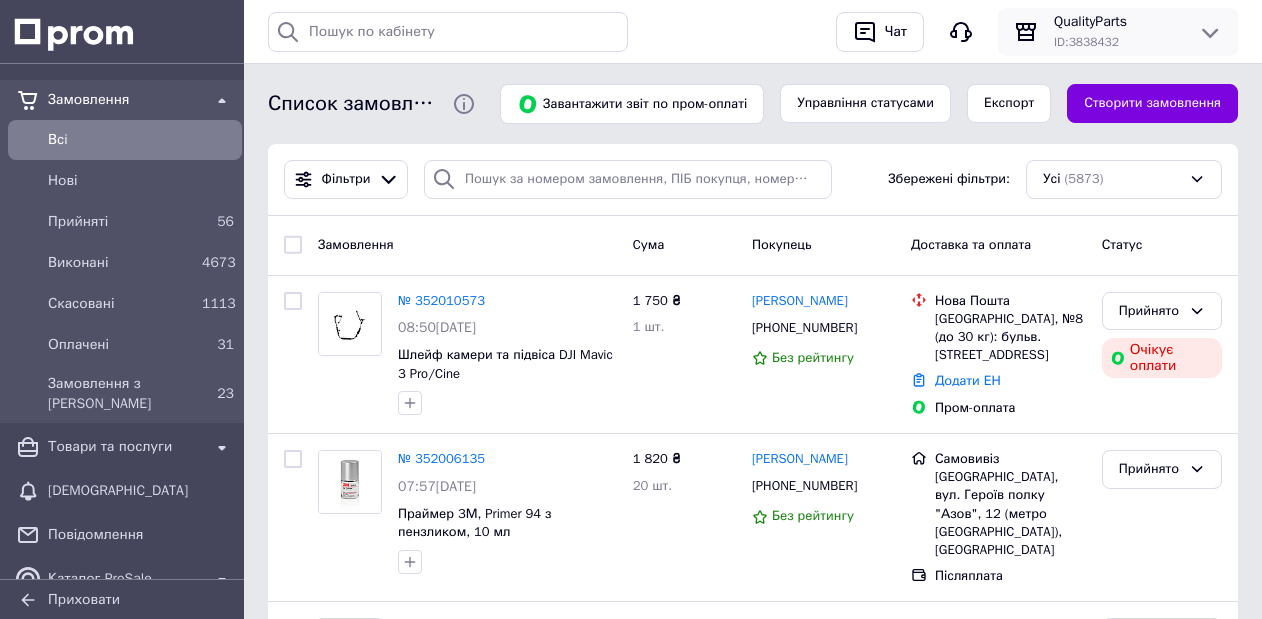 click on "ID:  3838432" at bounding box center (1086, 42) 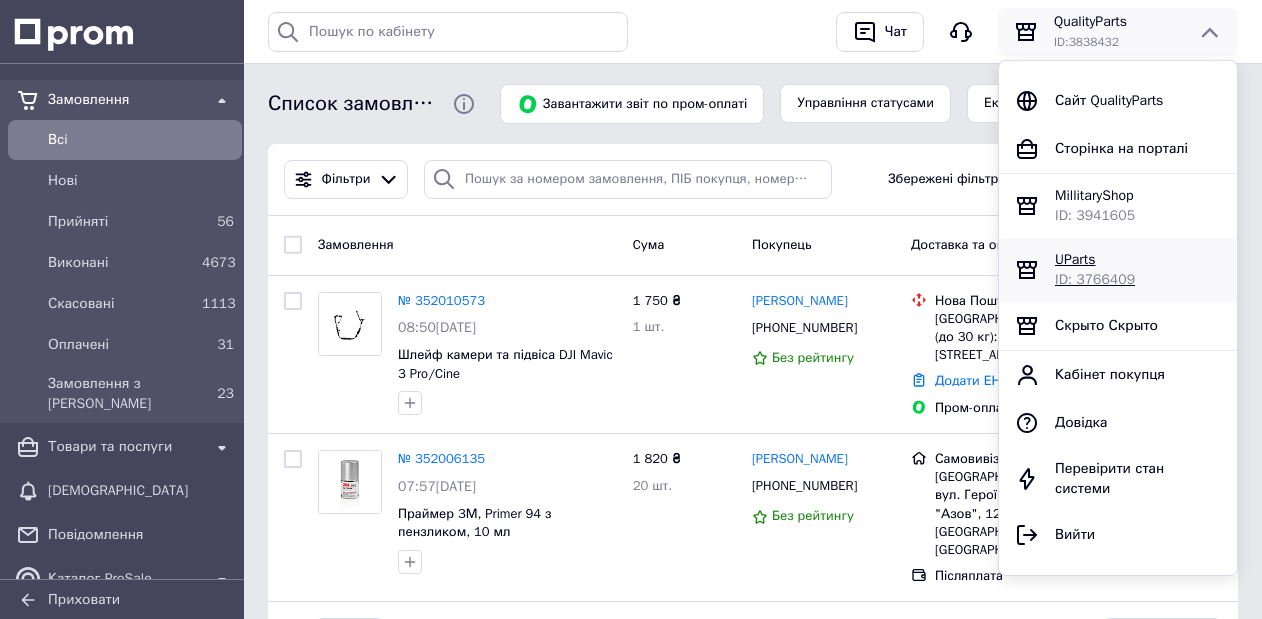 click on "UParts" at bounding box center [1075, 259] 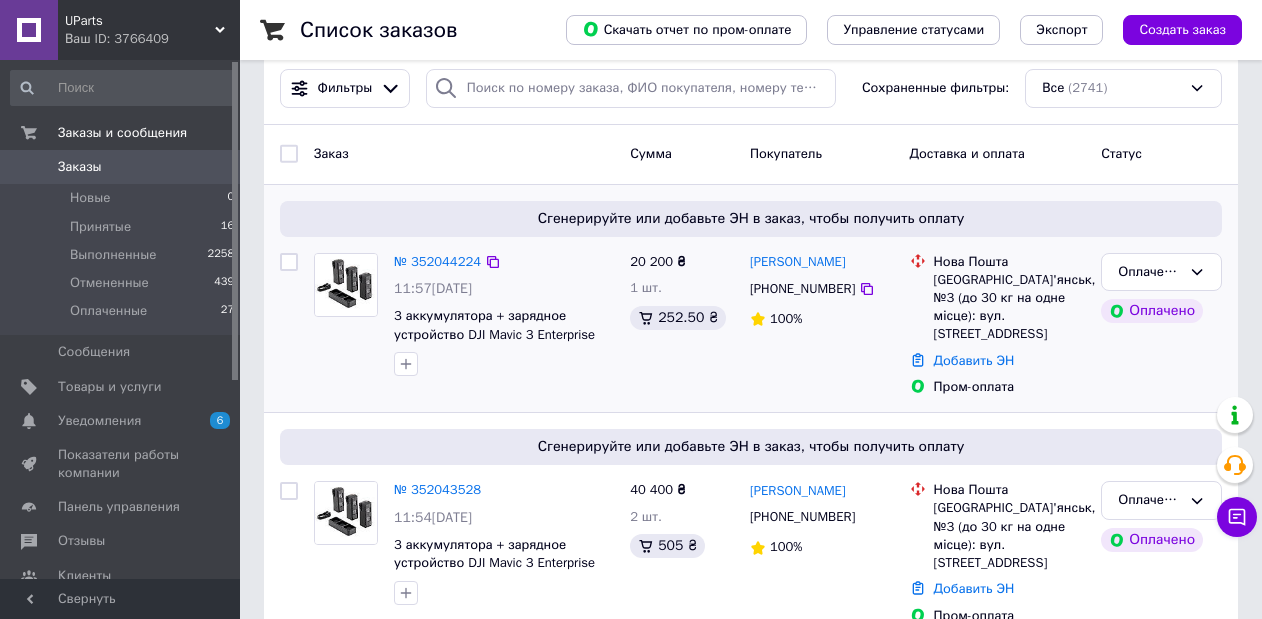 scroll, scrollTop: 0, scrollLeft: 0, axis: both 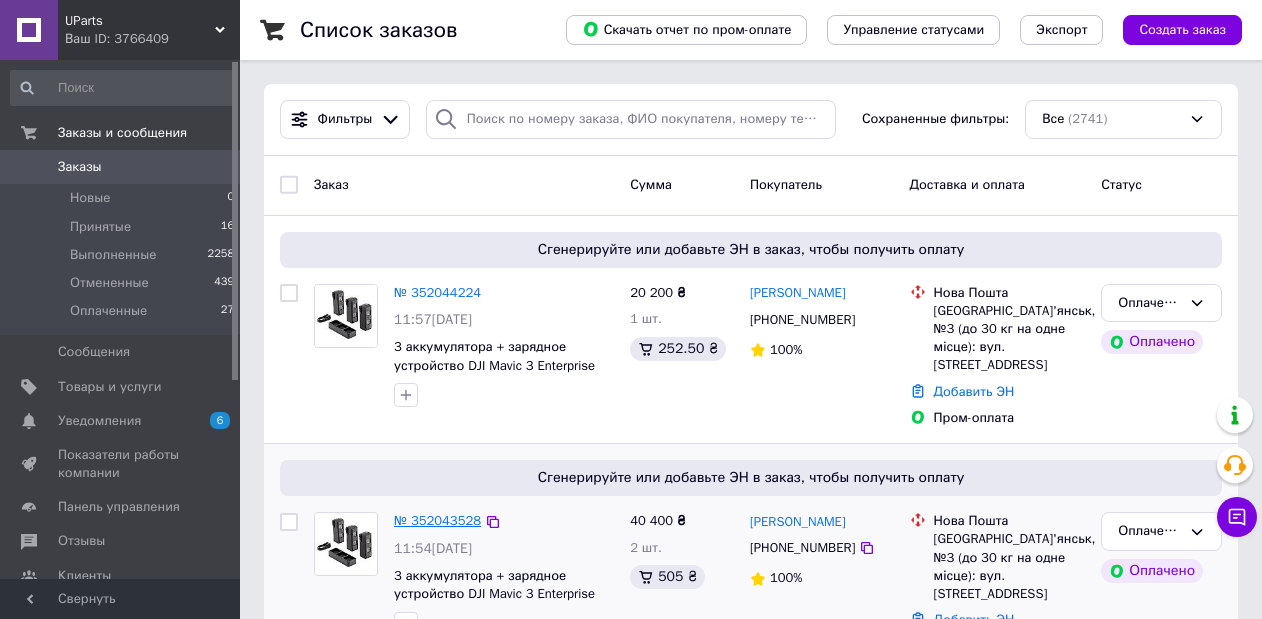 click on "№ 352043528" at bounding box center (437, 520) 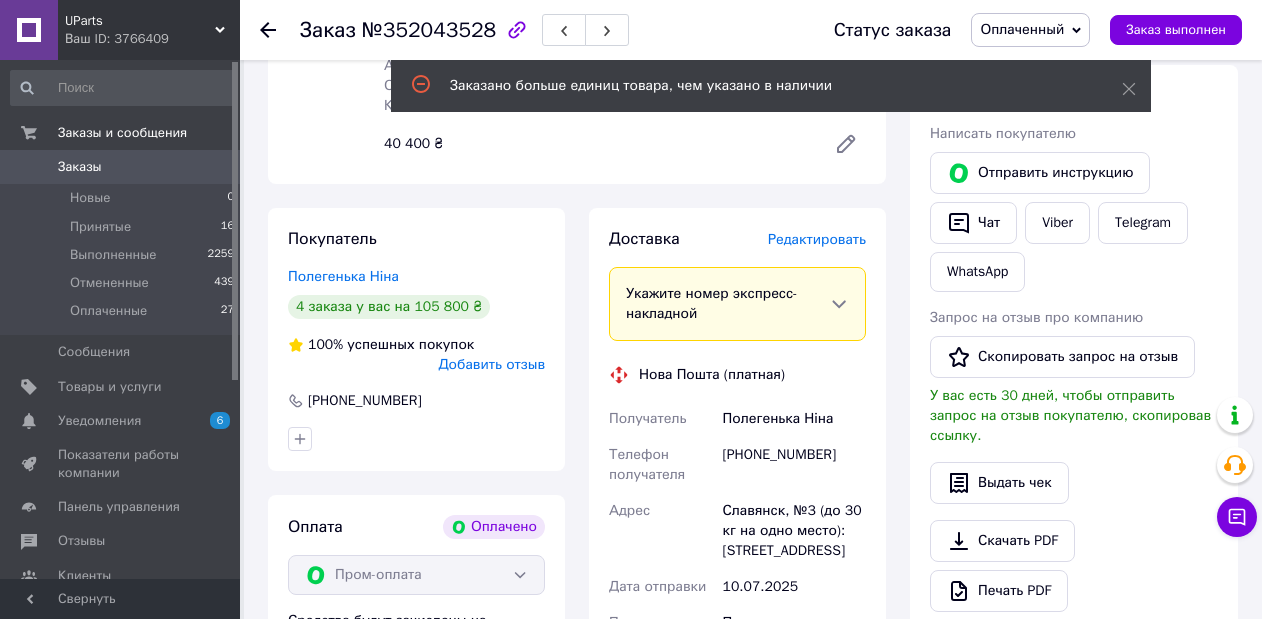scroll, scrollTop: 362, scrollLeft: 0, axis: vertical 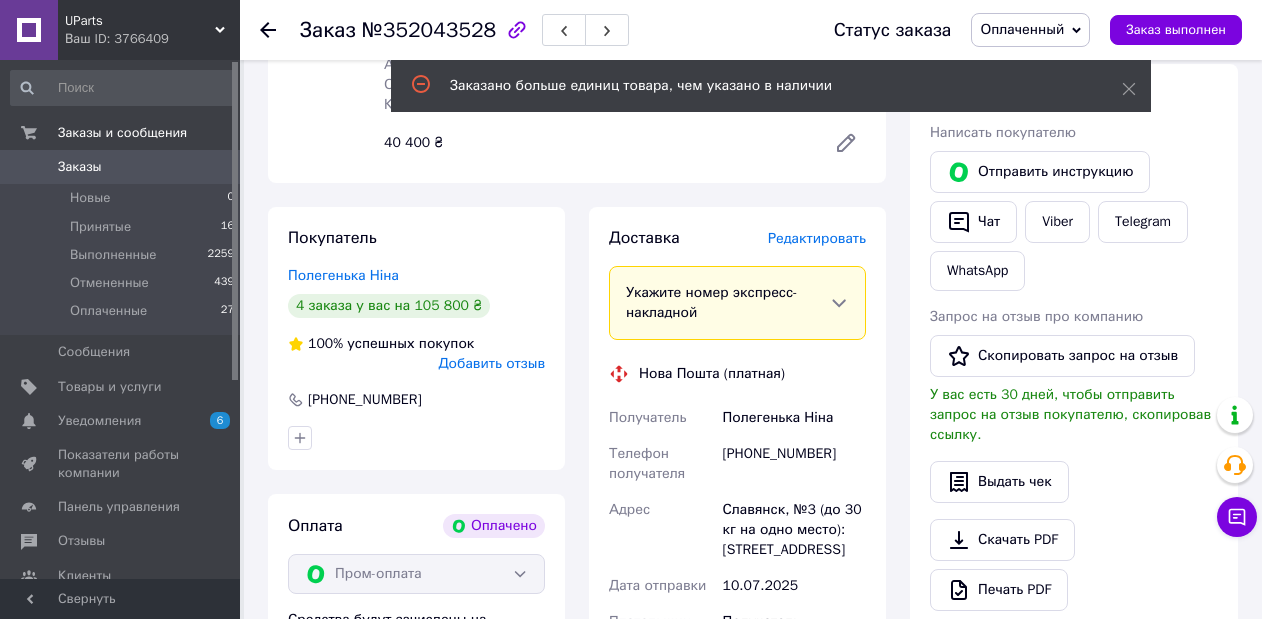 click on "[PHONE_NUMBER]" at bounding box center [794, 464] 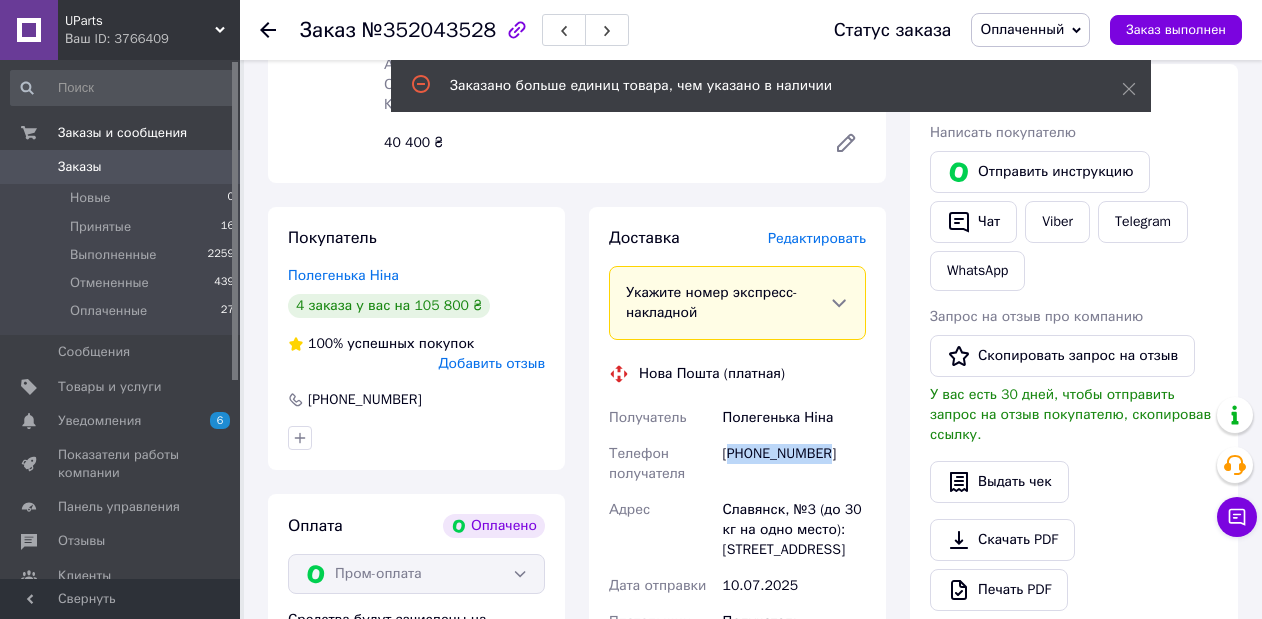 click on "[PHONE_NUMBER]" at bounding box center [794, 464] 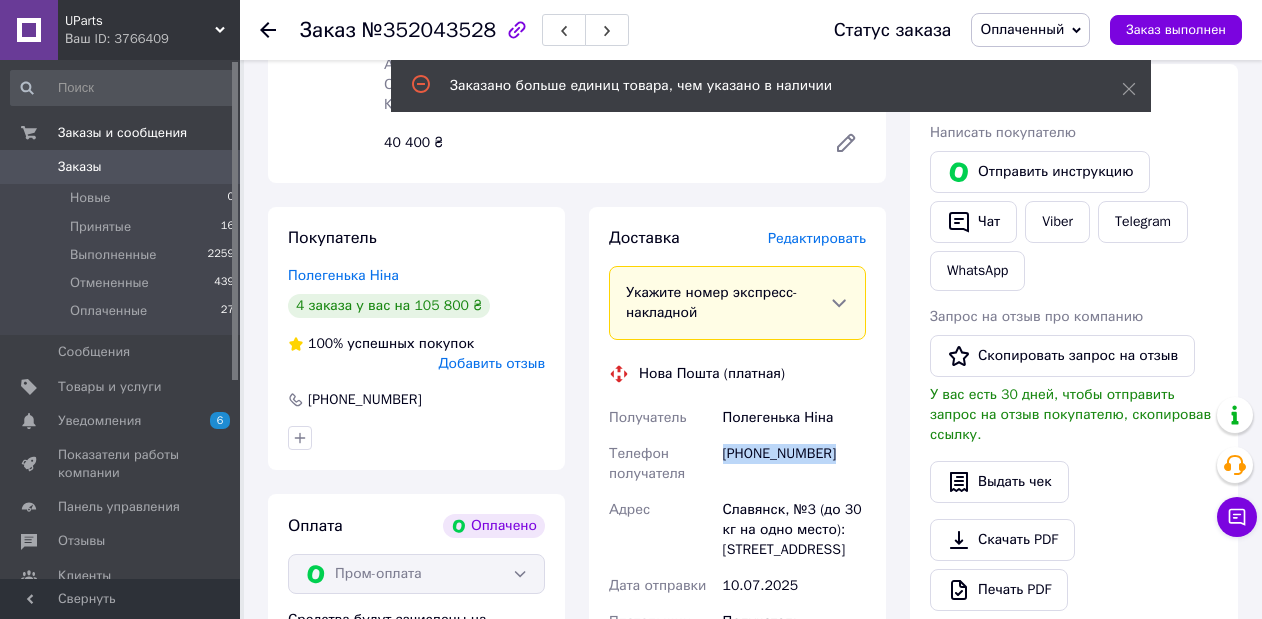 click on "[PHONE_NUMBER]" at bounding box center [794, 464] 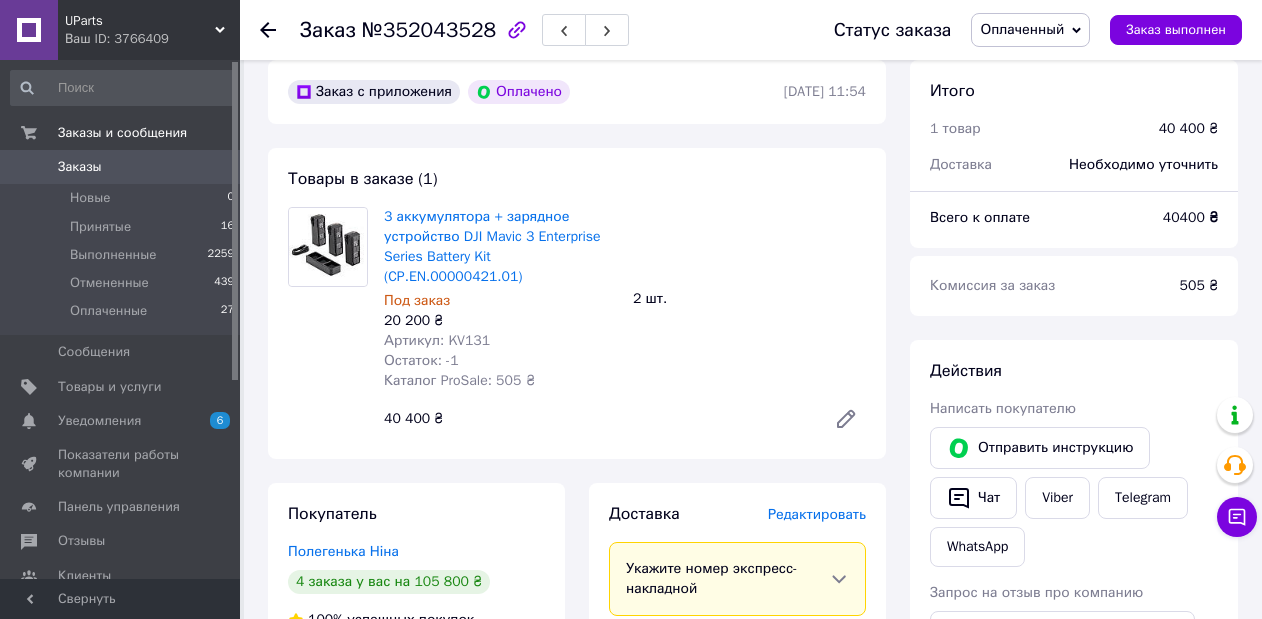 scroll, scrollTop: 85, scrollLeft: 0, axis: vertical 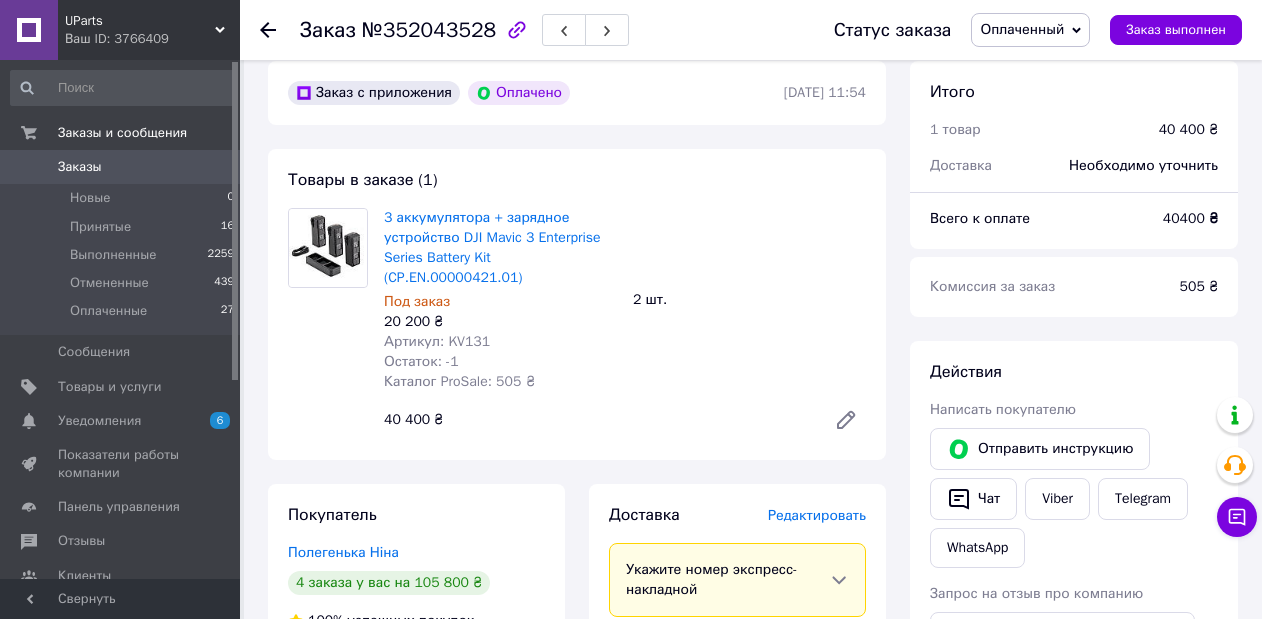 click 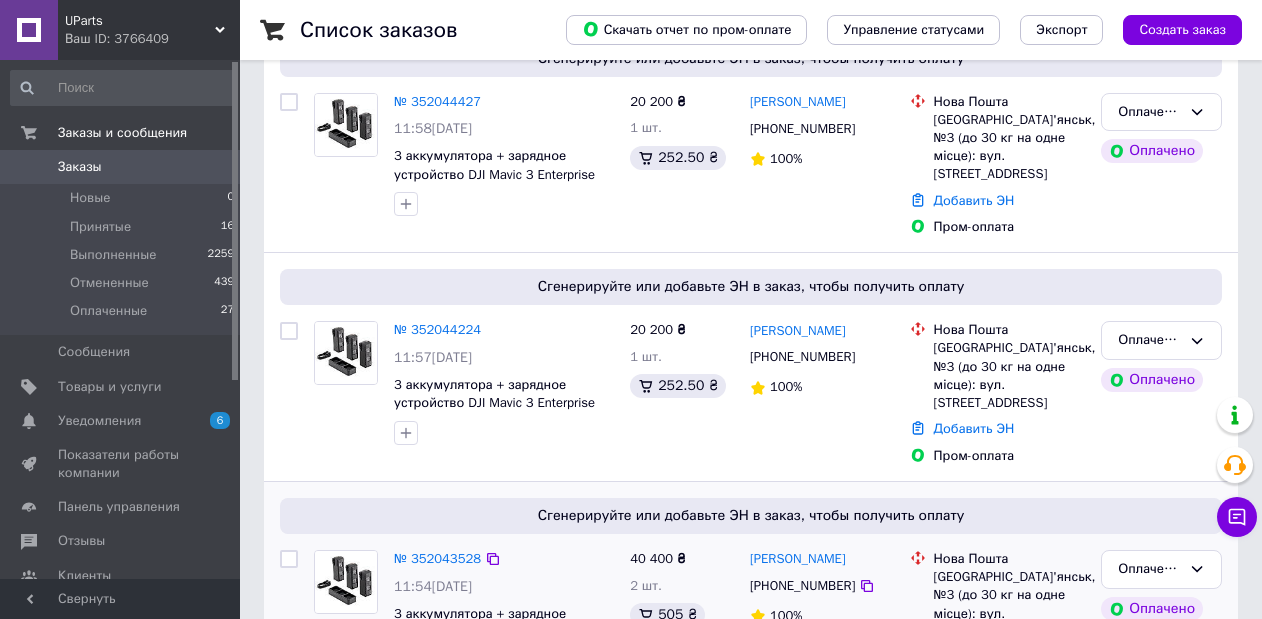 scroll, scrollTop: 184, scrollLeft: 0, axis: vertical 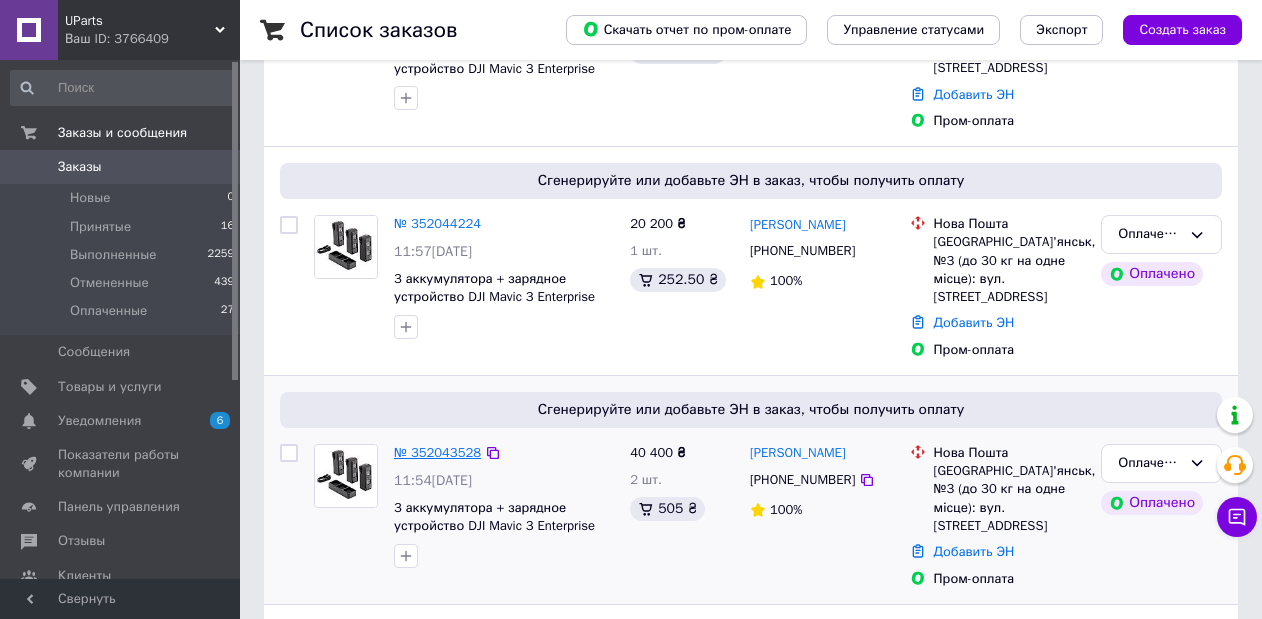 click on "№ 352043528" at bounding box center [437, 452] 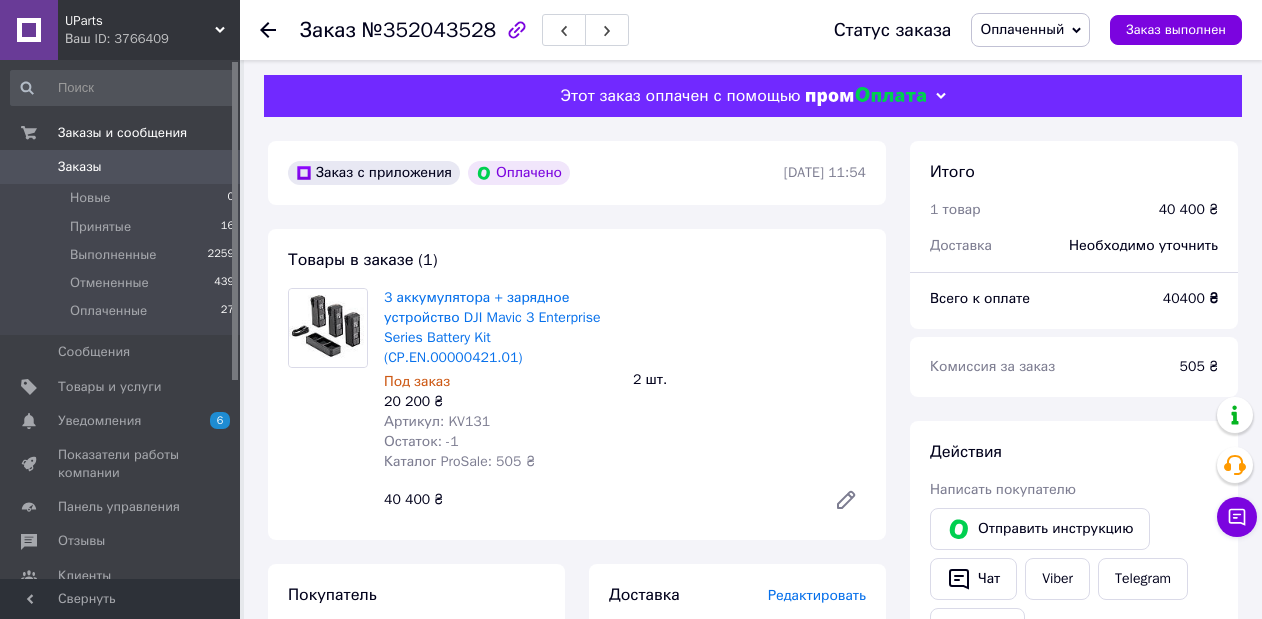 scroll, scrollTop: 0, scrollLeft: 0, axis: both 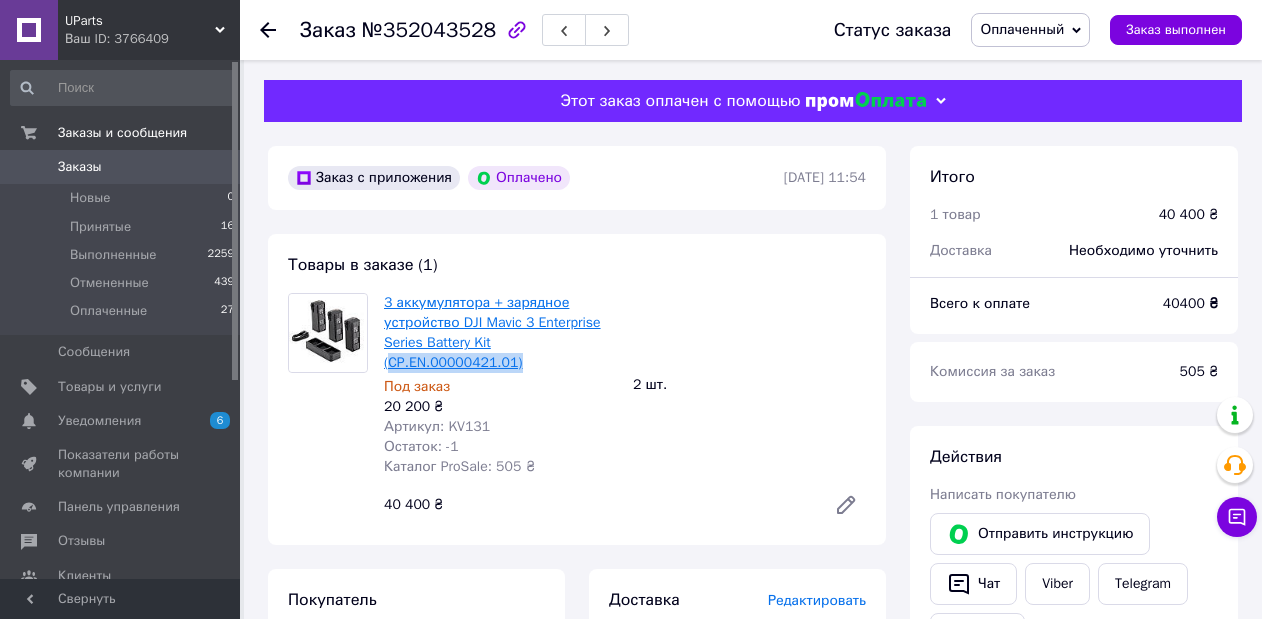 drag, startPoint x: 540, startPoint y: 363, endPoint x: 389, endPoint y: 359, distance: 151.05296 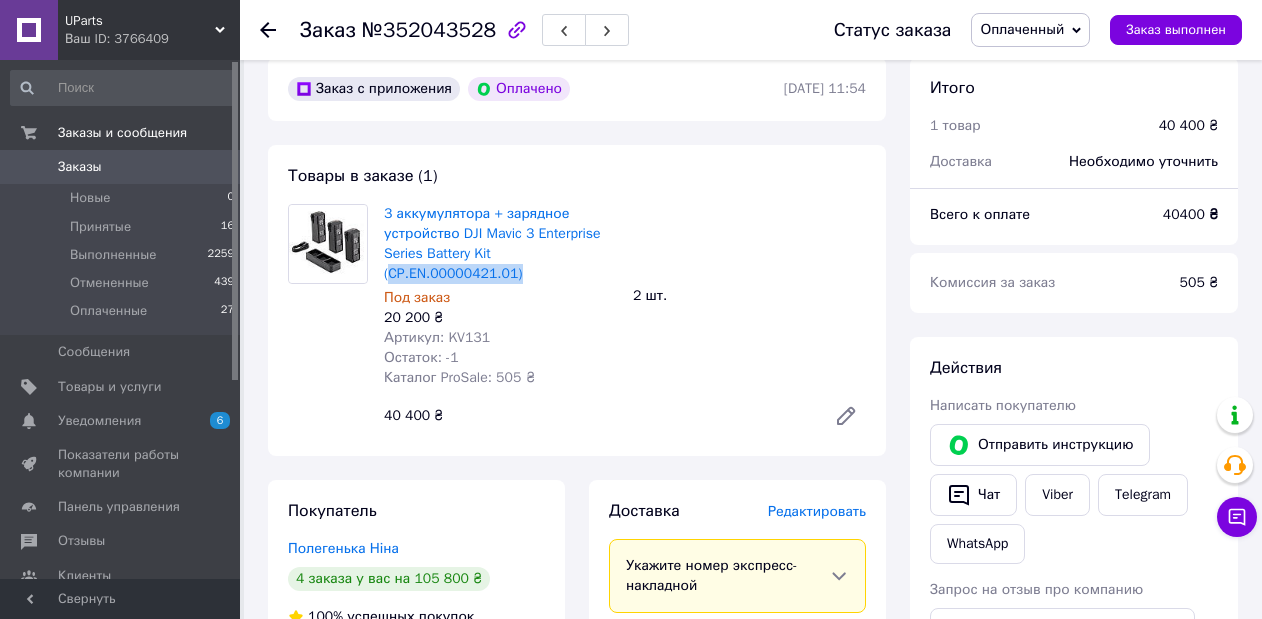 scroll, scrollTop: 660, scrollLeft: 0, axis: vertical 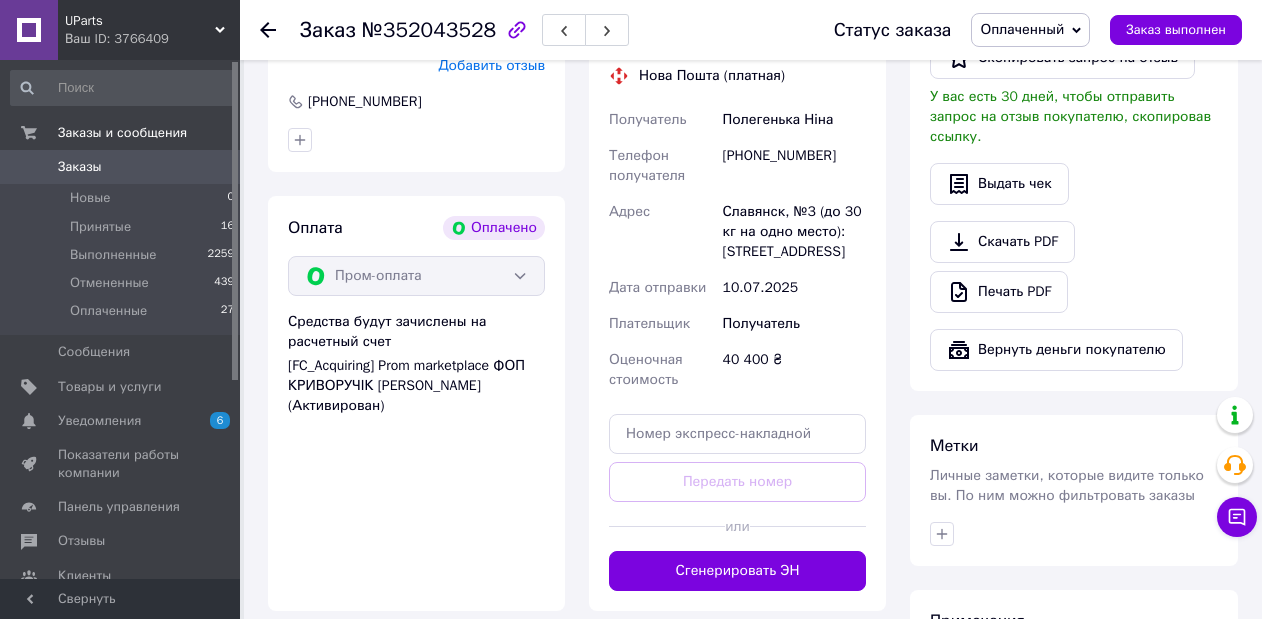click on "Славянск, №3 (до 30 кг на одно место): ул. Центральна, 11" at bounding box center [794, 232] 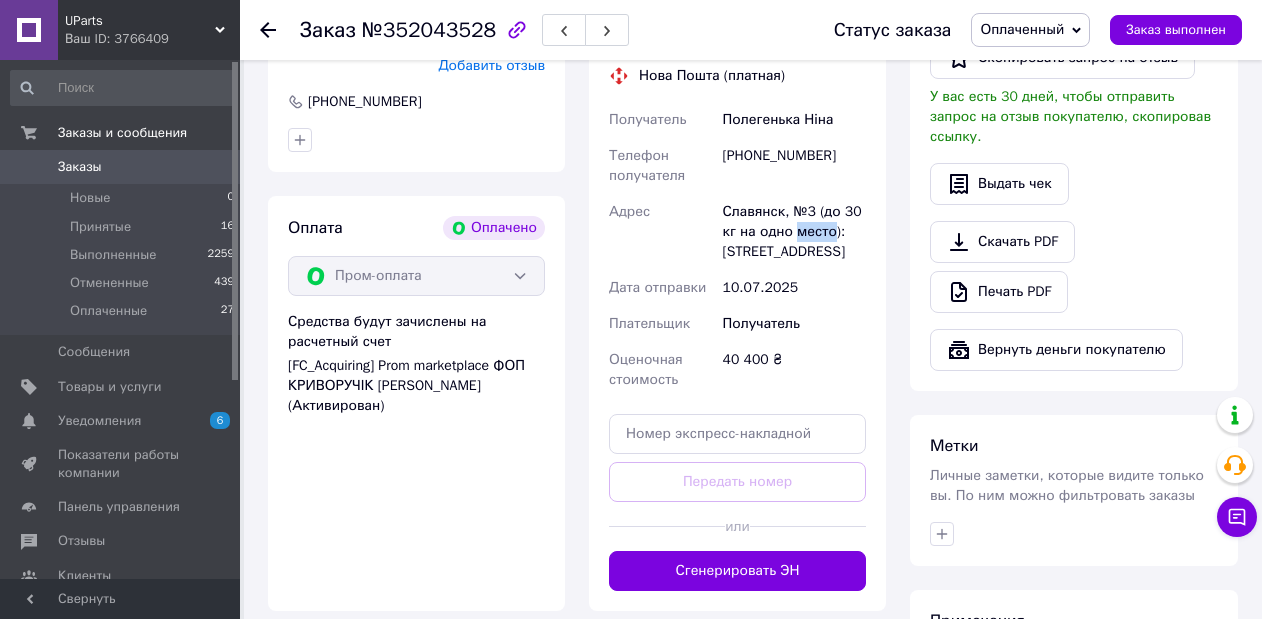 click on "Славянск, №3 (до 30 кг на одно место): ул. Центральна, 11" at bounding box center (794, 232) 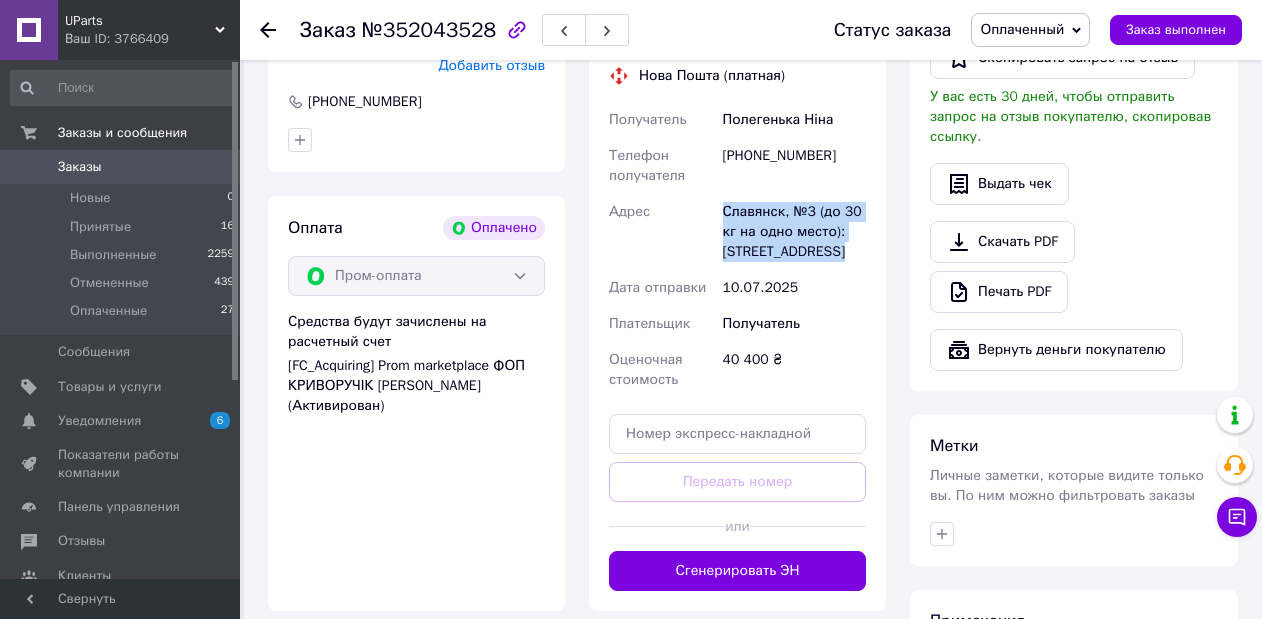 click on "Славянск, №3 (до 30 кг на одно место): ул. Центральна, 11" at bounding box center [794, 232] 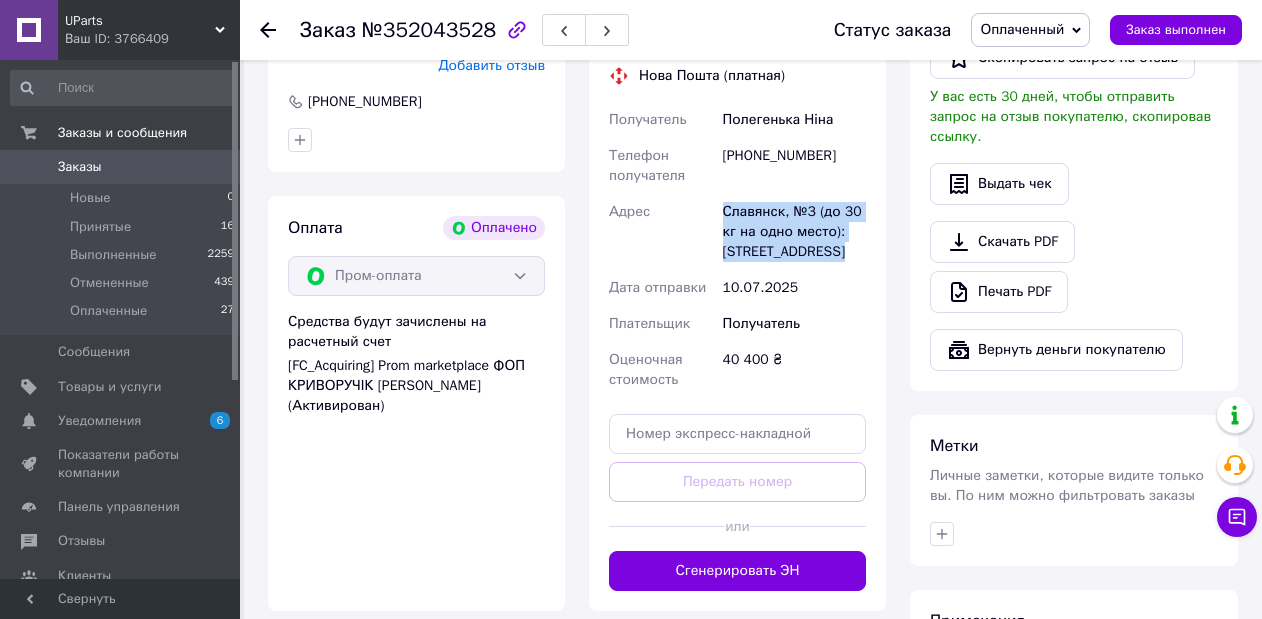 scroll, scrollTop: 122, scrollLeft: 0, axis: vertical 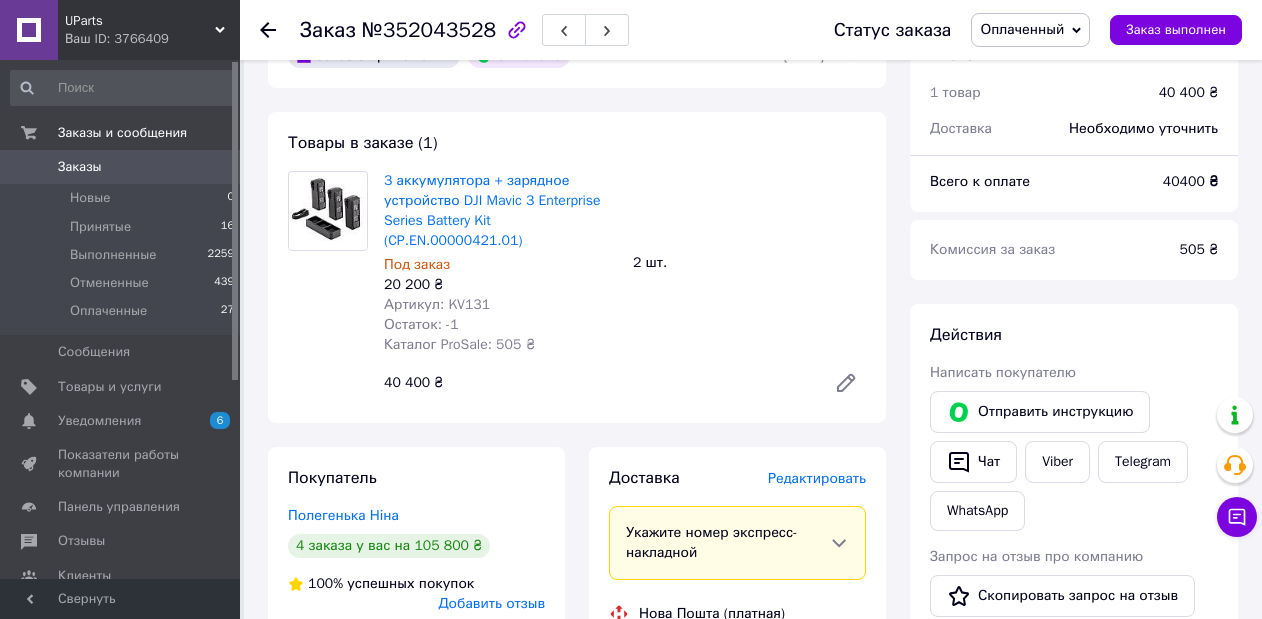 click at bounding box center [268, 30] 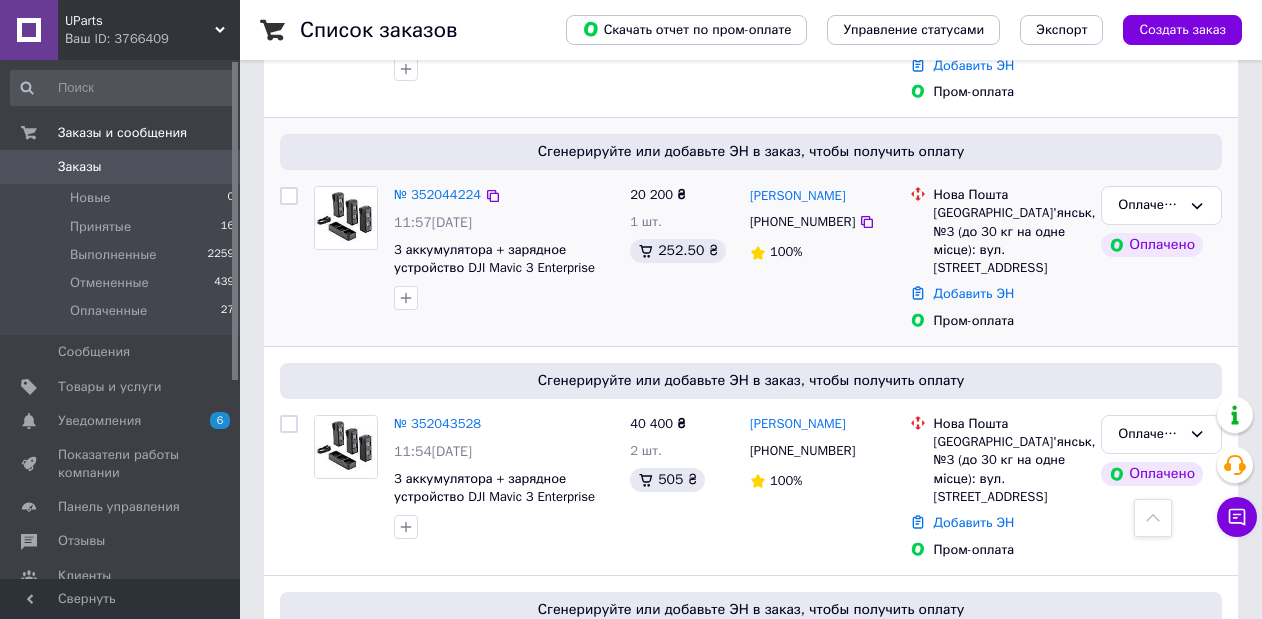 scroll, scrollTop: 322, scrollLeft: 0, axis: vertical 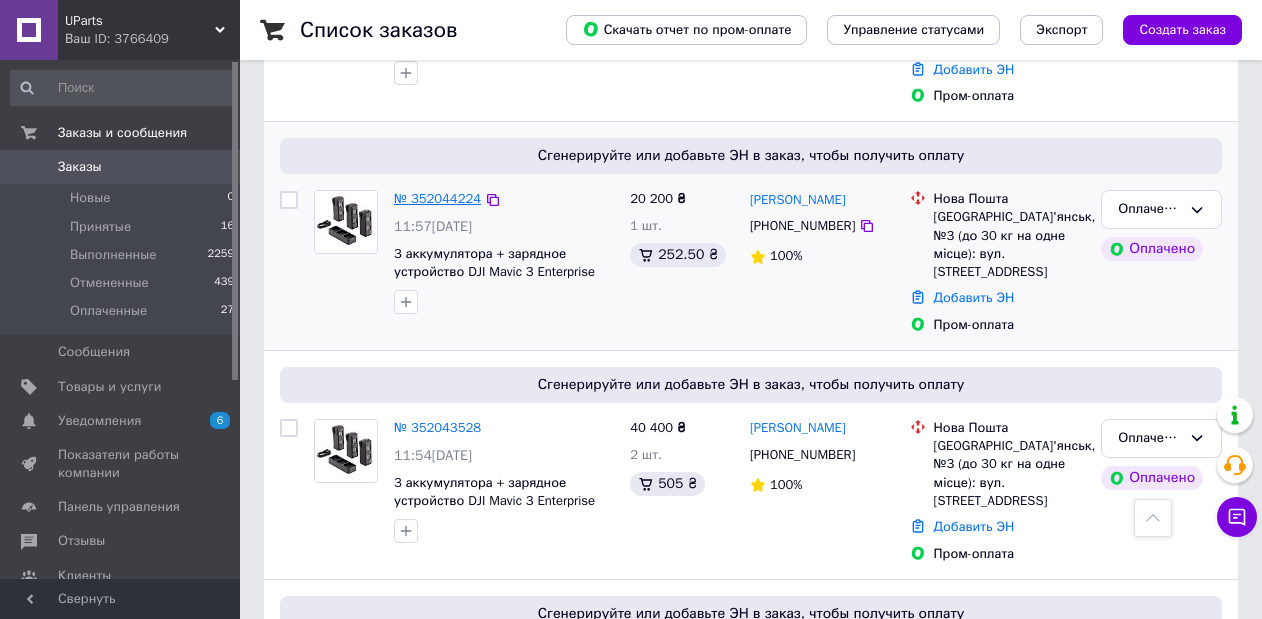 click on "№ 352044224" at bounding box center (437, 198) 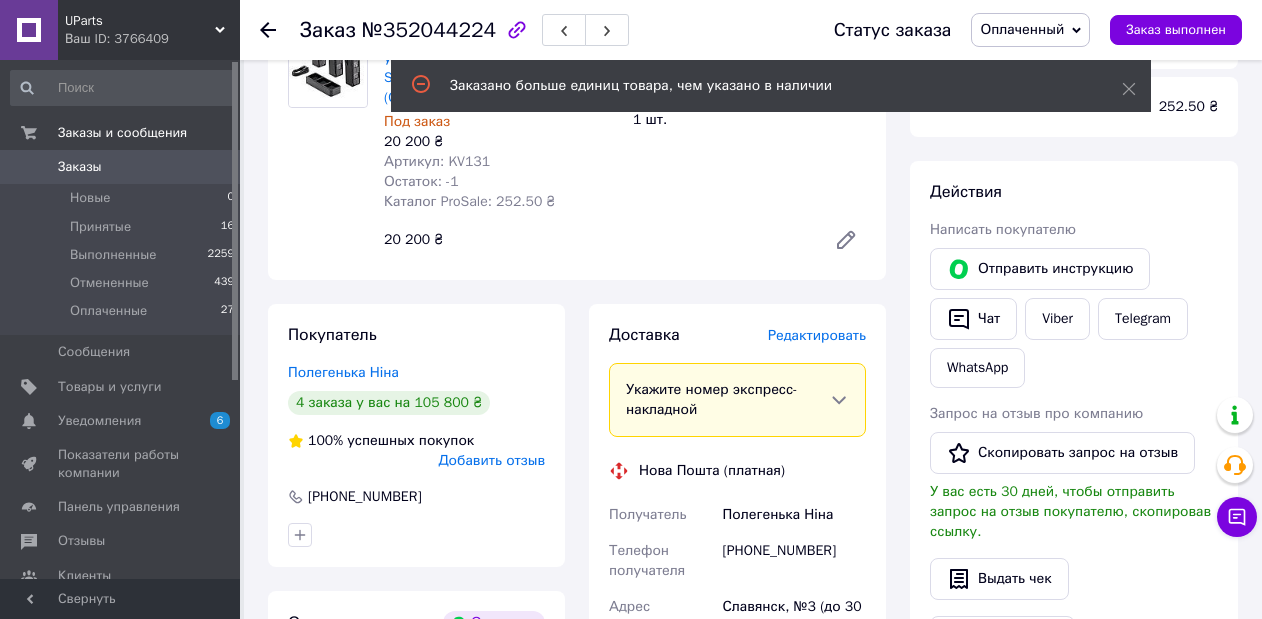scroll, scrollTop: 299, scrollLeft: 0, axis: vertical 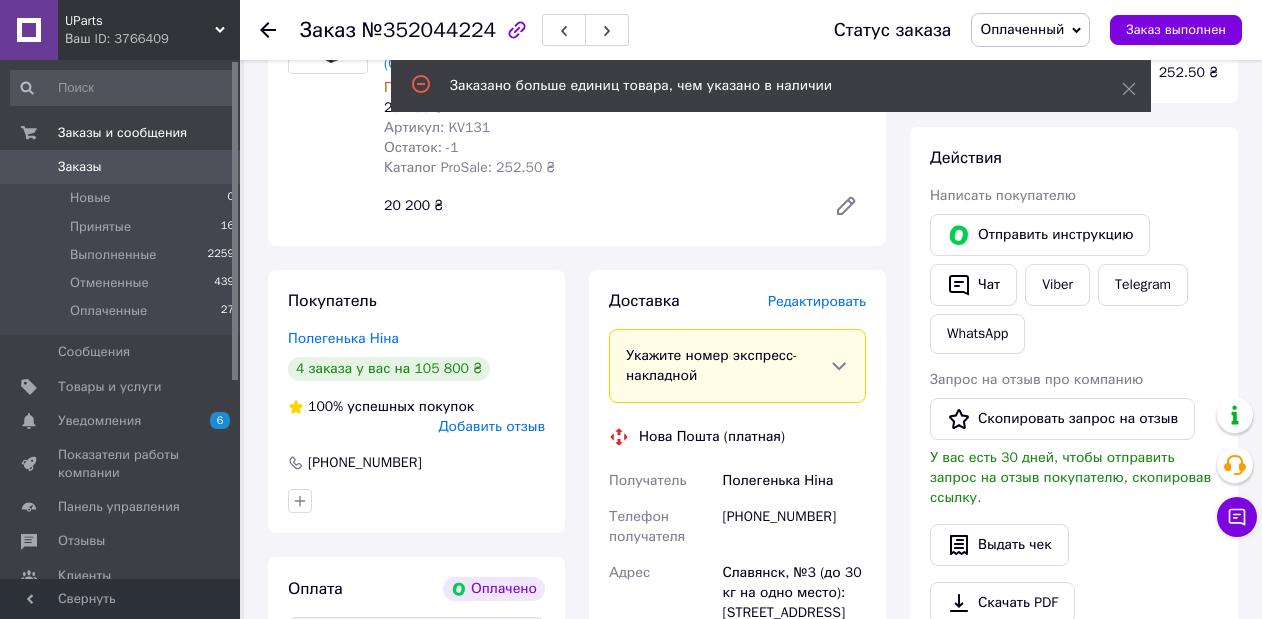 click on "+380931425234" at bounding box center [794, 527] 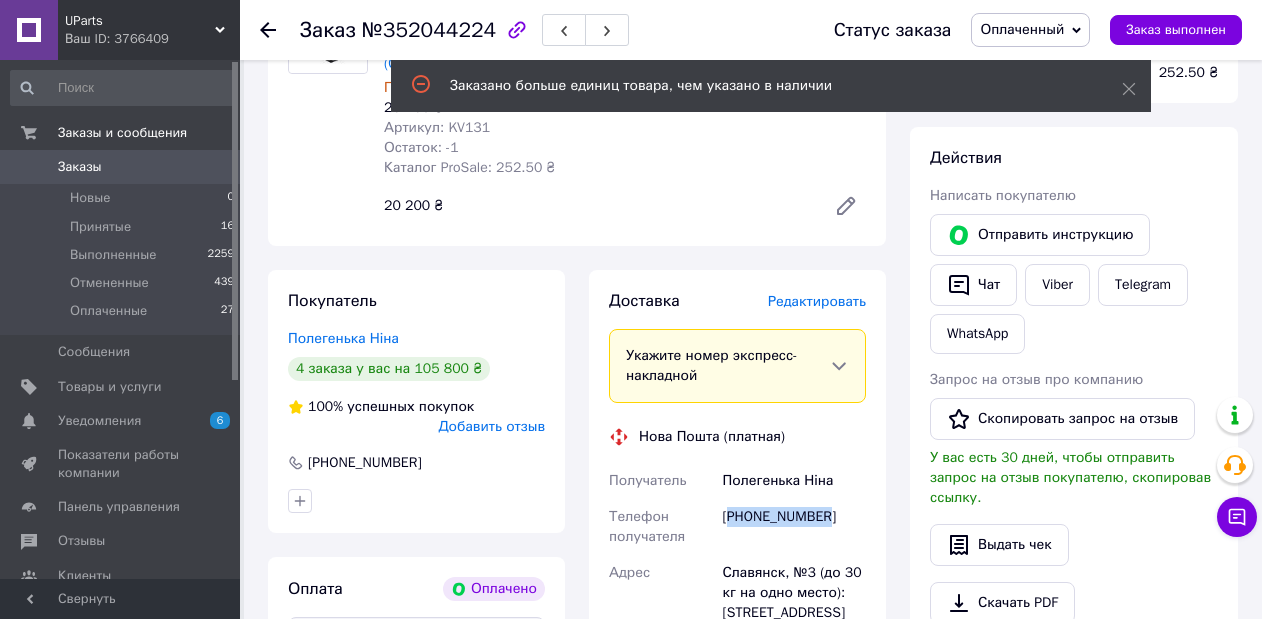 click on "+380931425234" at bounding box center [794, 527] 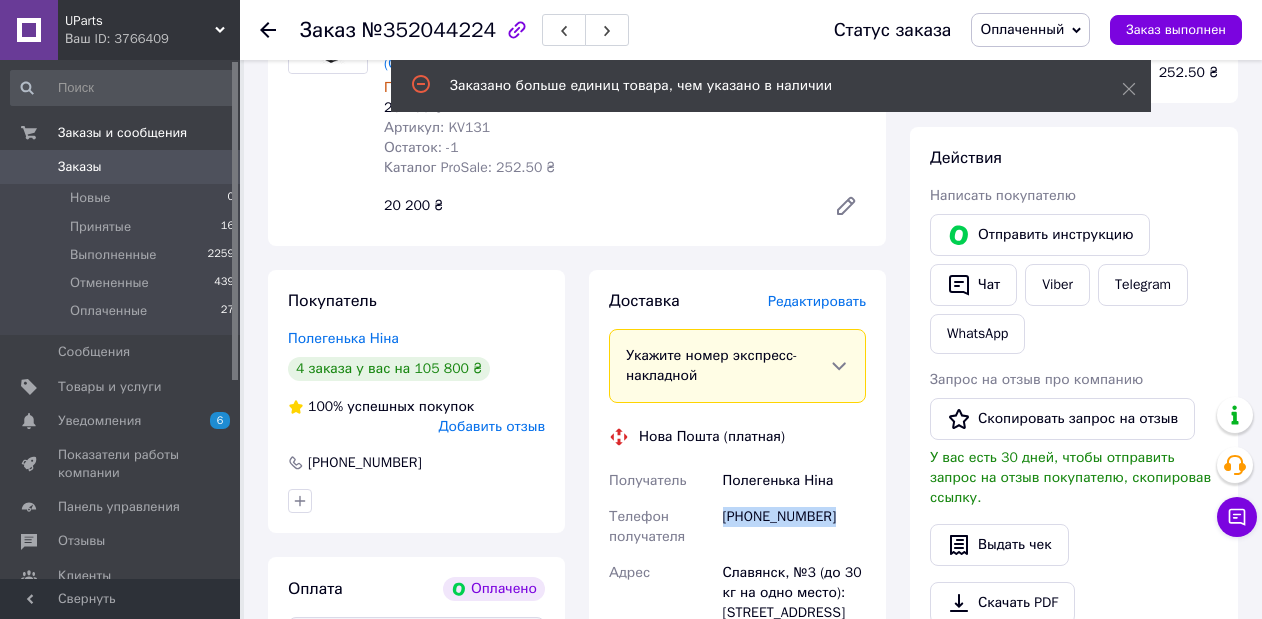 click on "+380931425234" at bounding box center [794, 527] 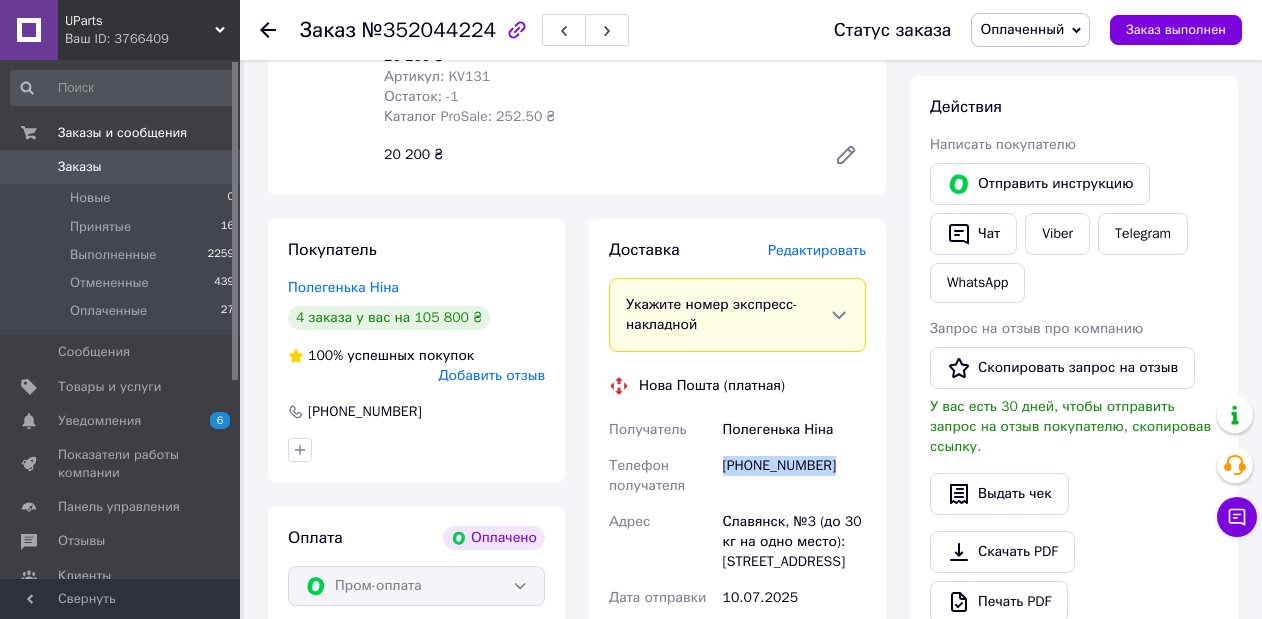 scroll, scrollTop: 443, scrollLeft: 0, axis: vertical 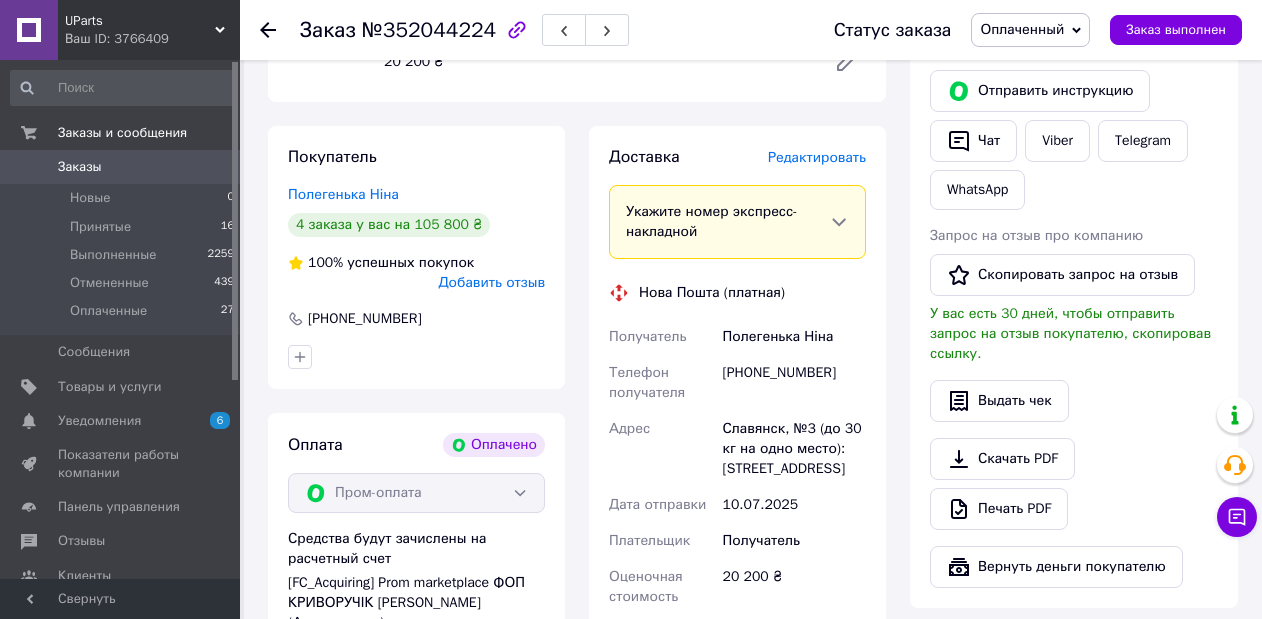 click on "Славянск, №3 (до 30 кг на одно место): ул. Центральна, 11" at bounding box center [794, 449] 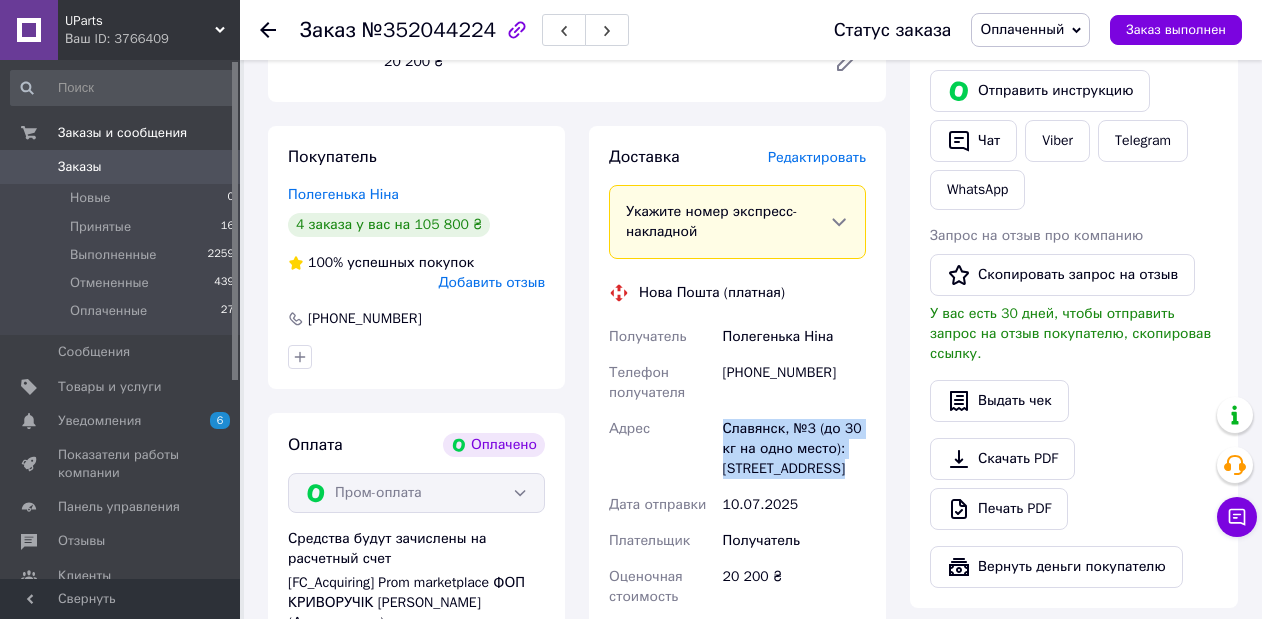 click on "Славянск, №3 (до 30 кг на одно место): ул. Центральна, 11" at bounding box center [794, 449] 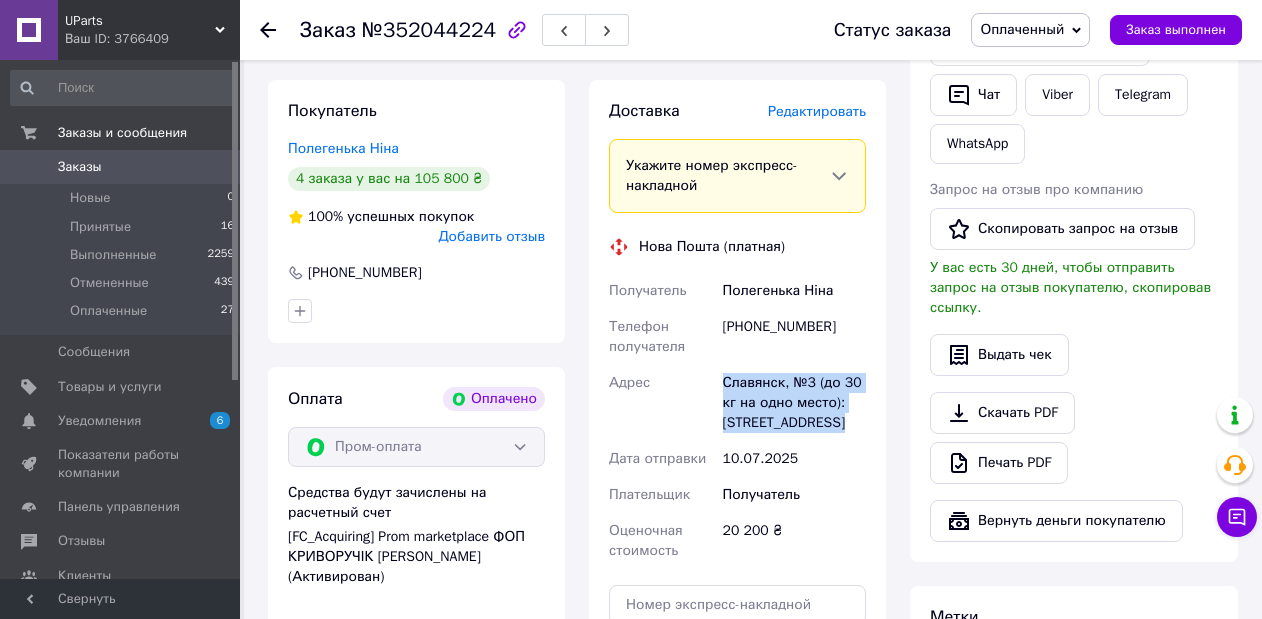 scroll, scrollTop: 524, scrollLeft: 0, axis: vertical 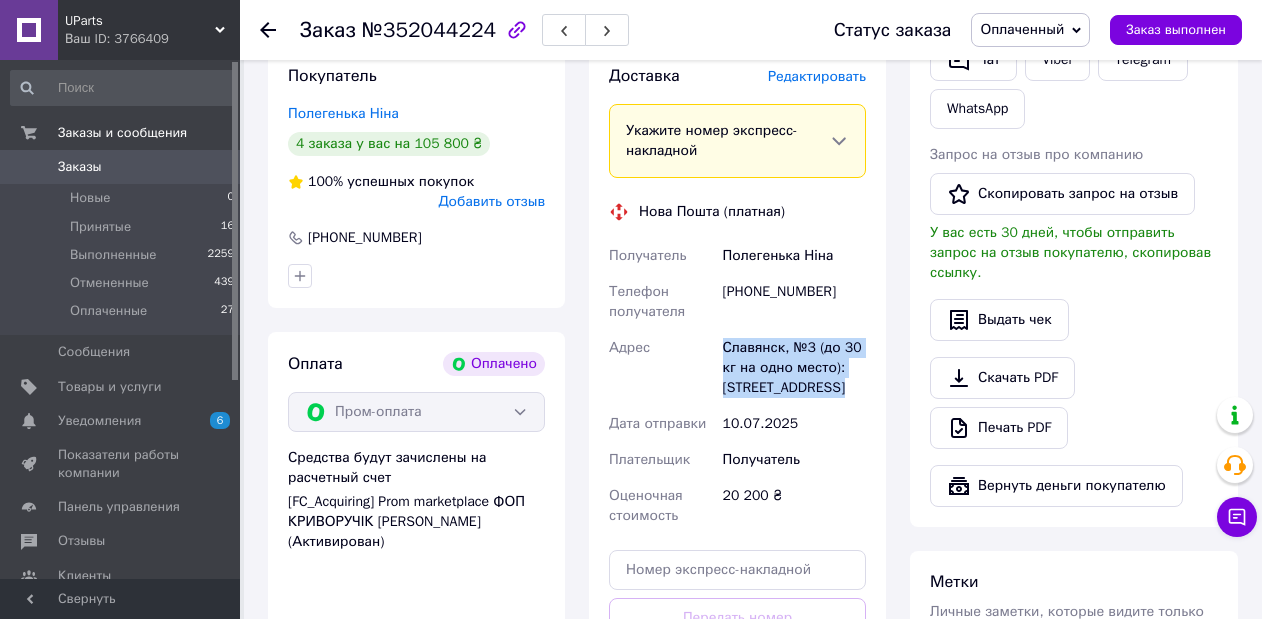 copy on "Славянск, №3 (до 30 кг на одно место): ул. Центральна, 11" 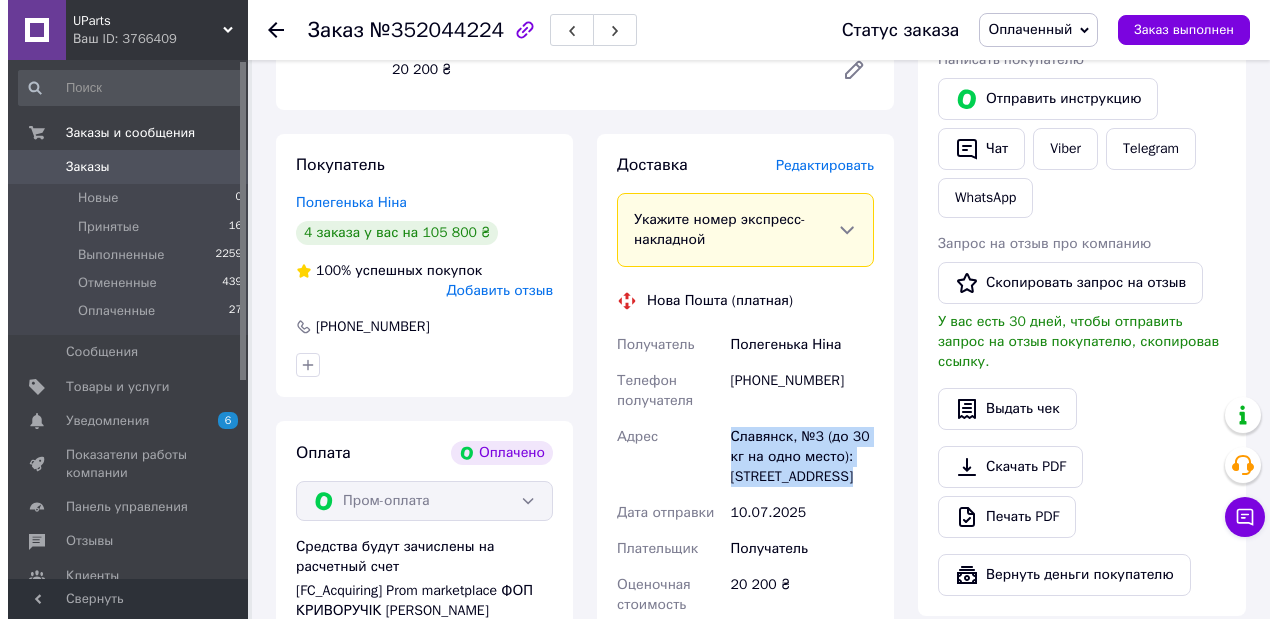 scroll, scrollTop: 0, scrollLeft: 0, axis: both 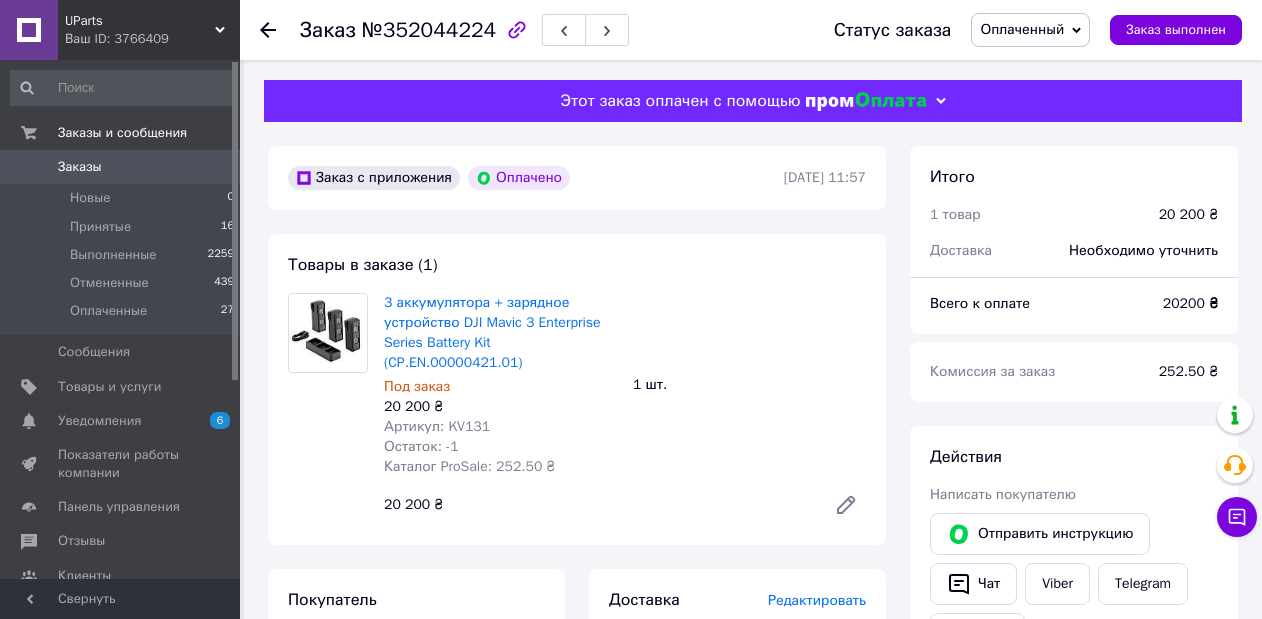 click on "Заказ №352044224 Статус заказа Оплаченный Принят Выполнен Отменен Заказ выполнен" at bounding box center (751, 30) 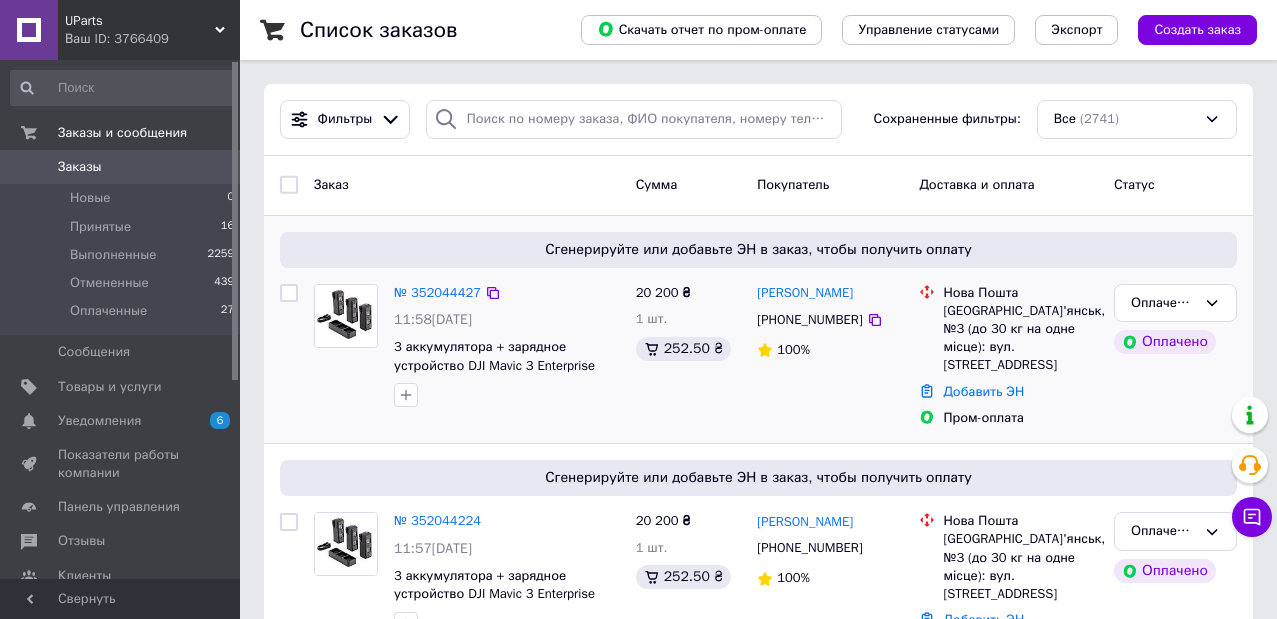 click on "Сгенерируйте или добавьте ЭН в заказ, чтобы получить оплату" at bounding box center [758, 250] 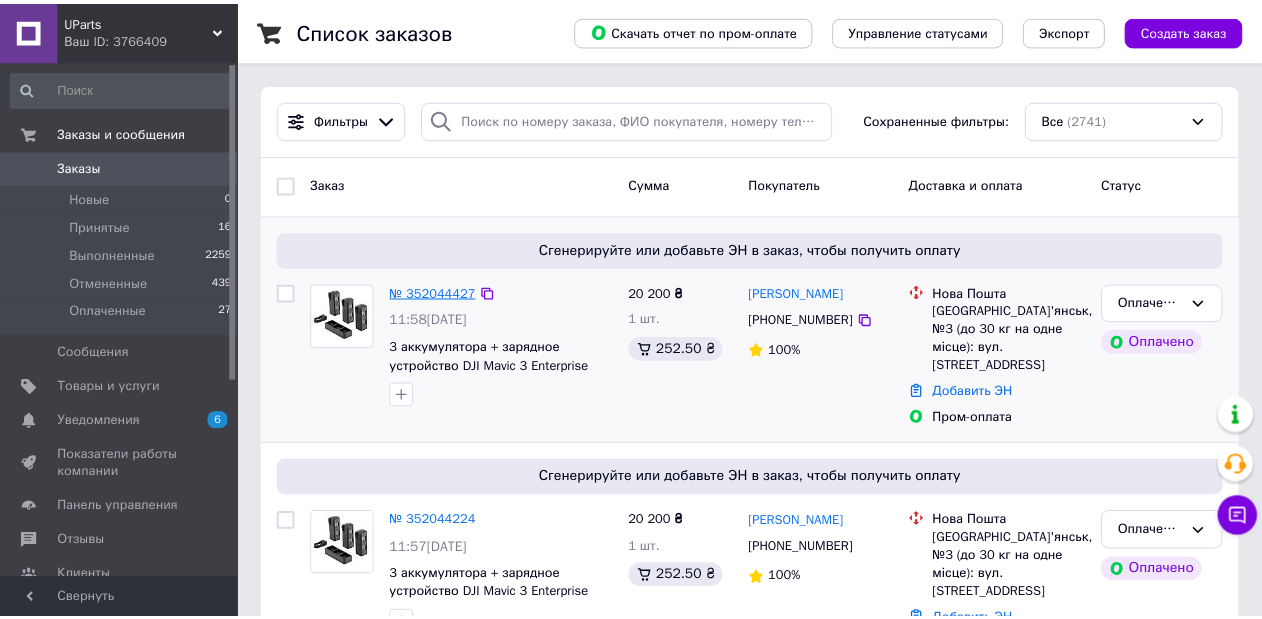 scroll, scrollTop: 32, scrollLeft: 0, axis: vertical 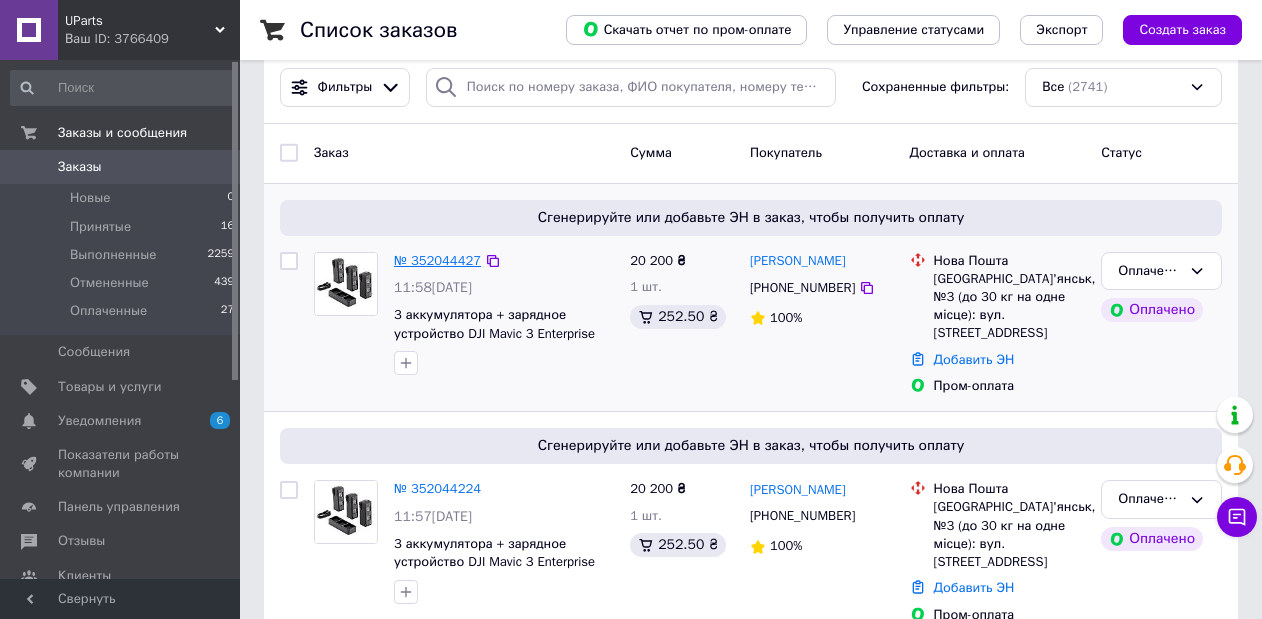 click on "№ 352044427" at bounding box center (437, 260) 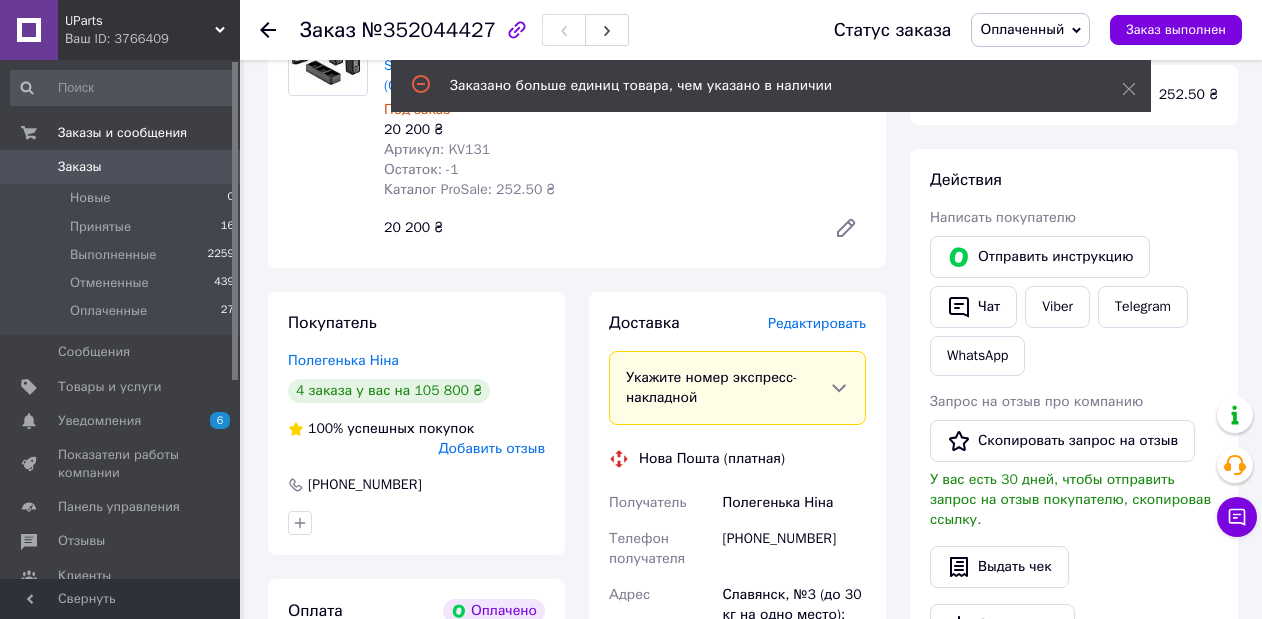 scroll, scrollTop: 364, scrollLeft: 0, axis: vertical 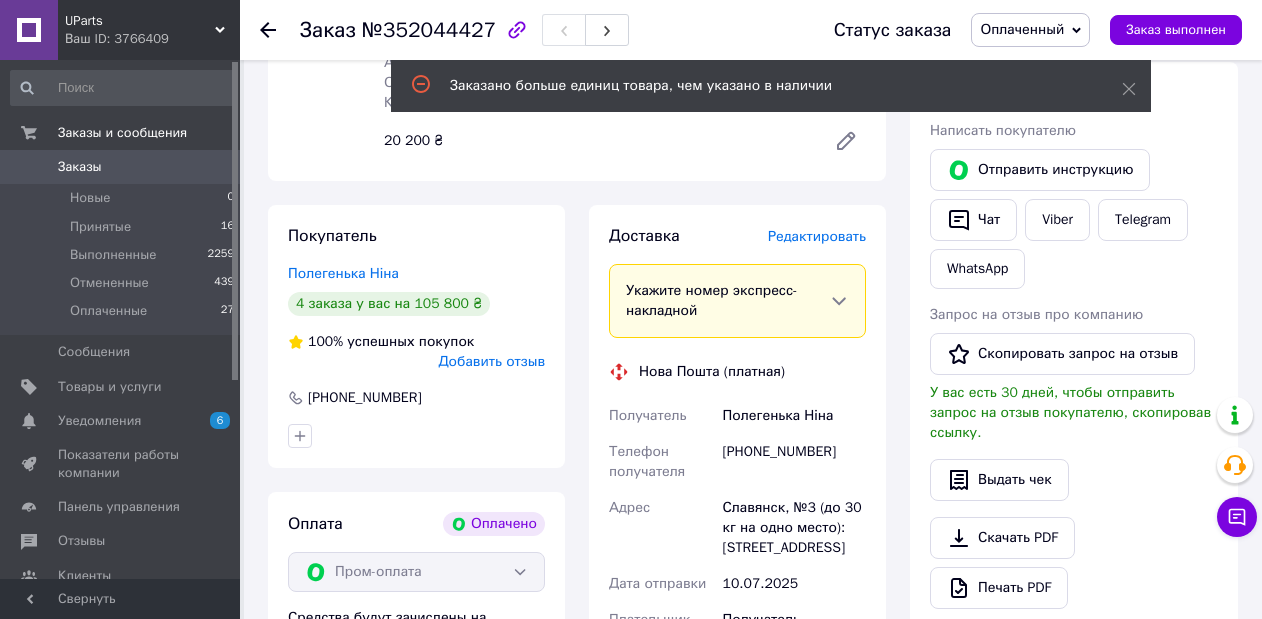 click on "+380931425234" at bounding box center (794, 462) 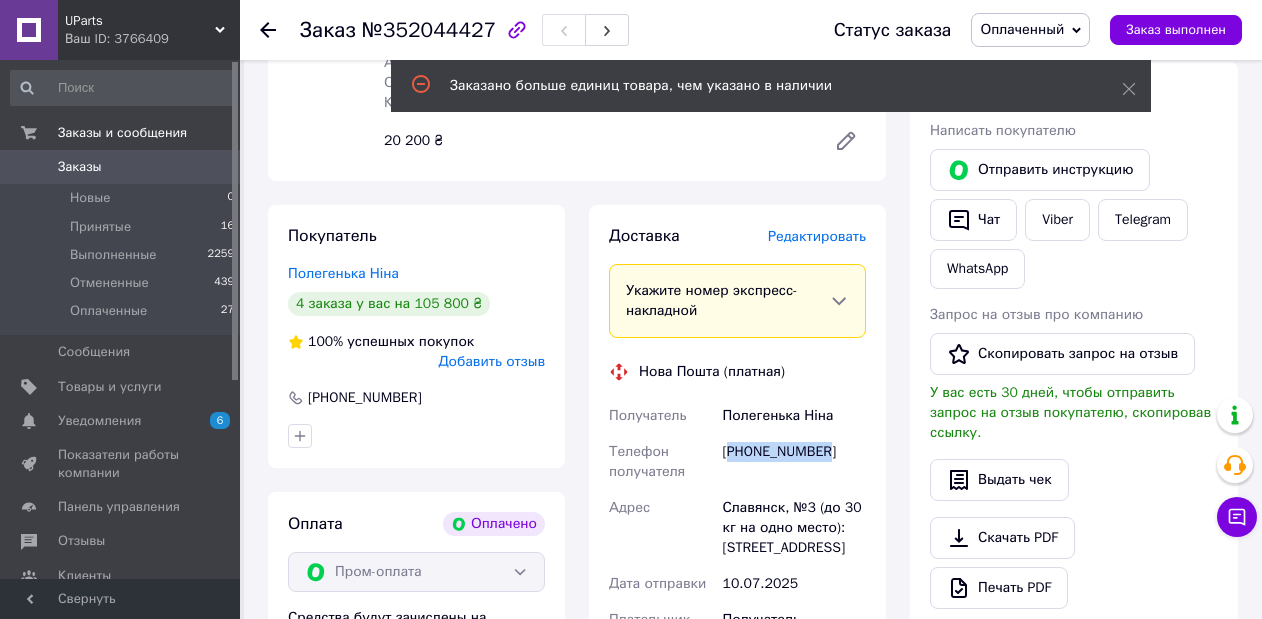 click on "+380931425234" at bounding box center [794, 462] 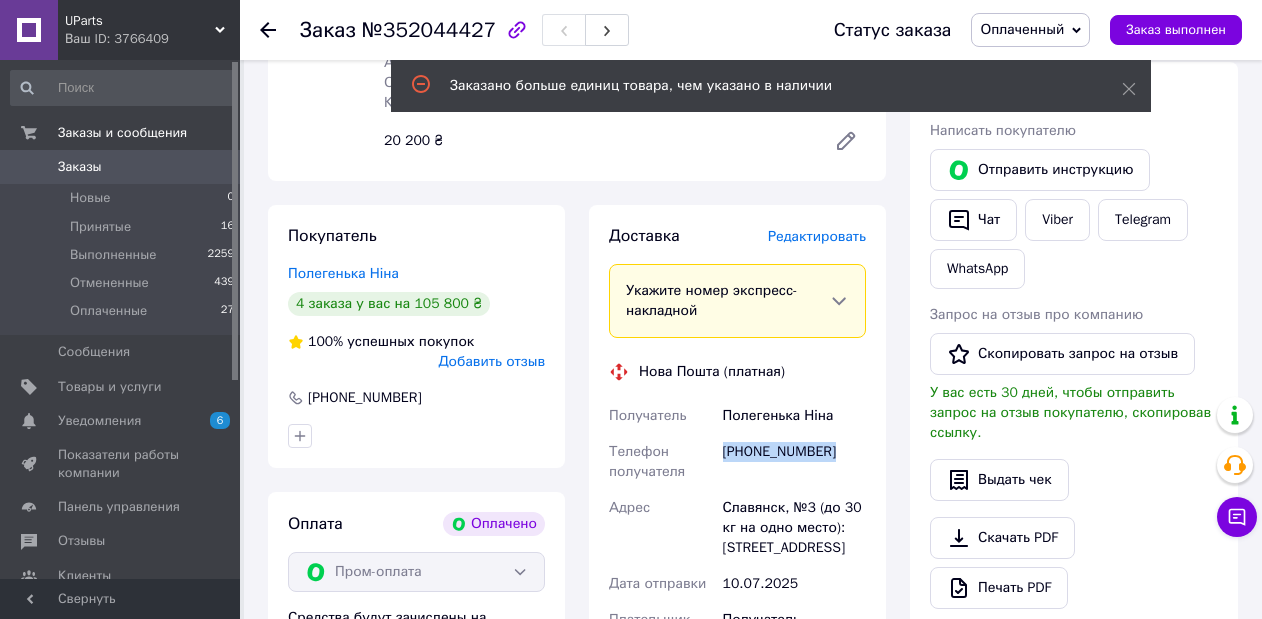 click on "+380931425234" at bounding box center [794, 462] 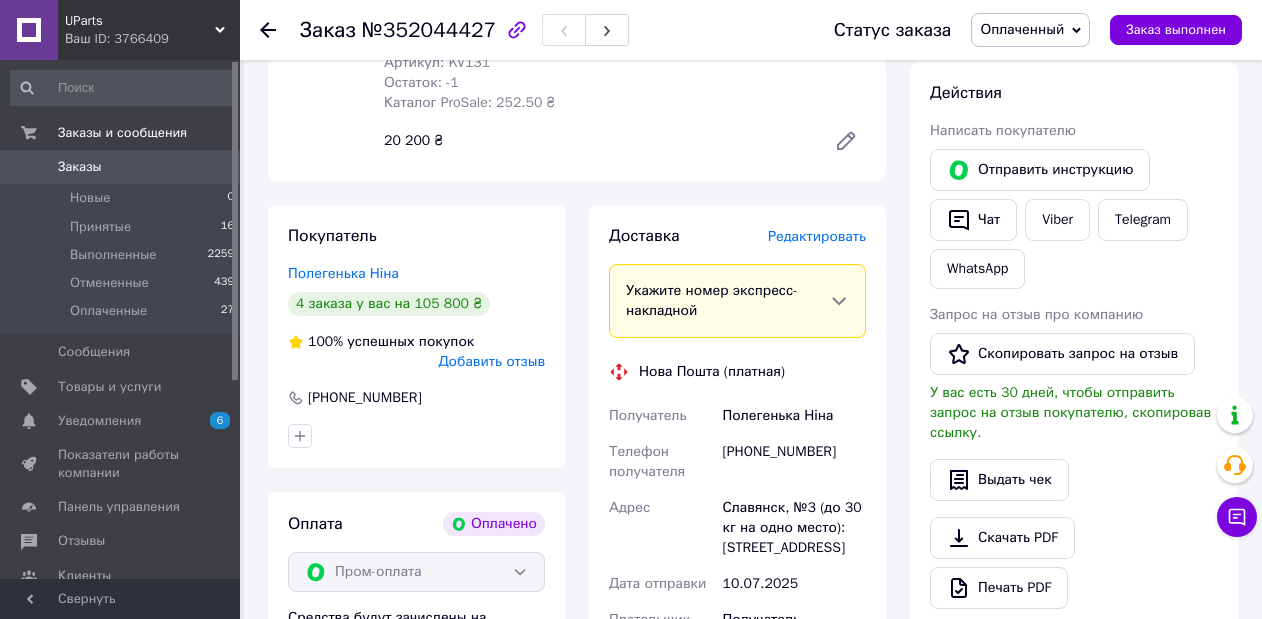 click on "Славянск, №3 (до 30 кг на одно место): ул. Центральна, 11" at bounding box center (794, 528) 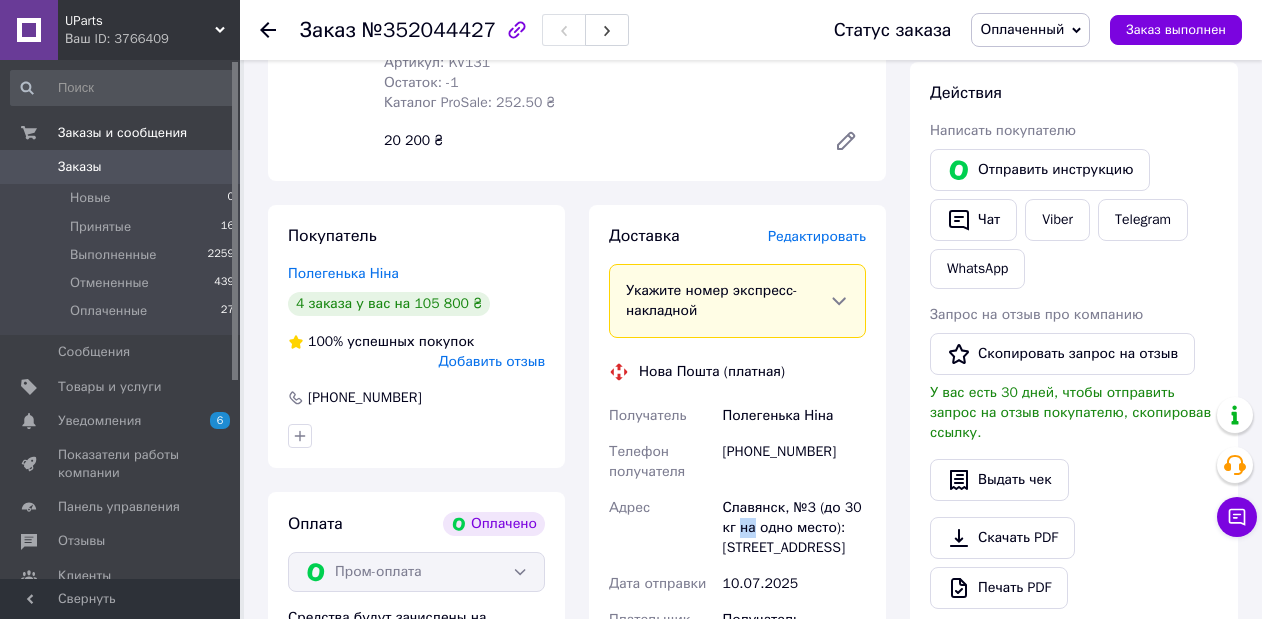 click on "Славянск, №3 (до 30 кг на одно место): ул. Центральна, 11" at bounding box center (794, 528) 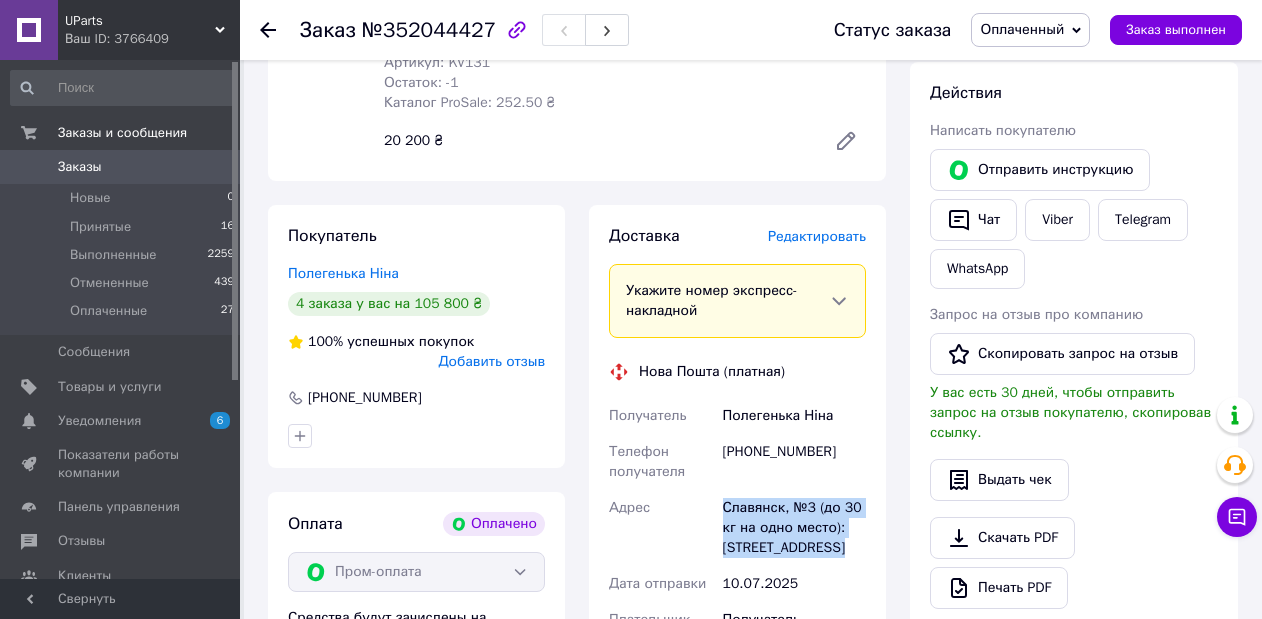 click on "Славянск, №3 (до 30 кг на одно место): ул. Центральна, 11" at bounding box center [794, 528] 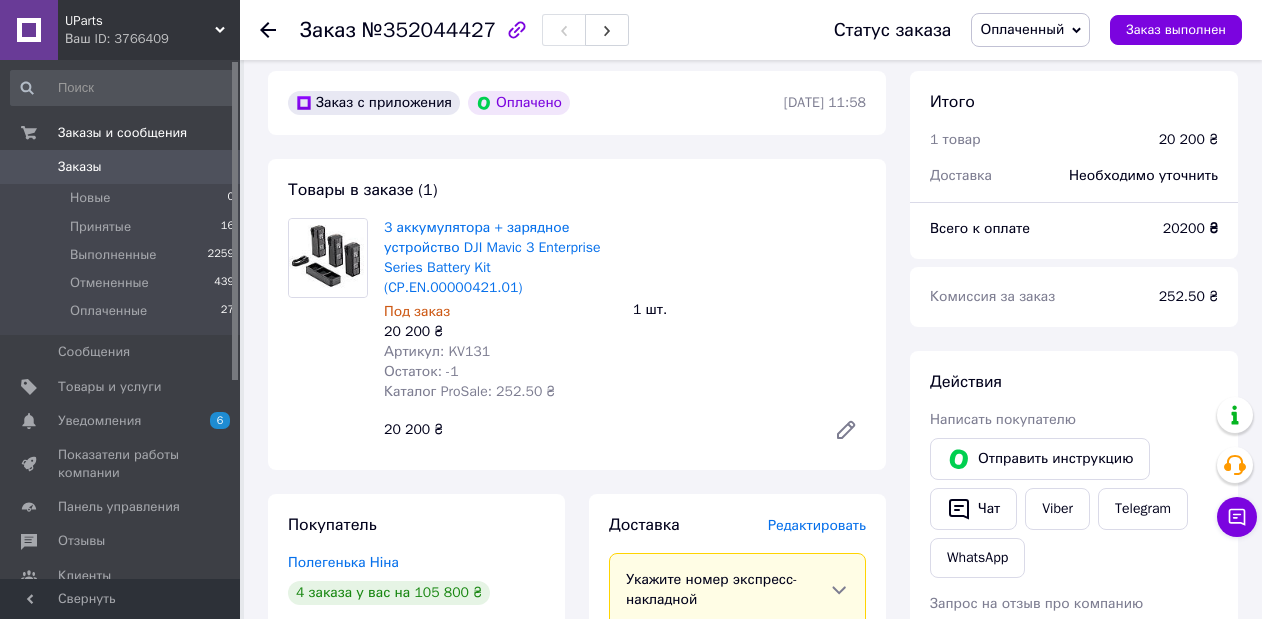 click at bounding box center [280, 30] 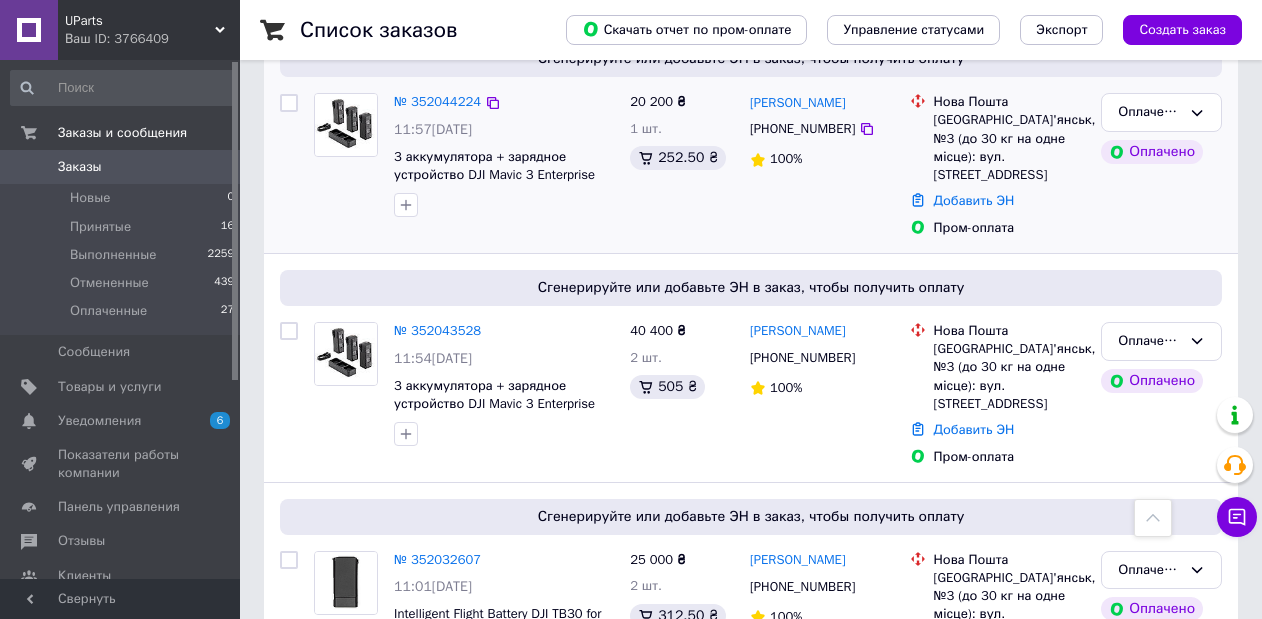 scroll, scrollTop: 487, scrollLeft: 0, axis: vertical 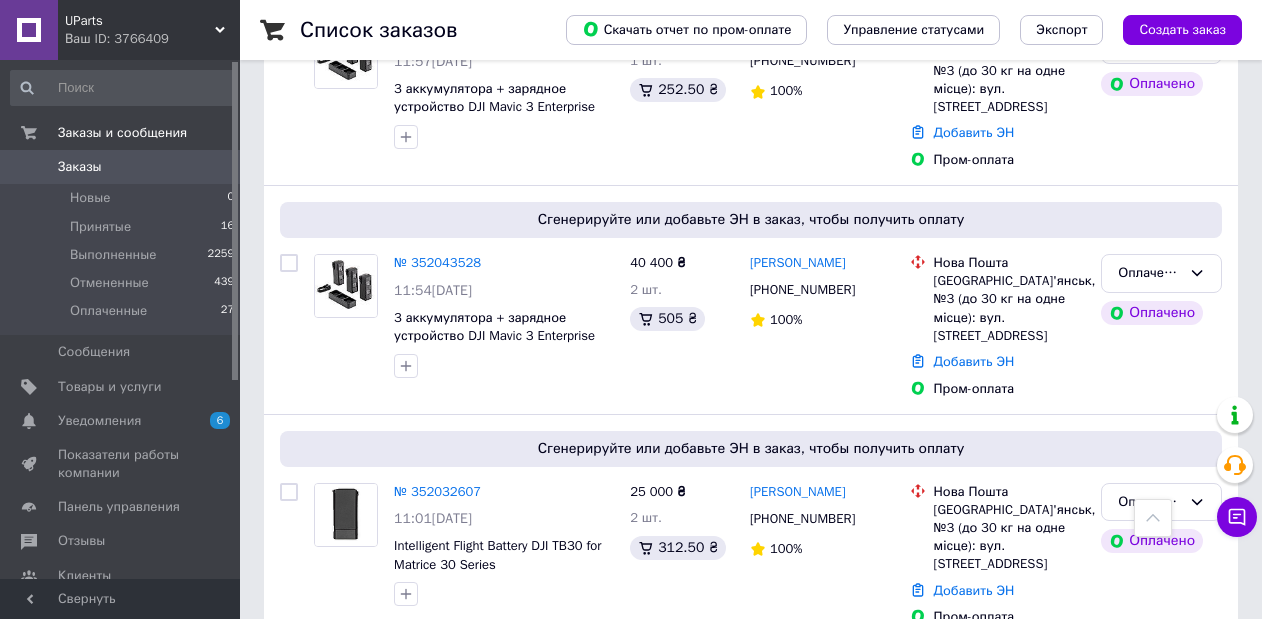 click on "Ваш ID: 3766409" at bounding box center [152, 39] 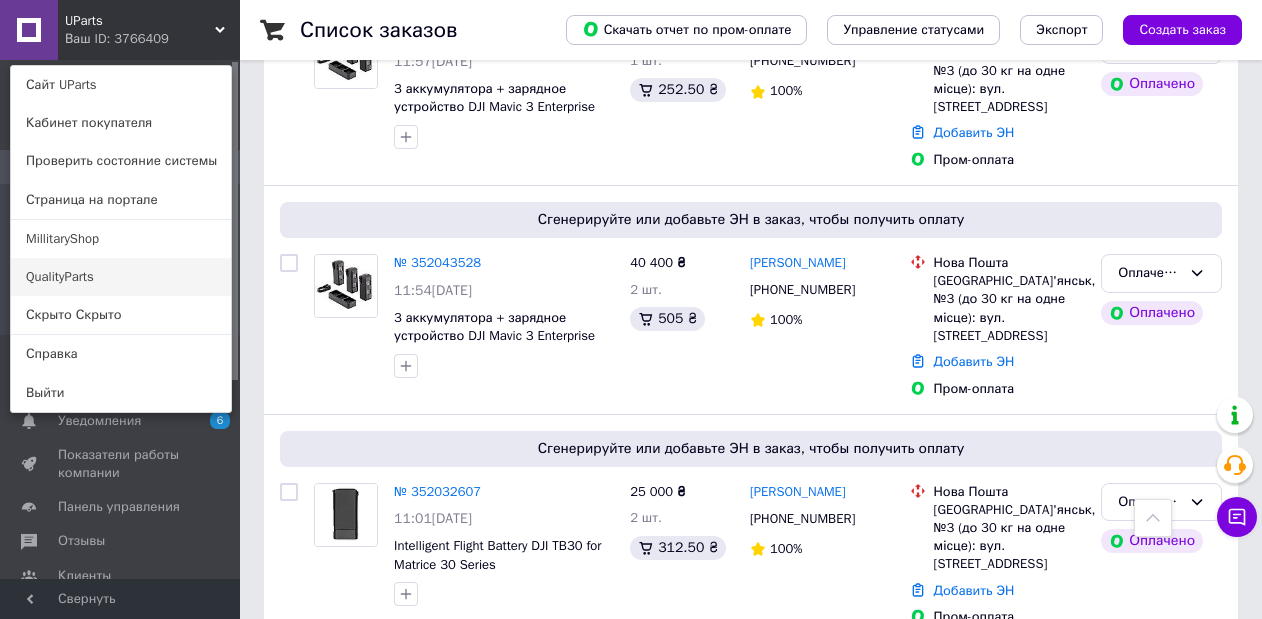 click on "QualityParts" at bounding box center (121, 277) 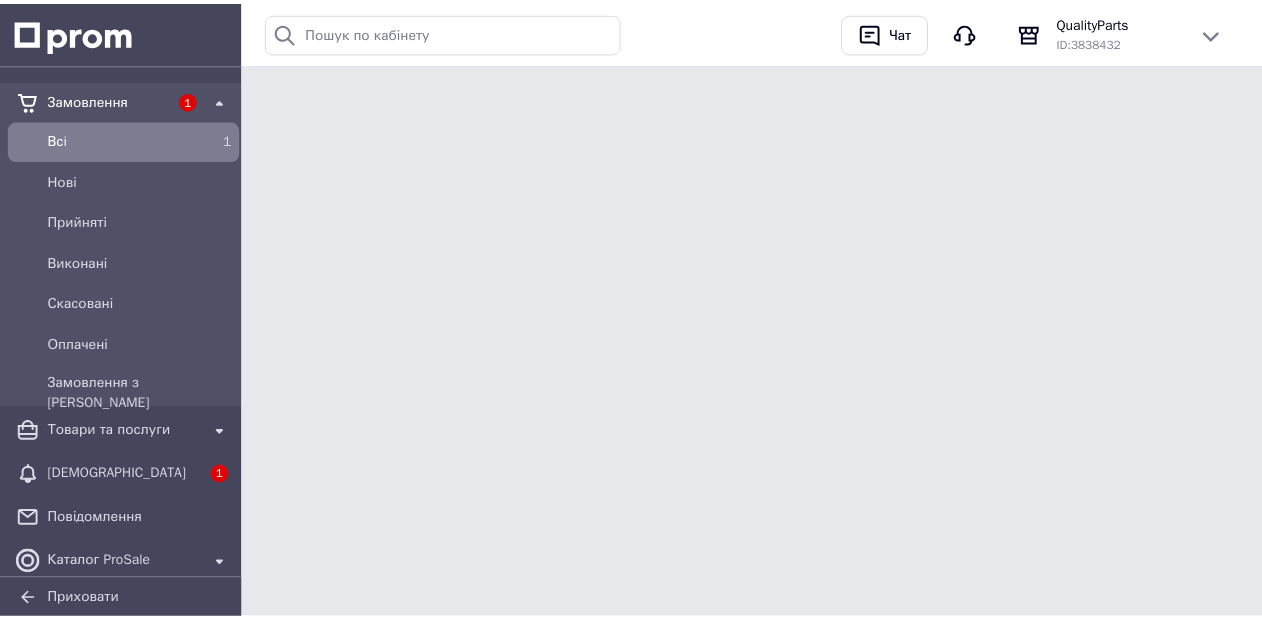 scroll, scrollTop: 0, scrollLeft: 0, axis: both 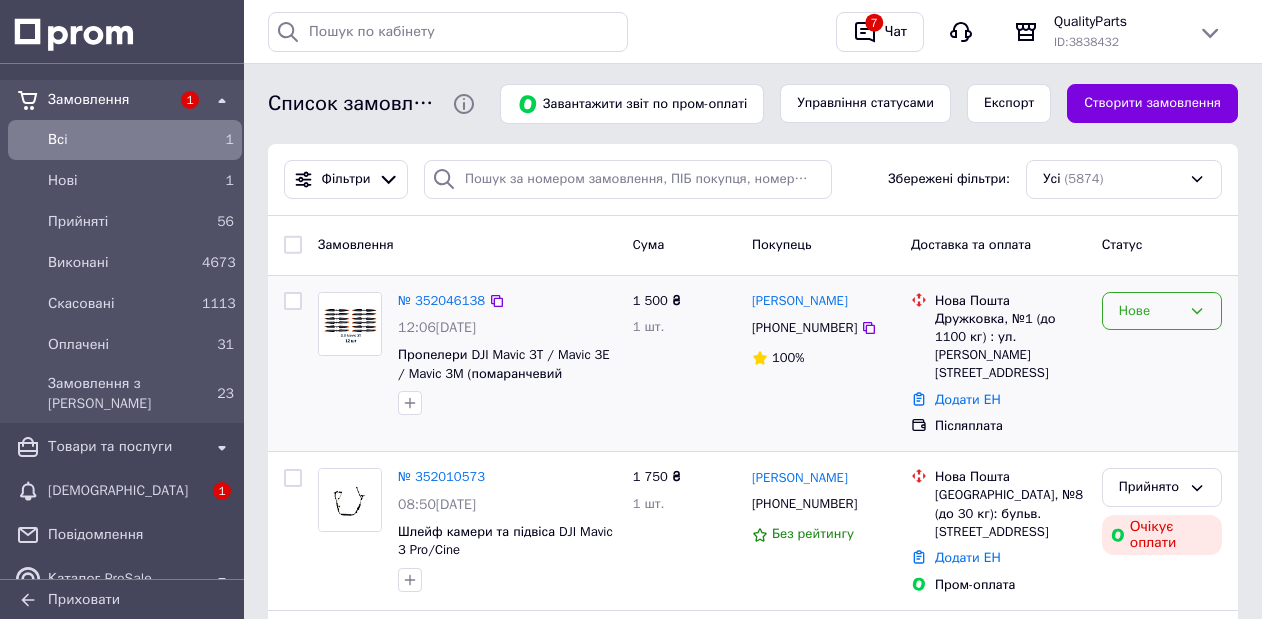 click on "Нове" at bounding box center (1150, 311) 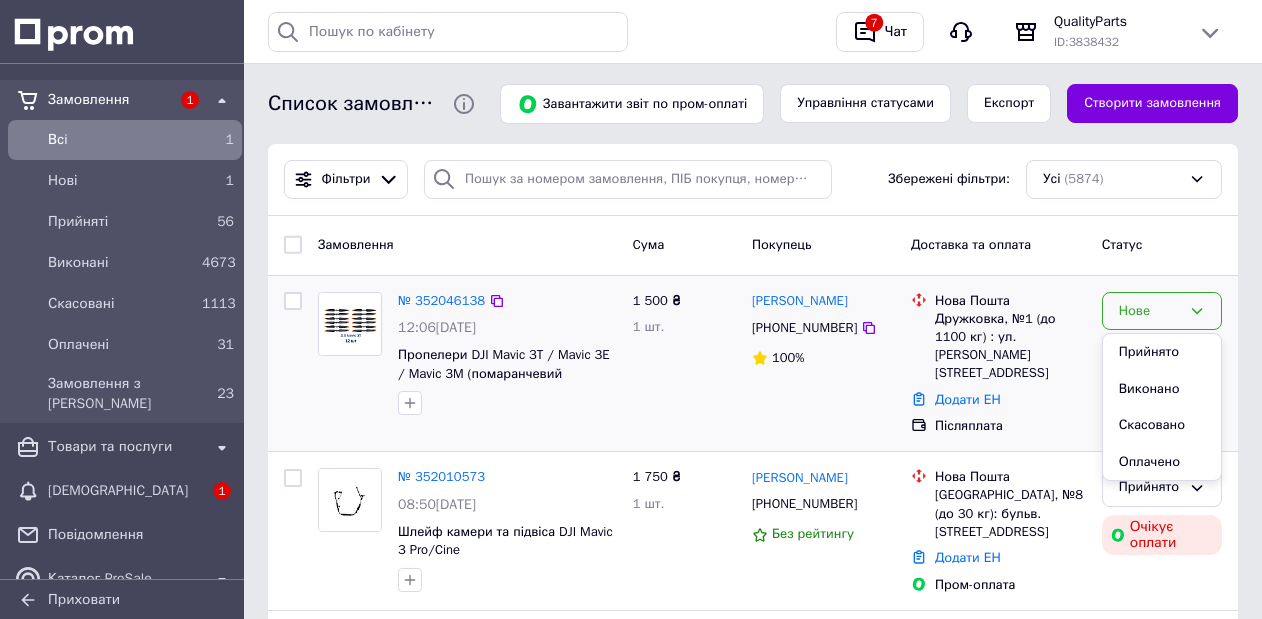 click on "Нове Прийнято Виконано Скасовано Оплачено" at bounding box center [1162, 364] 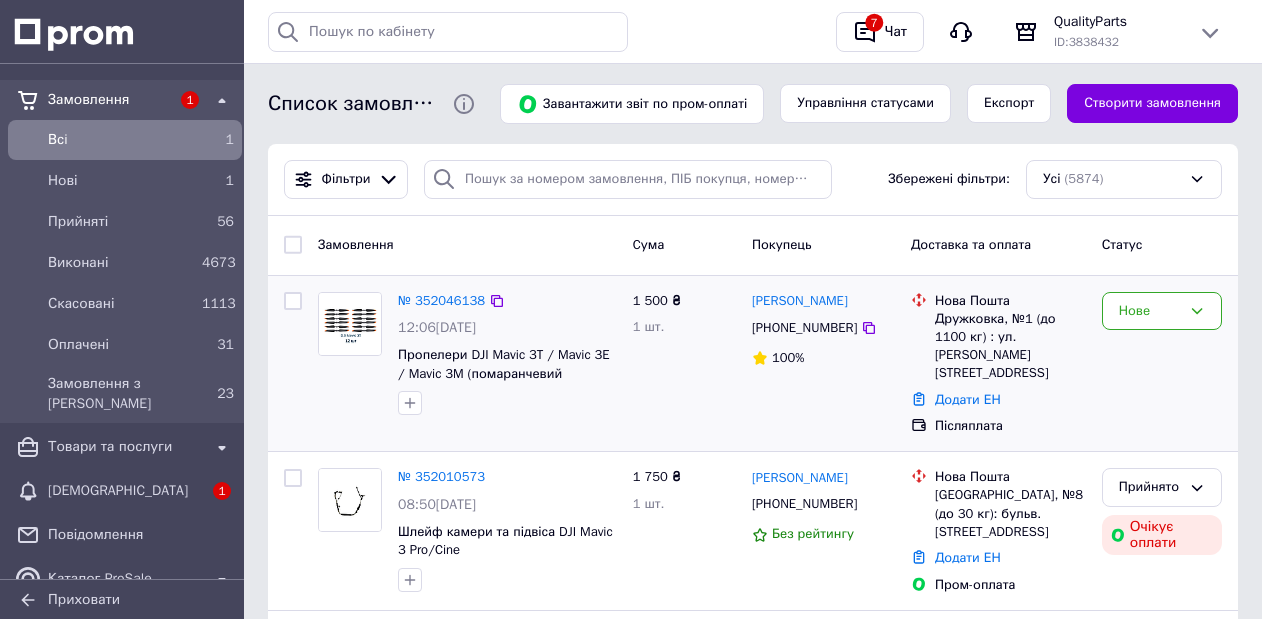 click on "Нове" at bounding box center [1162, 364] 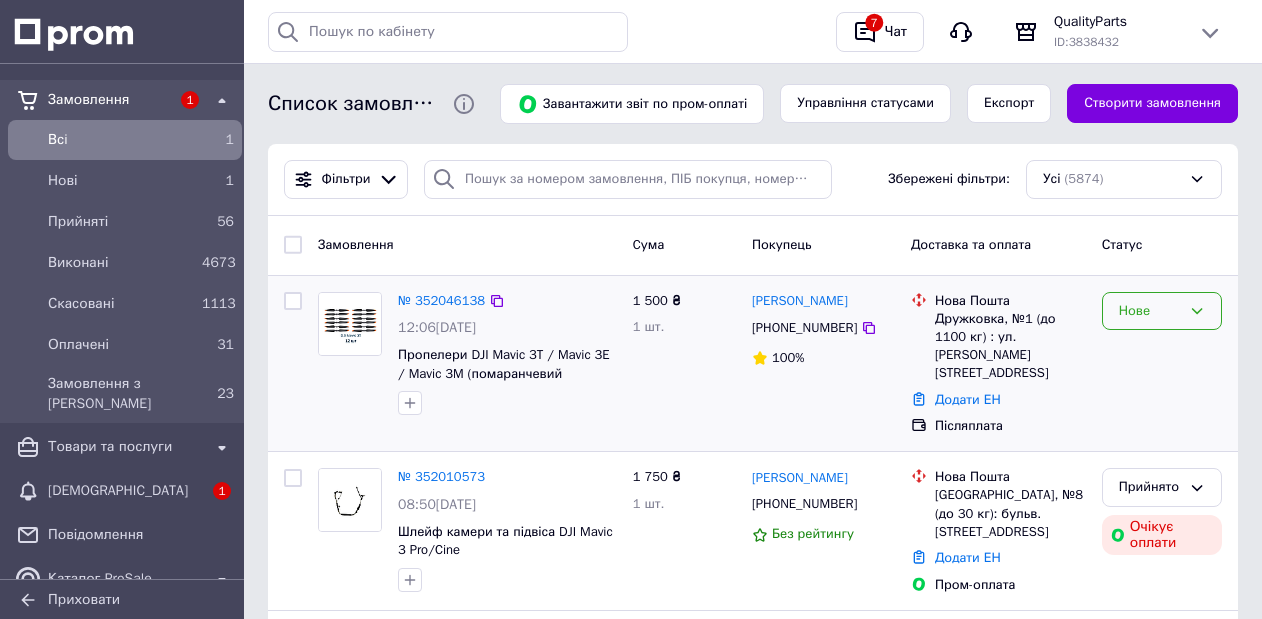 click on "Нове" at bounding box center [1150, 311] 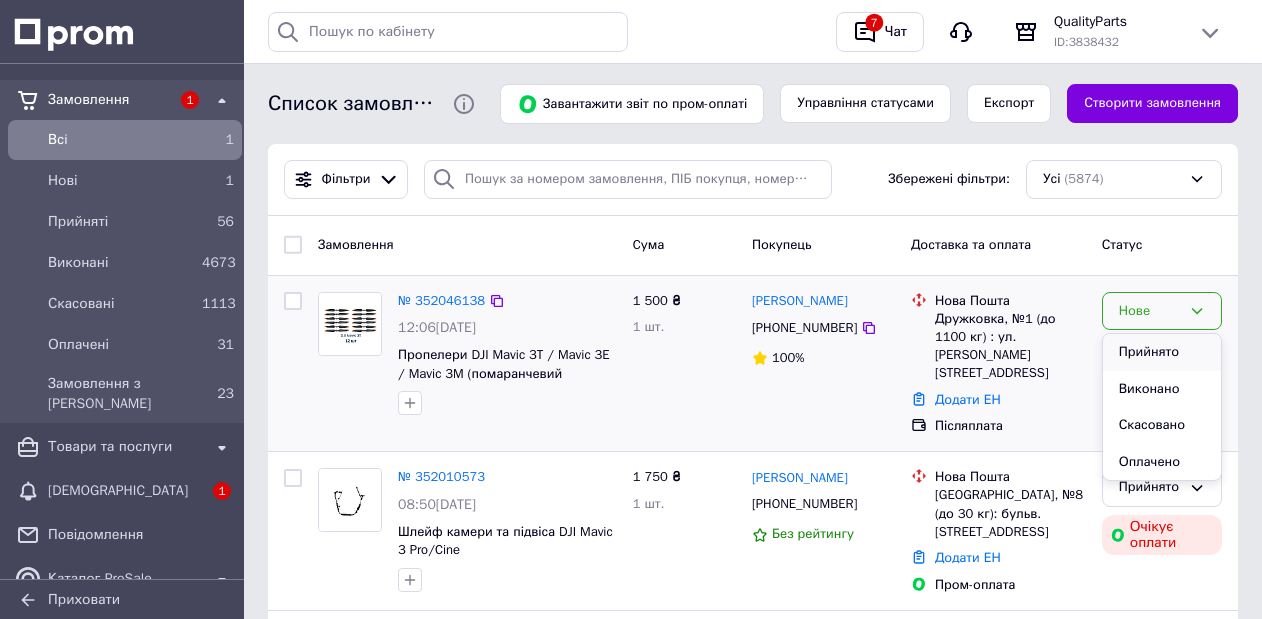 click on "Прийнято" at bounding box center (1162, 352) 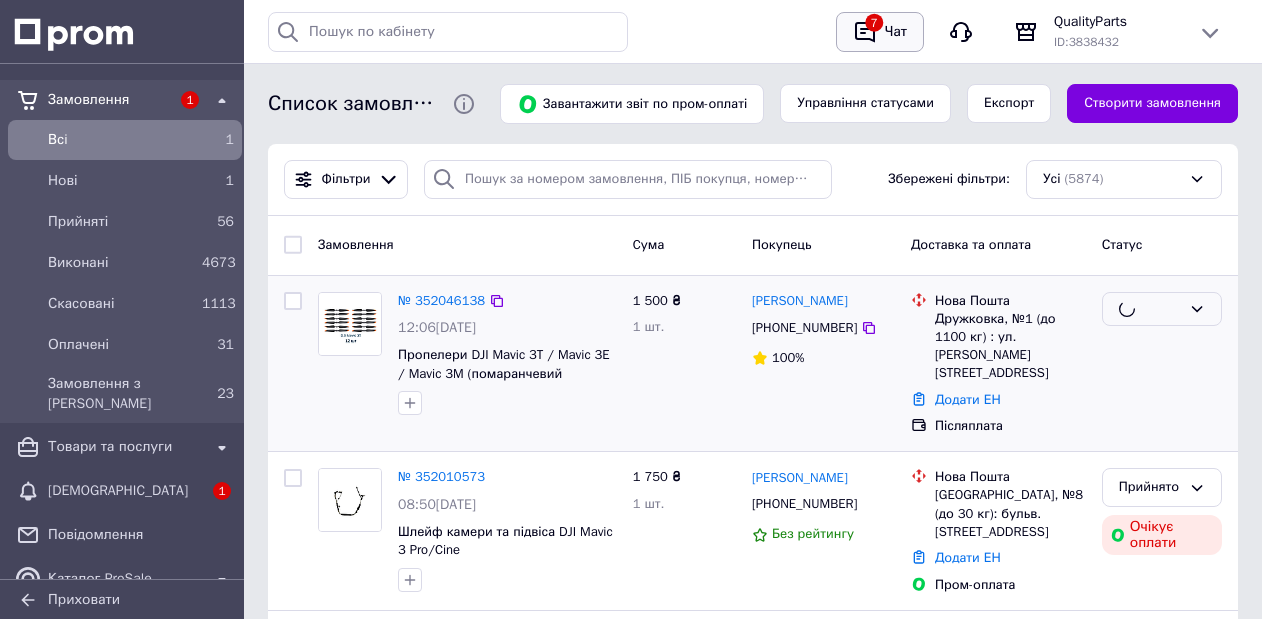 click 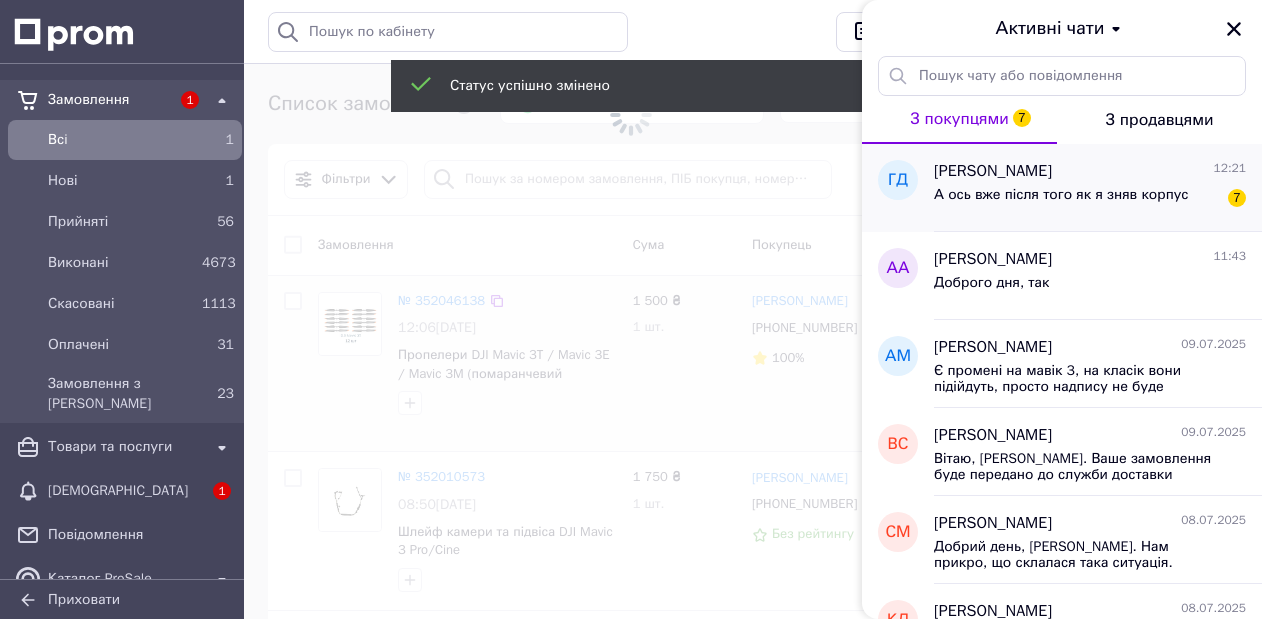 click on "[PERSON_NAME]" at bounding box center (993, 171) 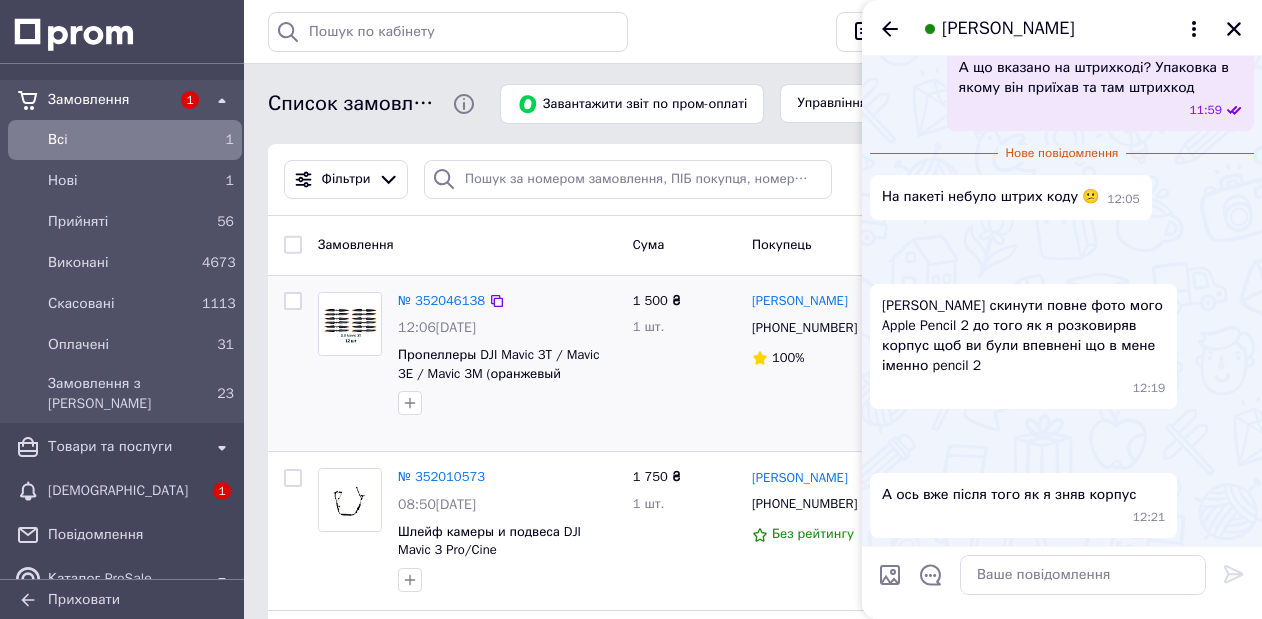 scroll, scrollTop: 2592, scrollLeft: 0, axis: vertical 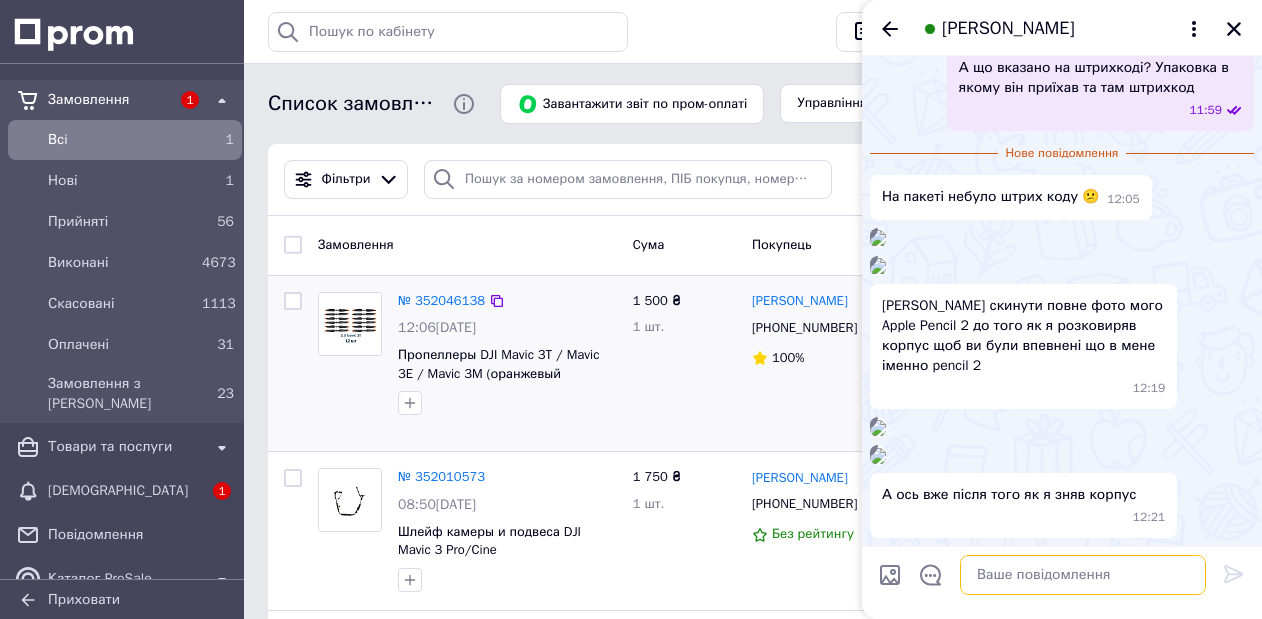 click at bounding box center [1083, 575] 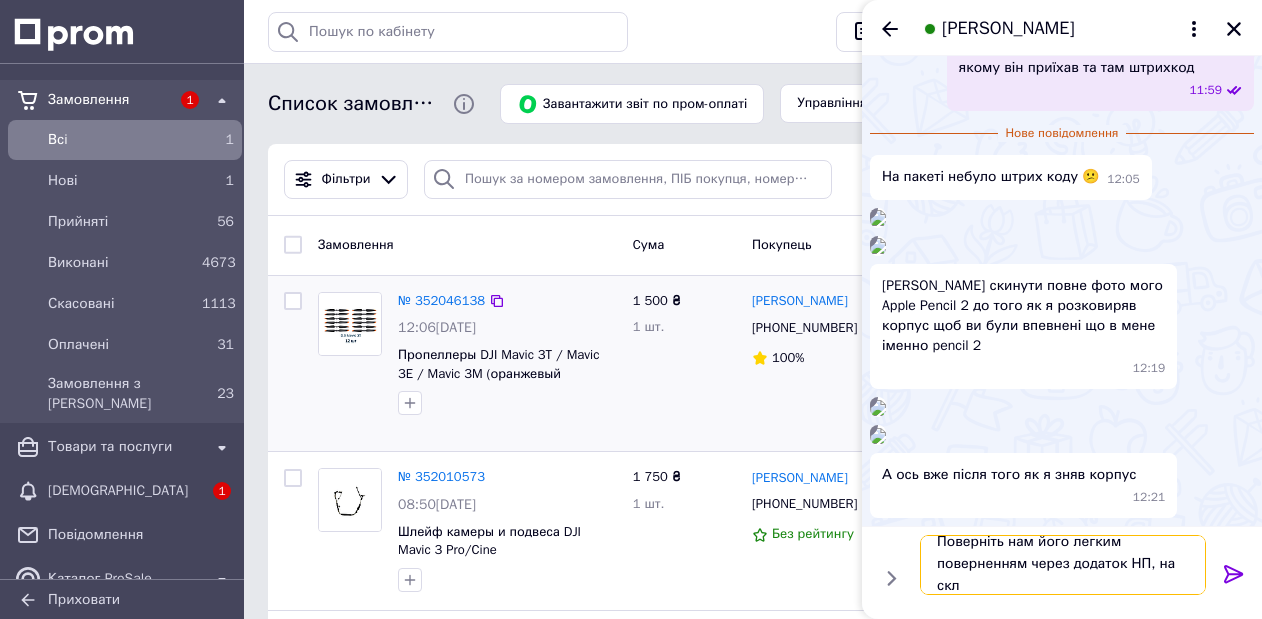 scroll, scrollTop: 2, scrollLeft: 0, axis: vertical 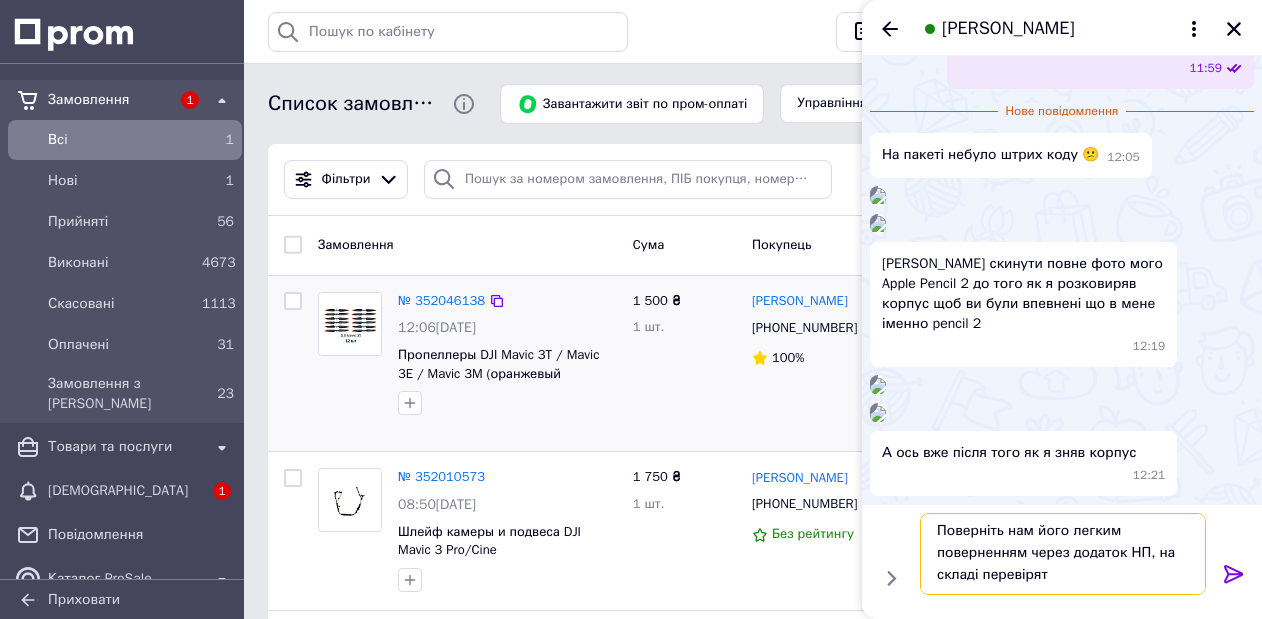type on "Поверніть нам його легким поверненням через додаток НП, на складі перевірять" 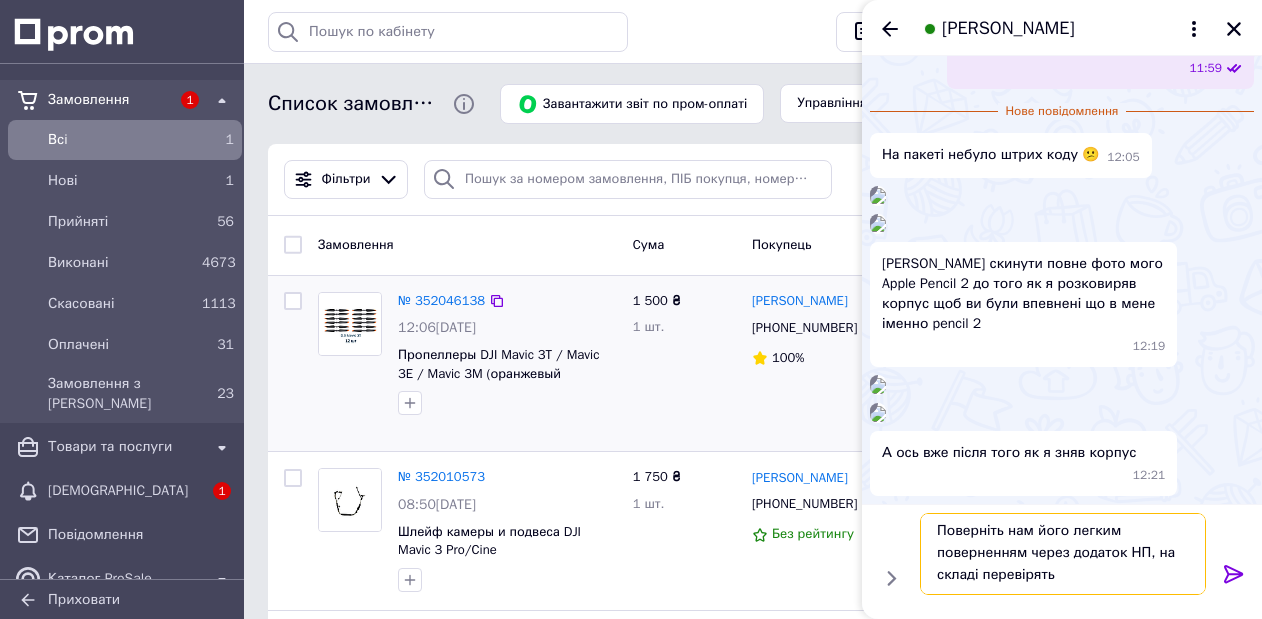 type 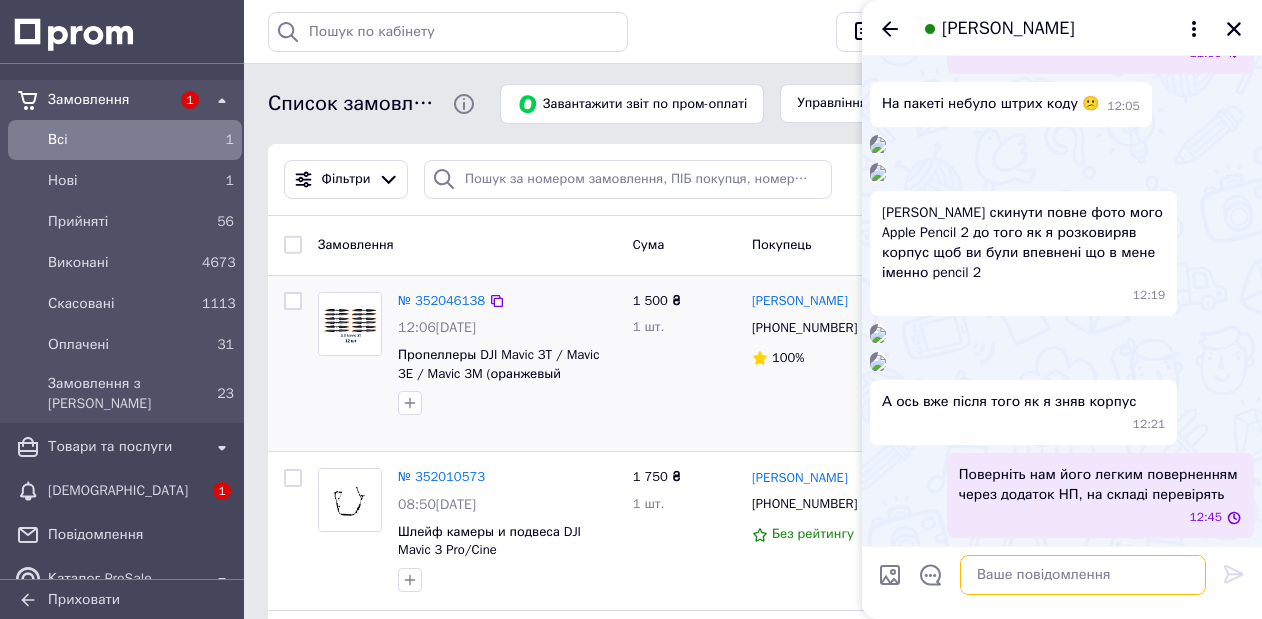 scroll, scrollTop: 0, scrollLeft: 0, axis: both 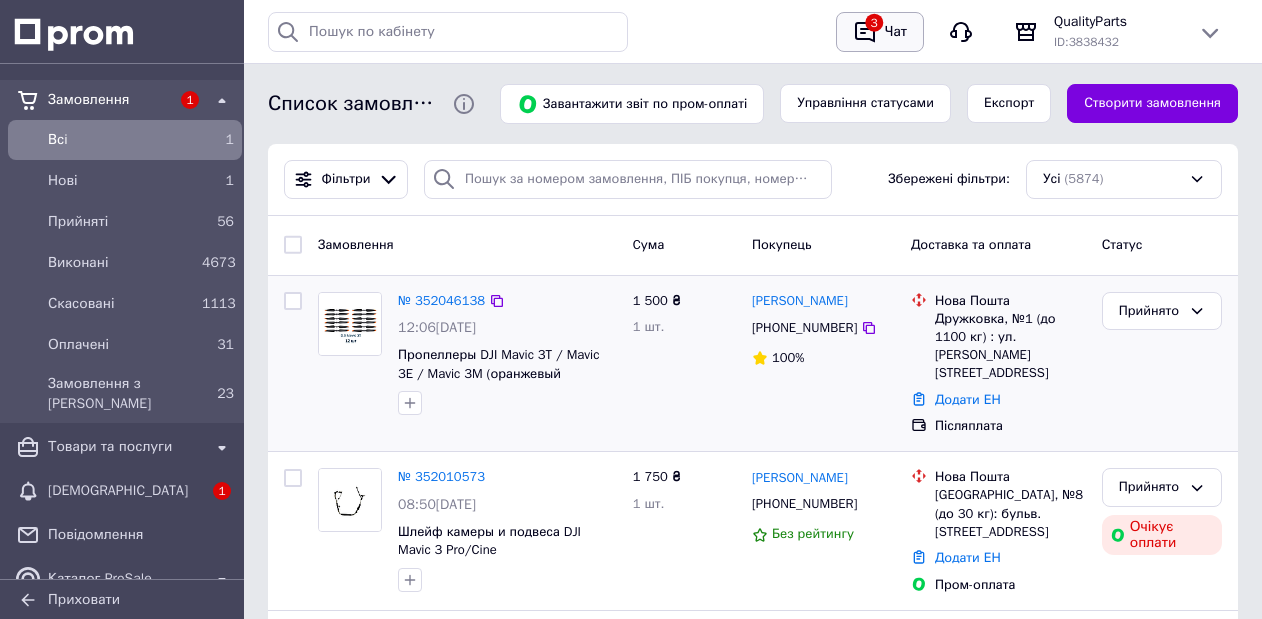 click 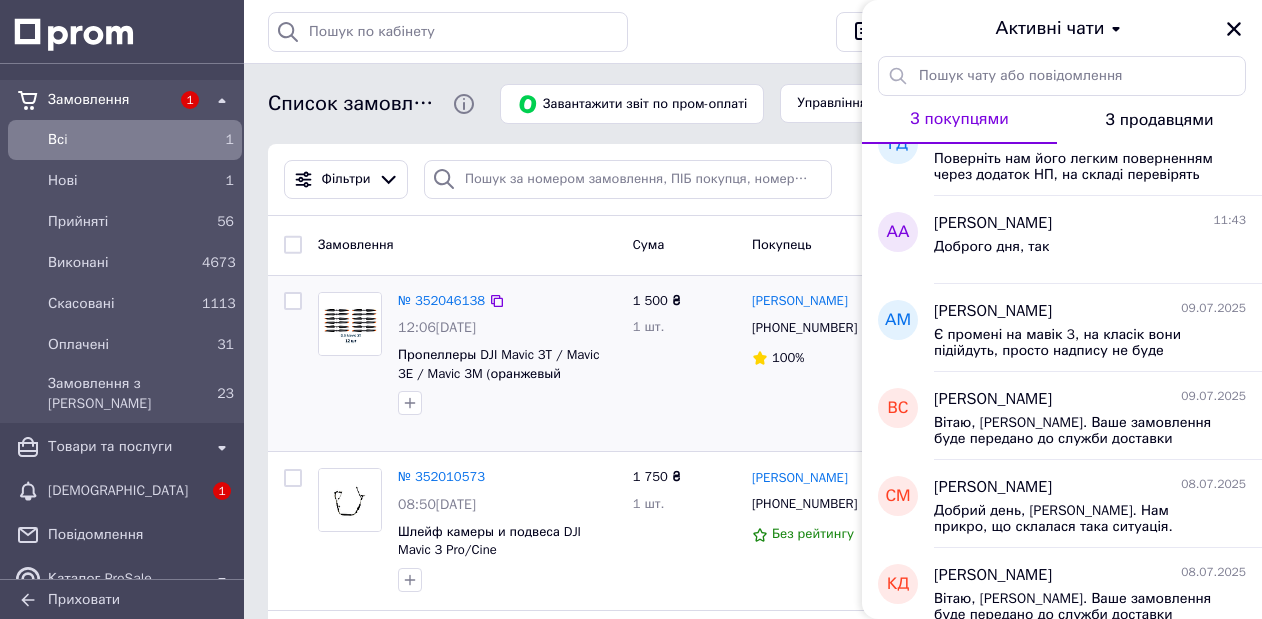 scroll, scrollTop: 0, scrollLeft: 0, axis: both 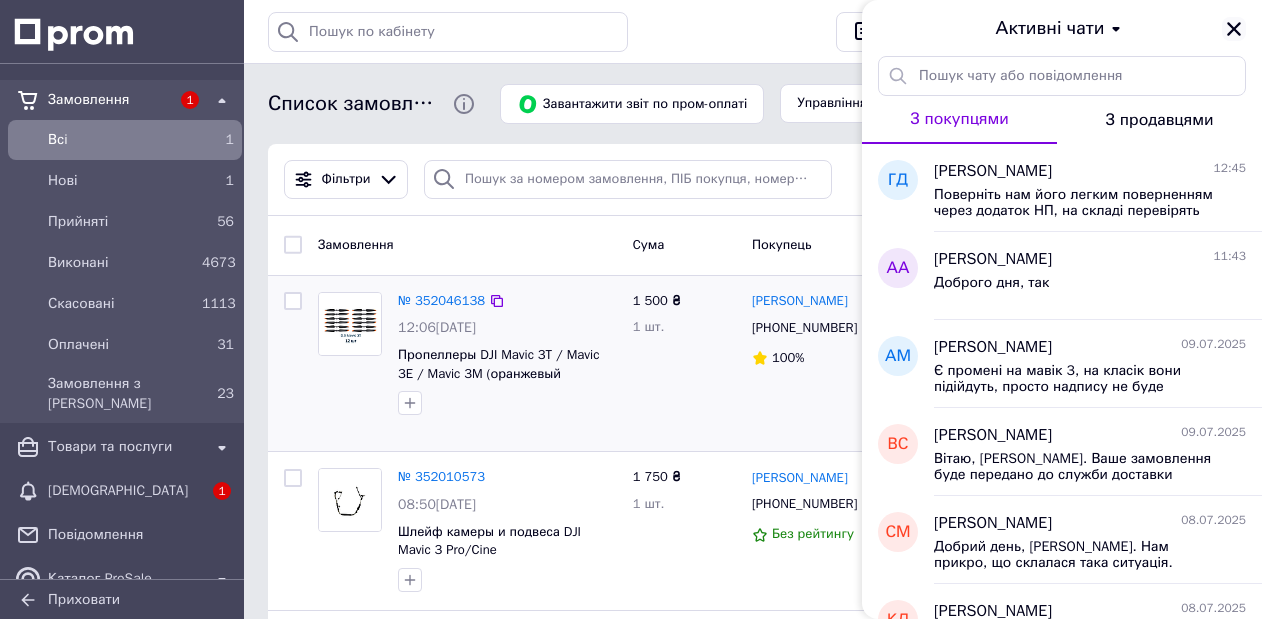 click at bounding box center [1234, 29] 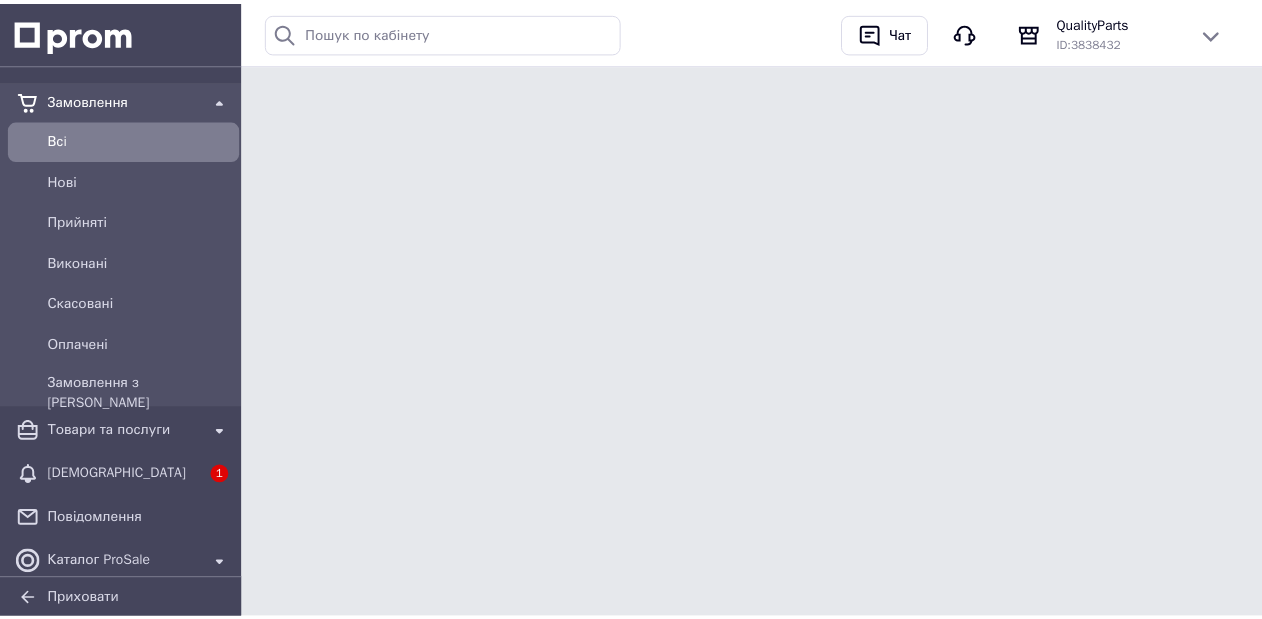scroll, scrollTop: 0, scrollLeft: 0, axis: both 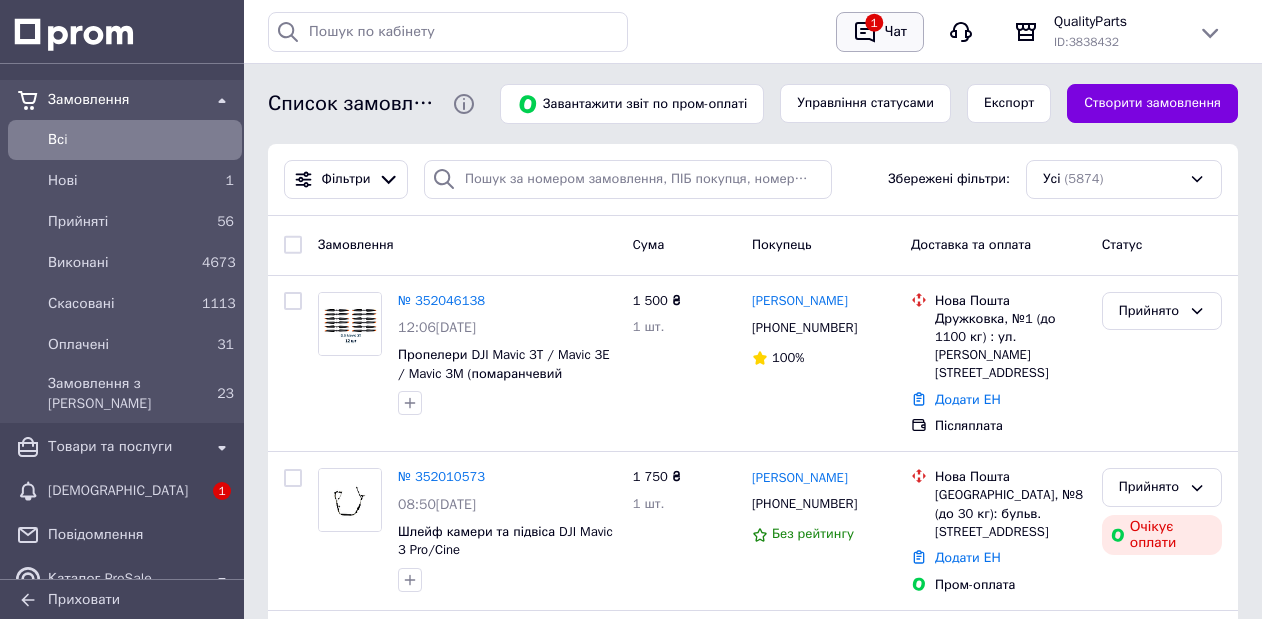 click on "Чат" at bounding box center [896, 32] 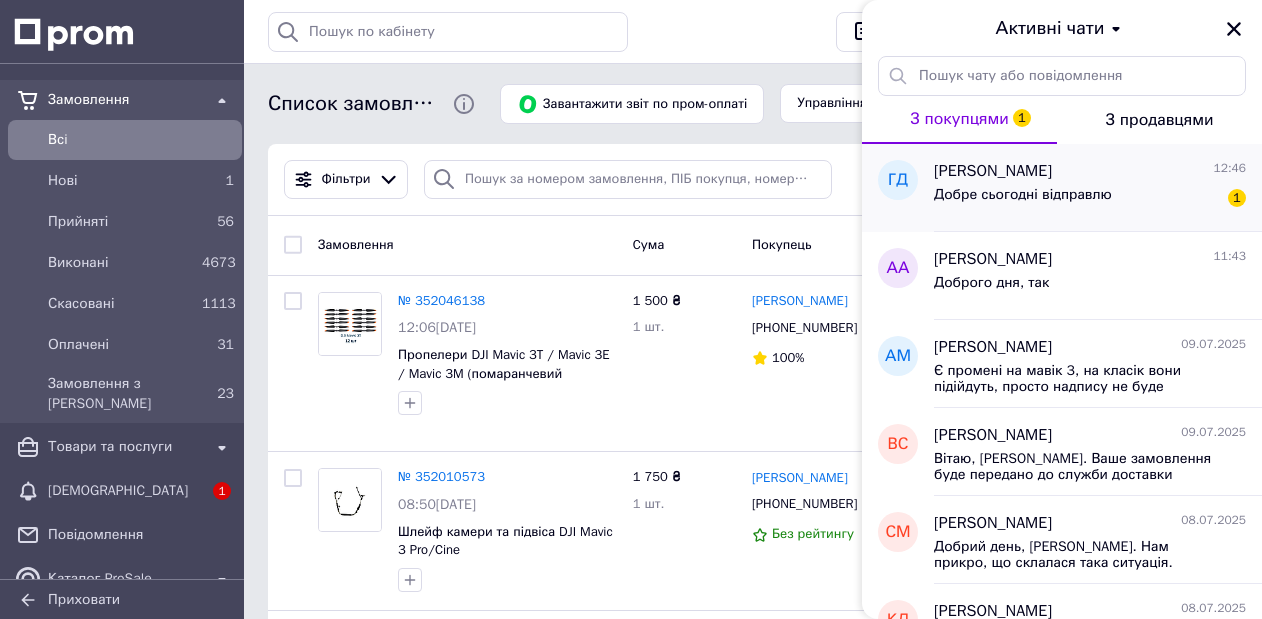 click on "[PERSON_NAME]" at bounding box center [993, 171] 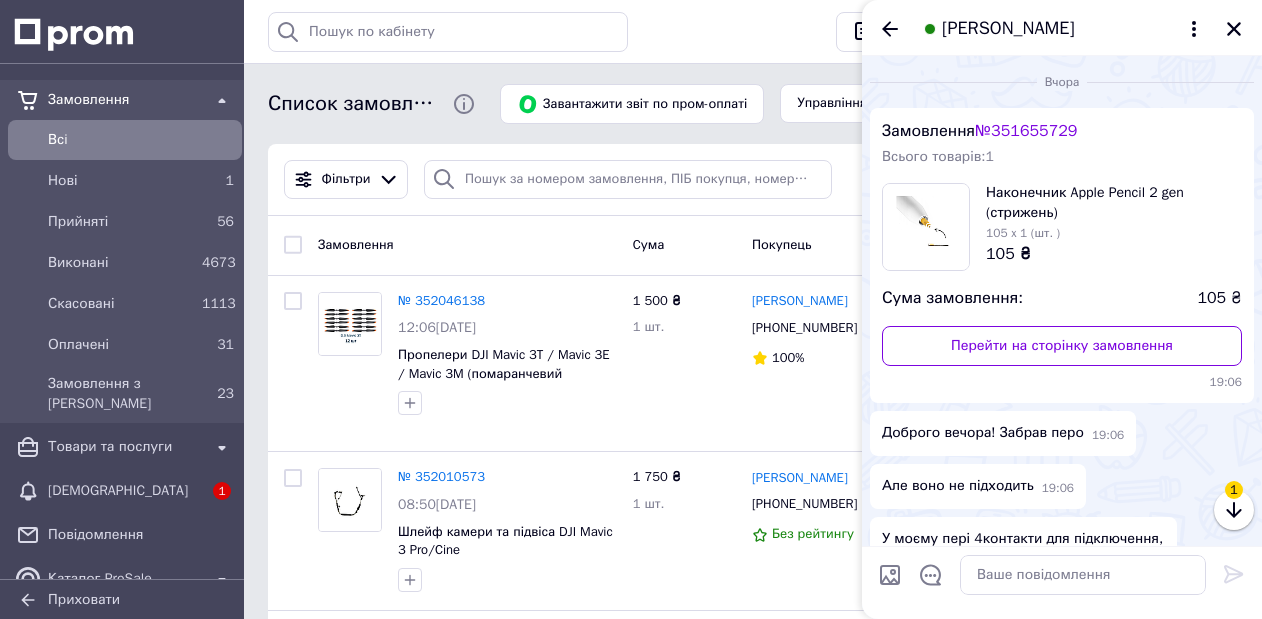 scroll, scrollTop: 2738, scrollLeft: 0, axis: vertical 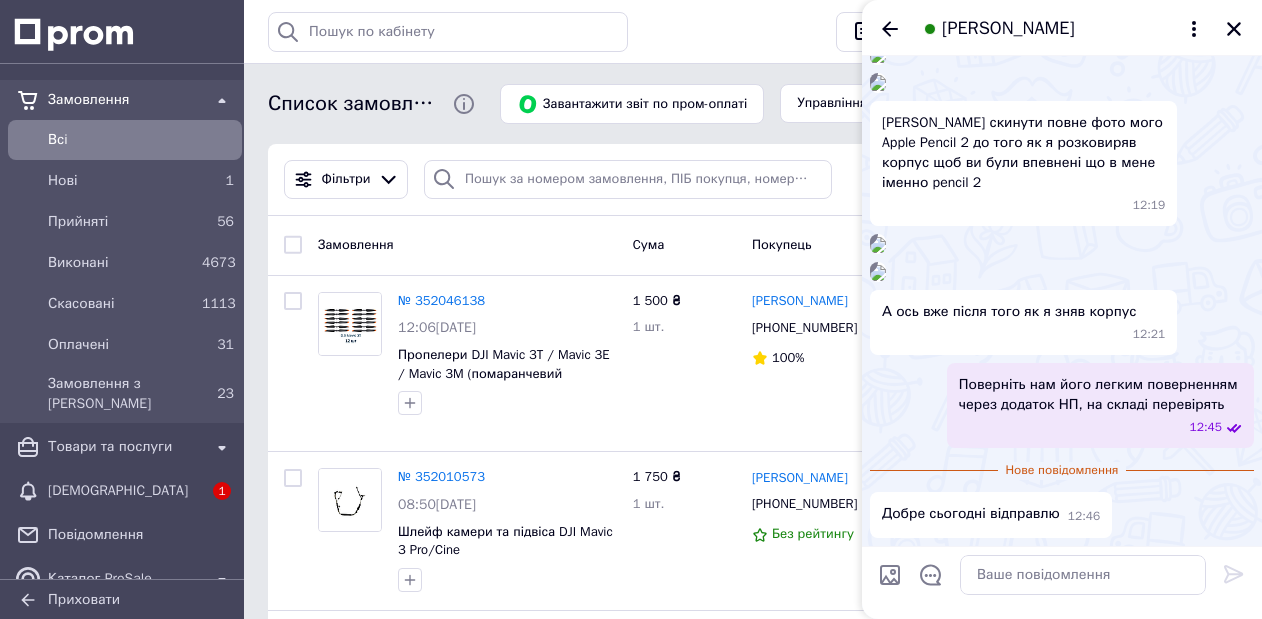 click at bounding box center (1083, 575) 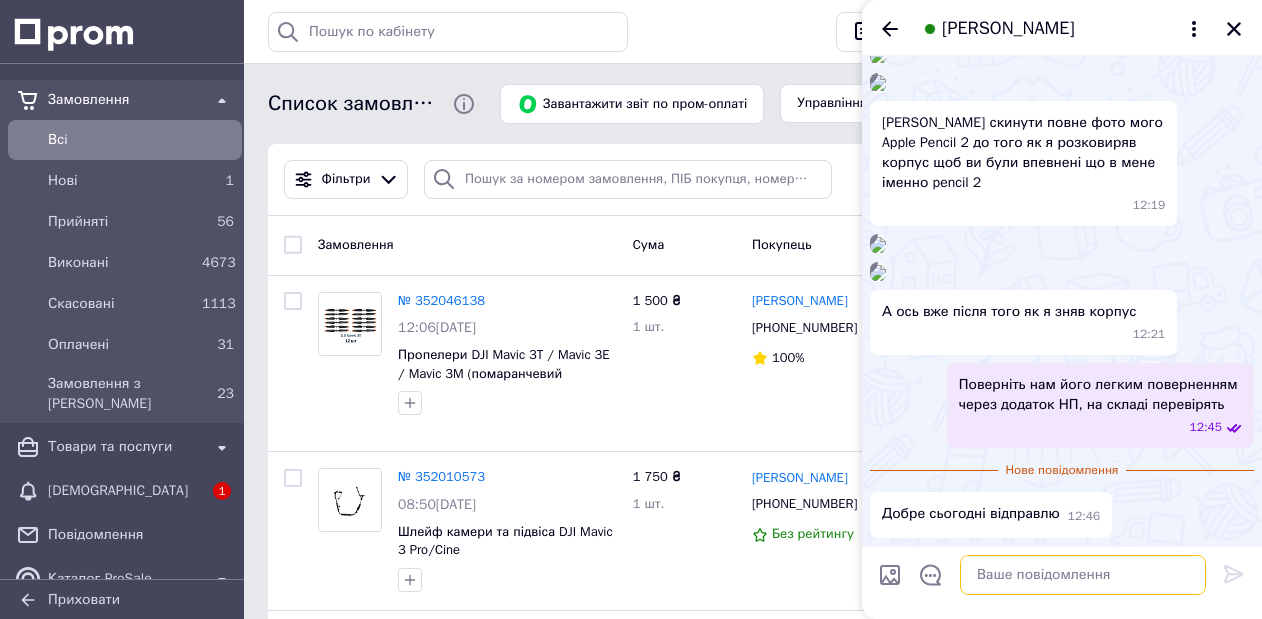 click at bounding box center (1083, 575) 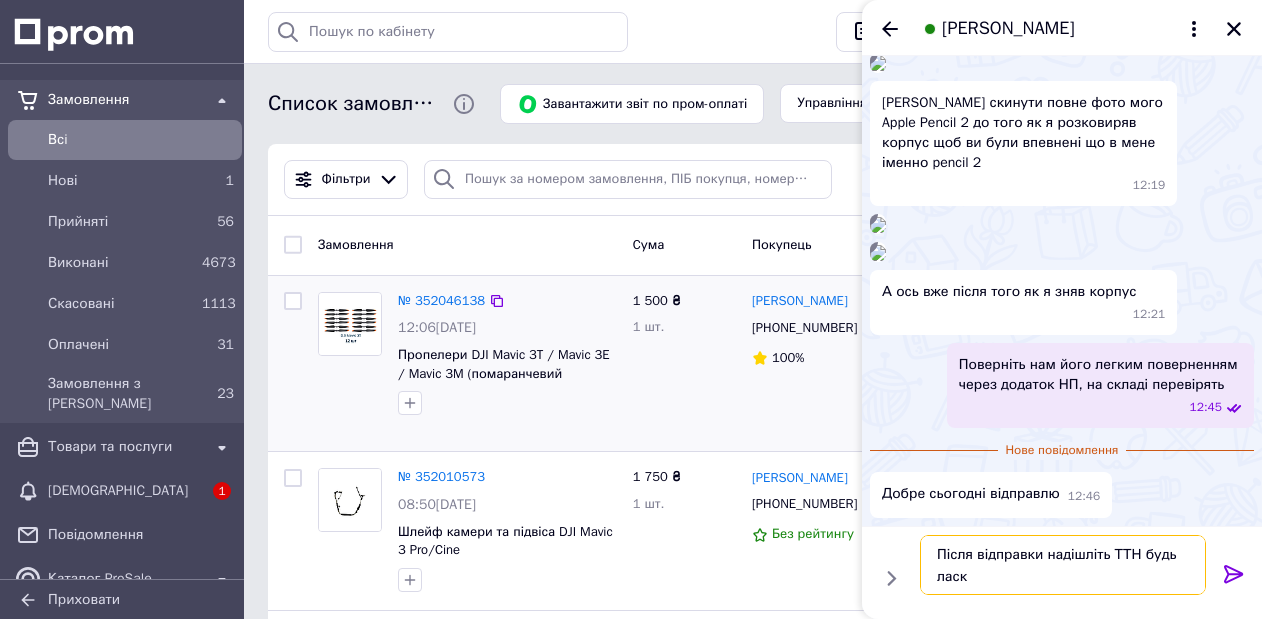 type on "Після відправки надішліть ТТН будь ласка" 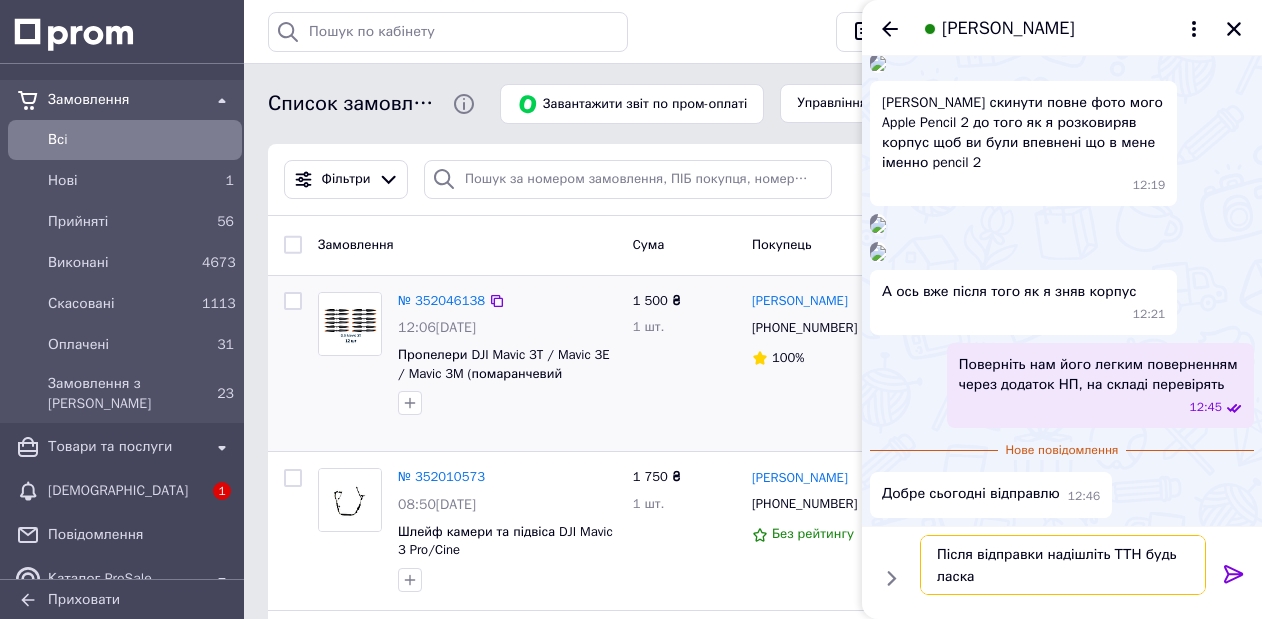 type 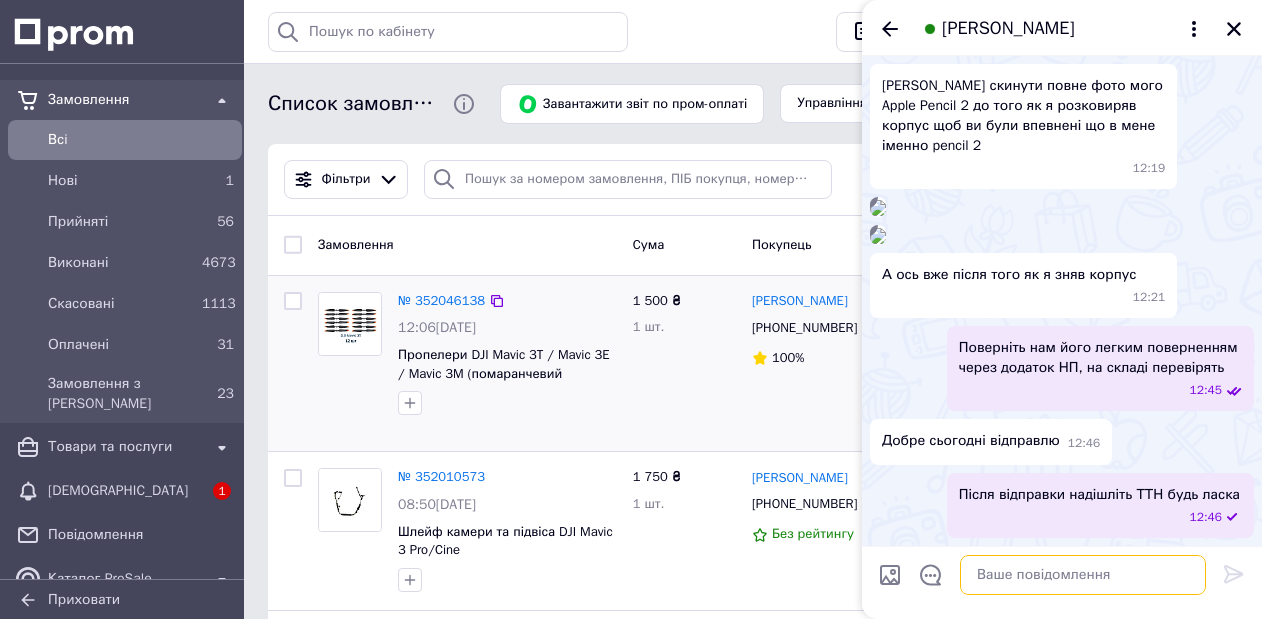 scroll, scrollTop: 2795, scrollLeft: 0, axis: vertical 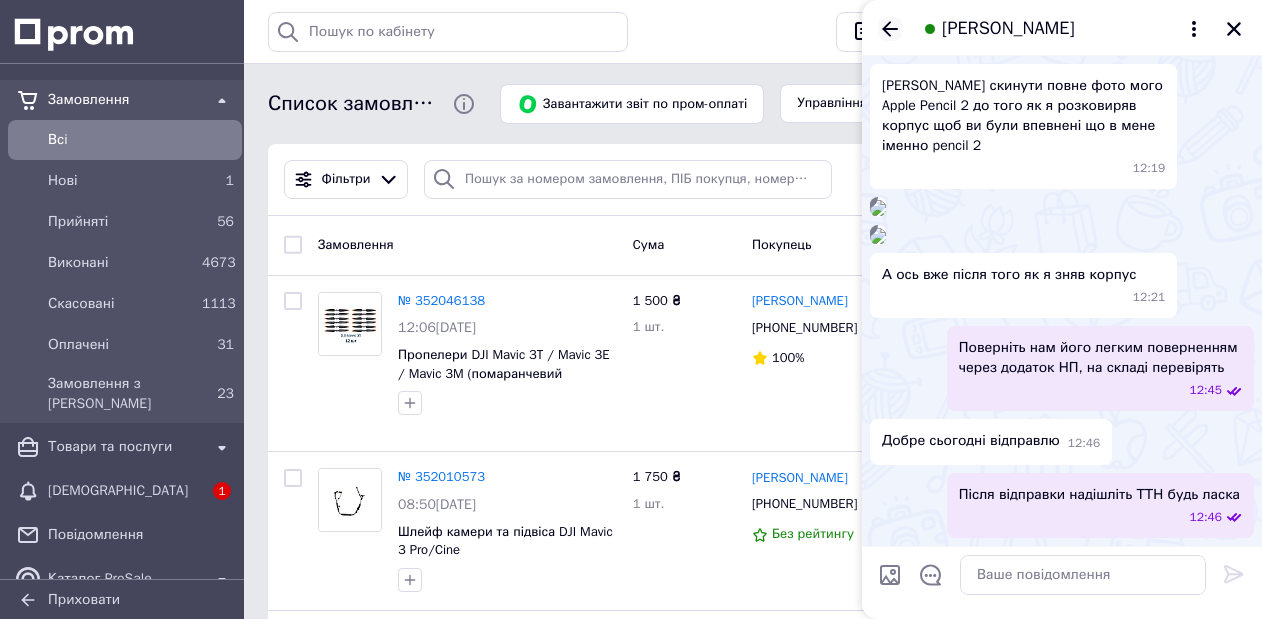 click 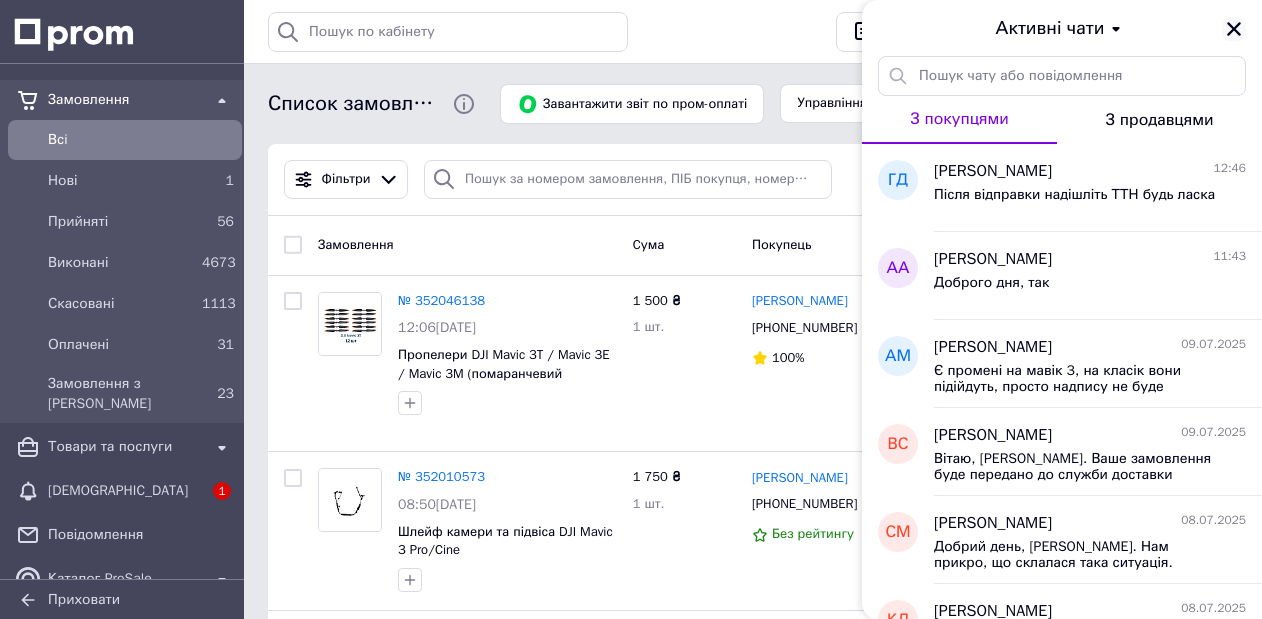 click 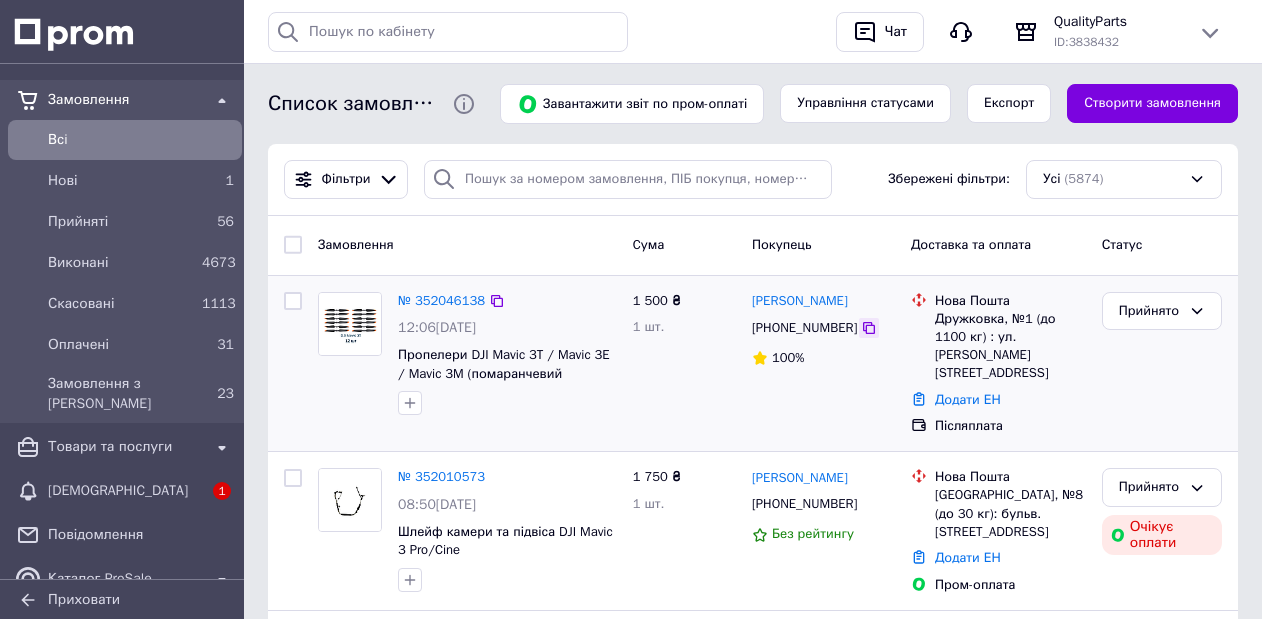 click 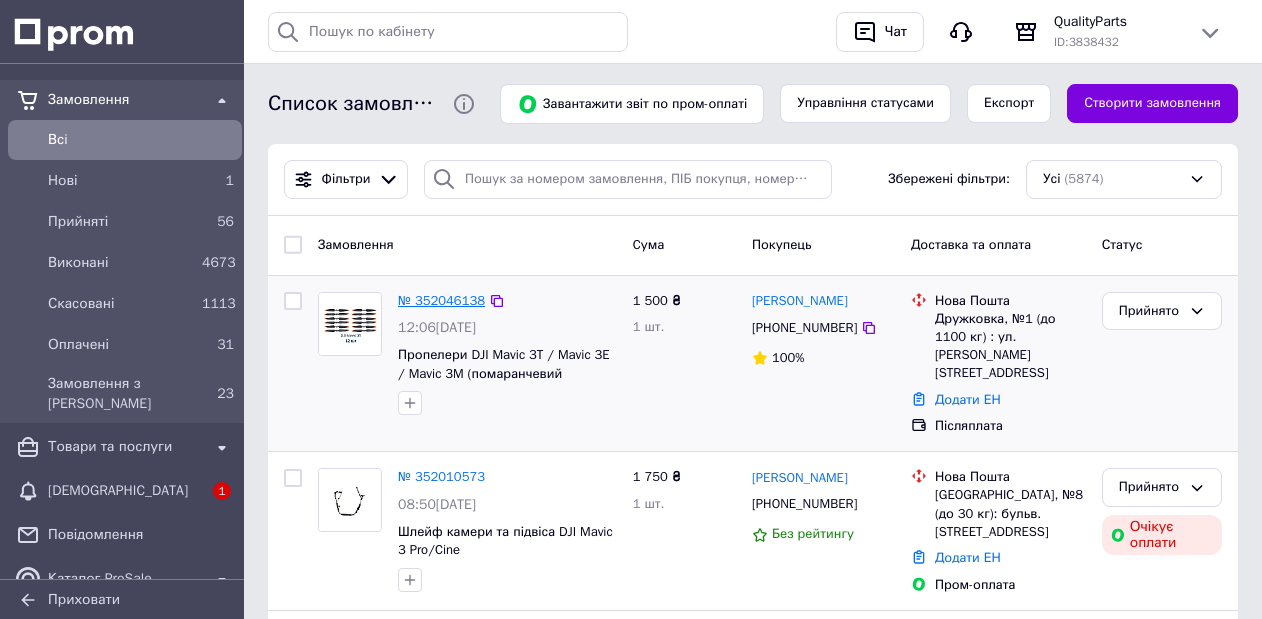 click on "№ 352046138" at bounding box center [441, 300] 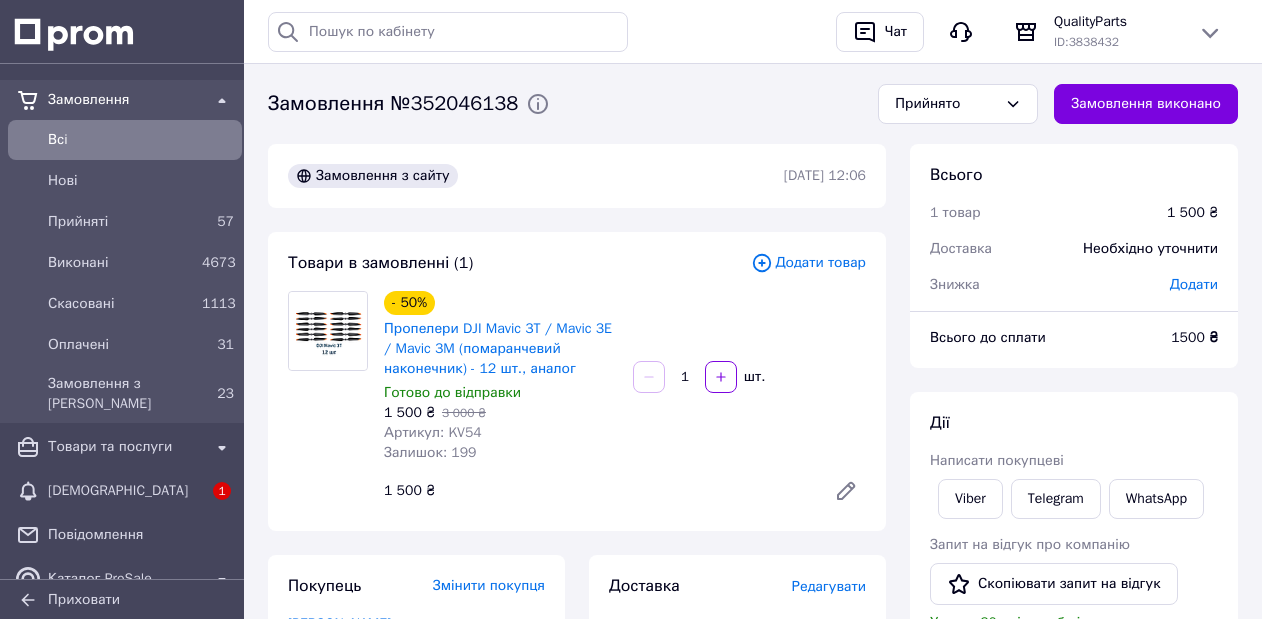 scroll, scrollTop: 344, scrollLeft: 0, axis: vertical 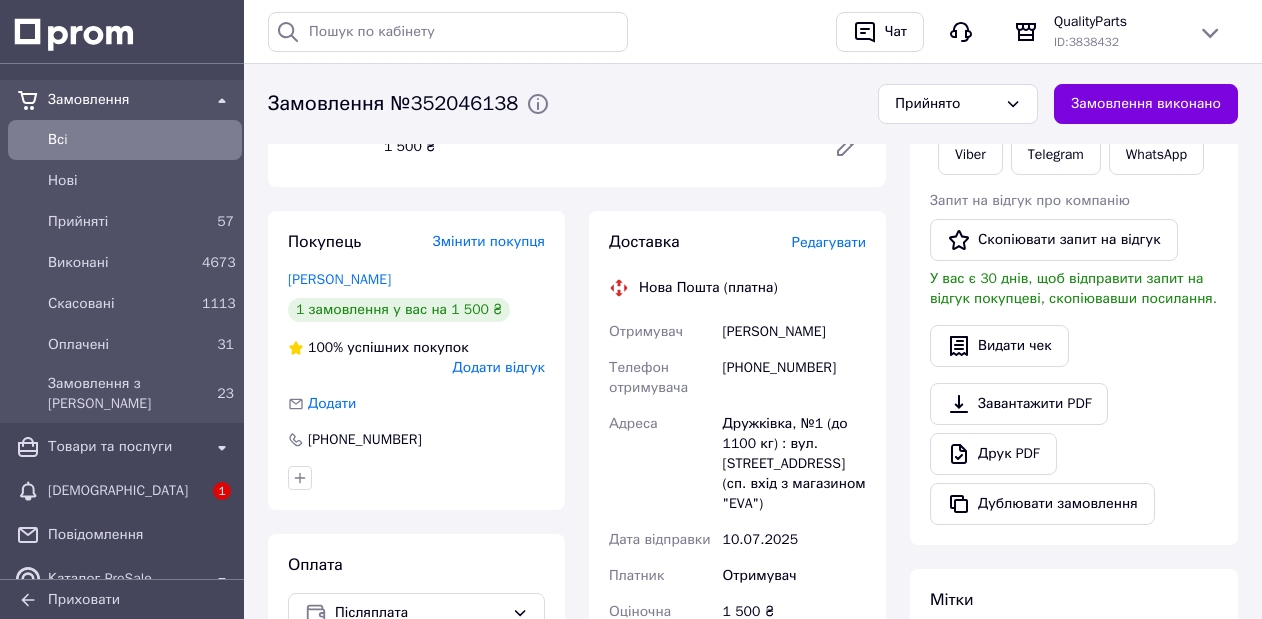 click on "[PHONE_NUMBER]" at bounding box center (794, 378) 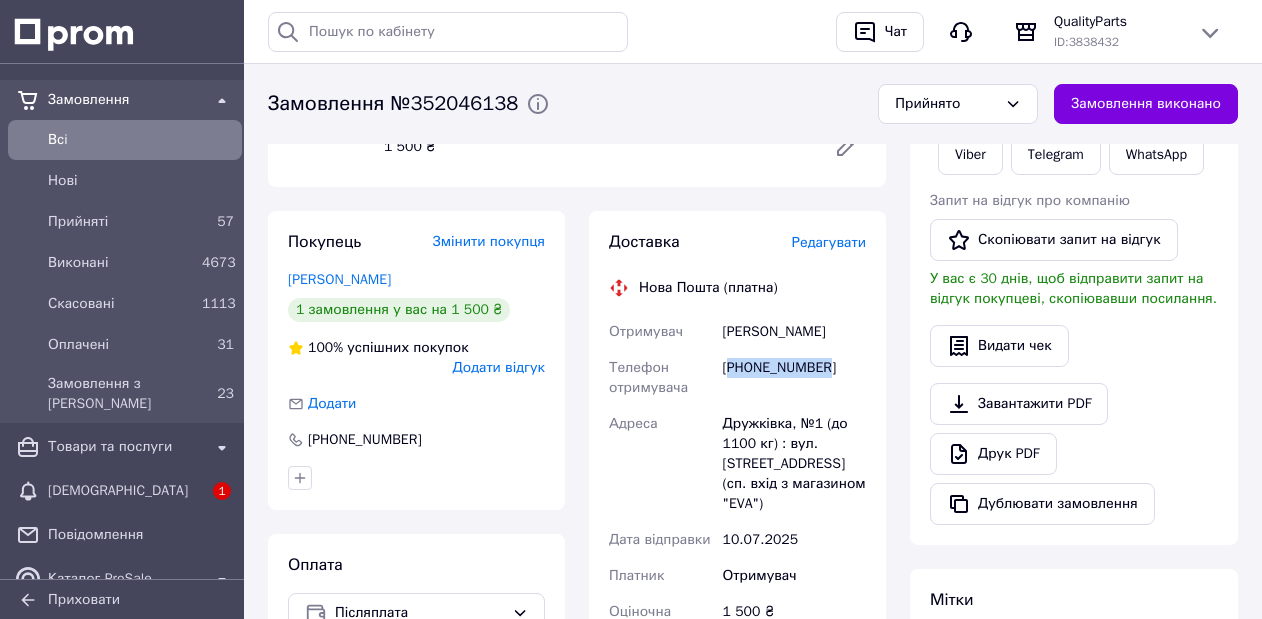 click on "[PHONE_NUMBER]" at bounding box center [794, 378] 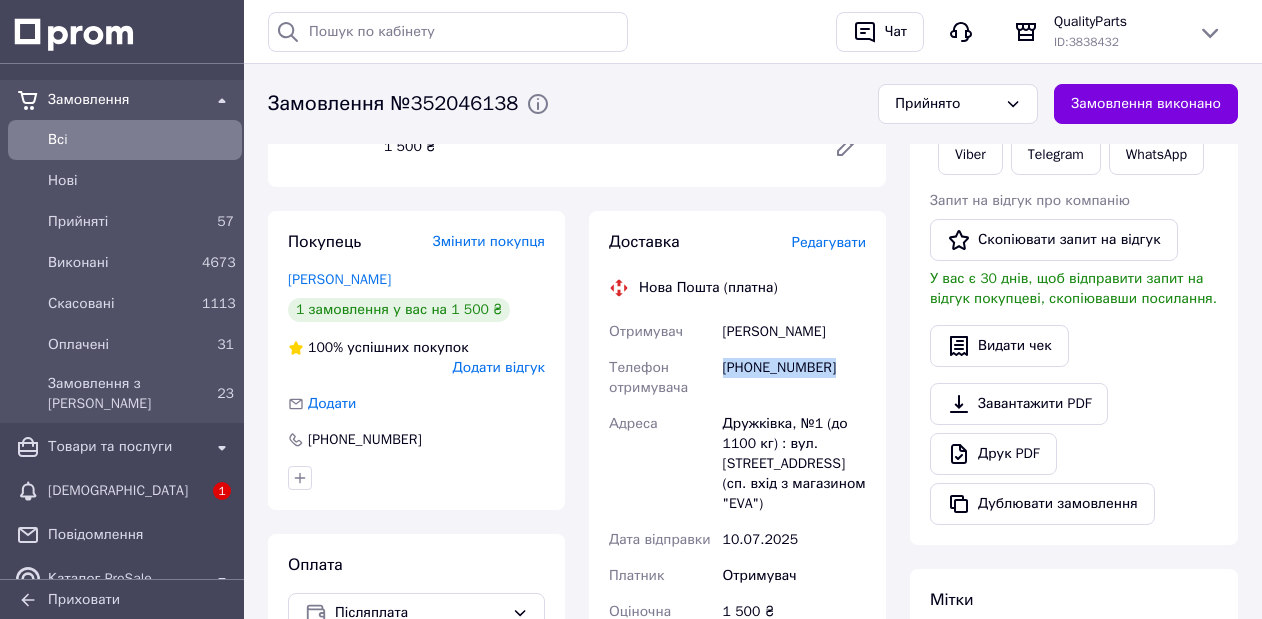 click on "[PHONE_NUMBER]" at bounding box center [794, 378] 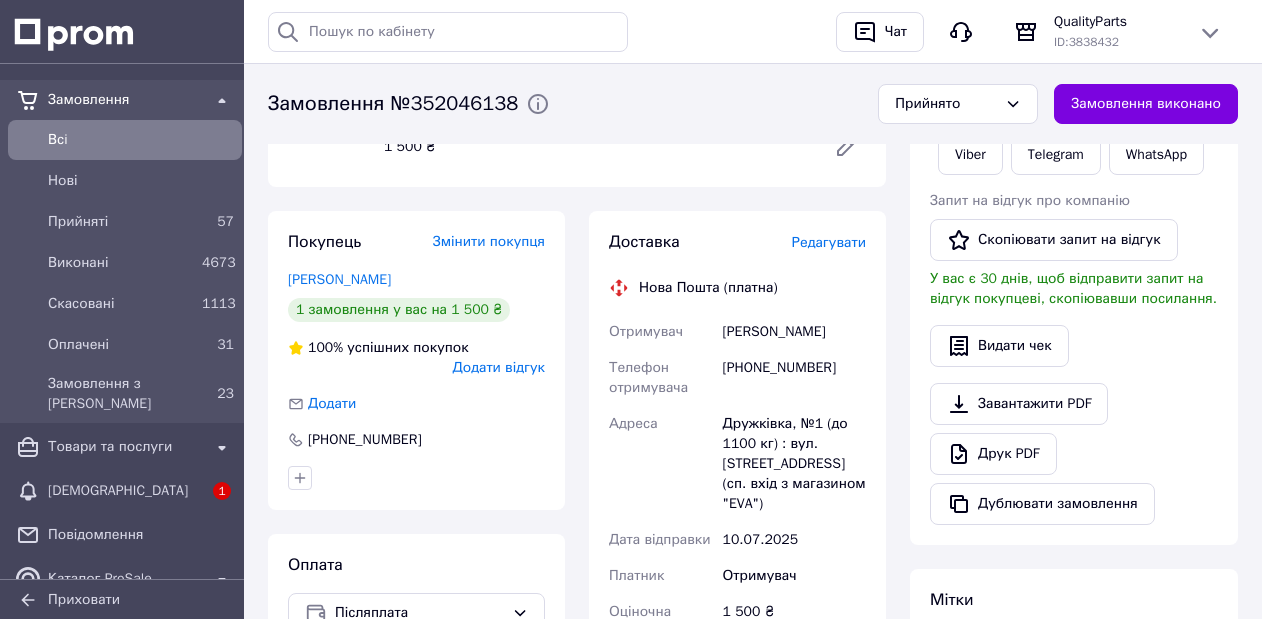 click on "[PERSON_NAME]" at bounding box center (794, 332) 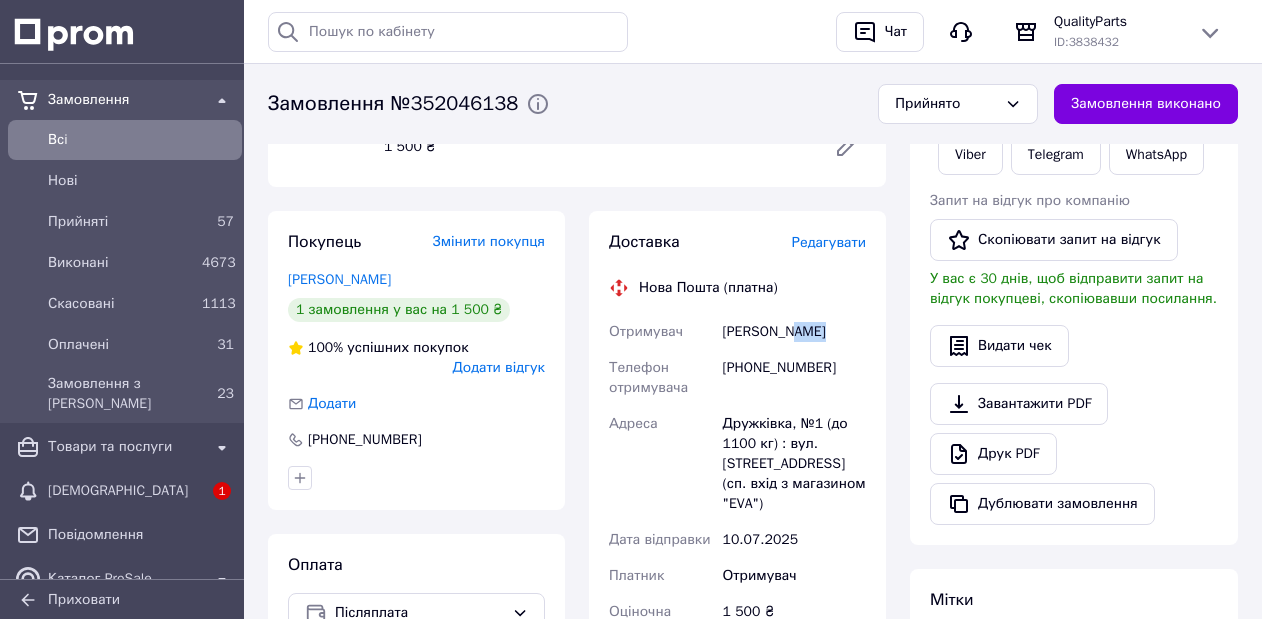 click on "[PERSON_NAME]" at bounding box center (794, 332) 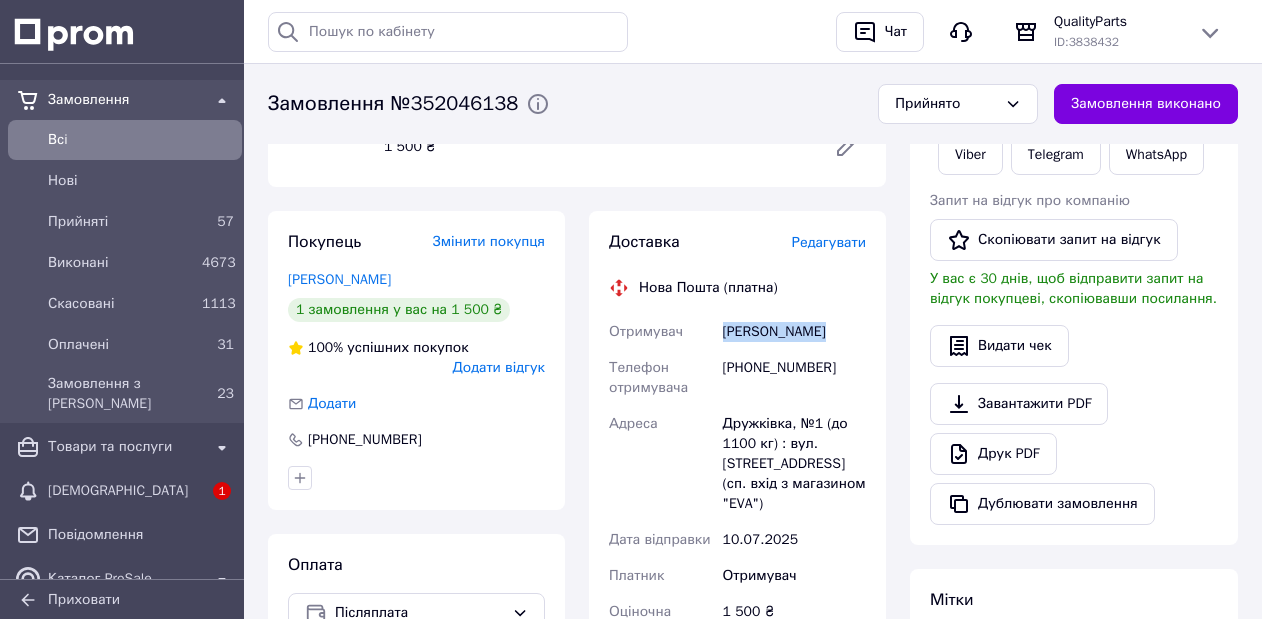 click on "[PERSON_NAME]" at bounding box center (794, 332) 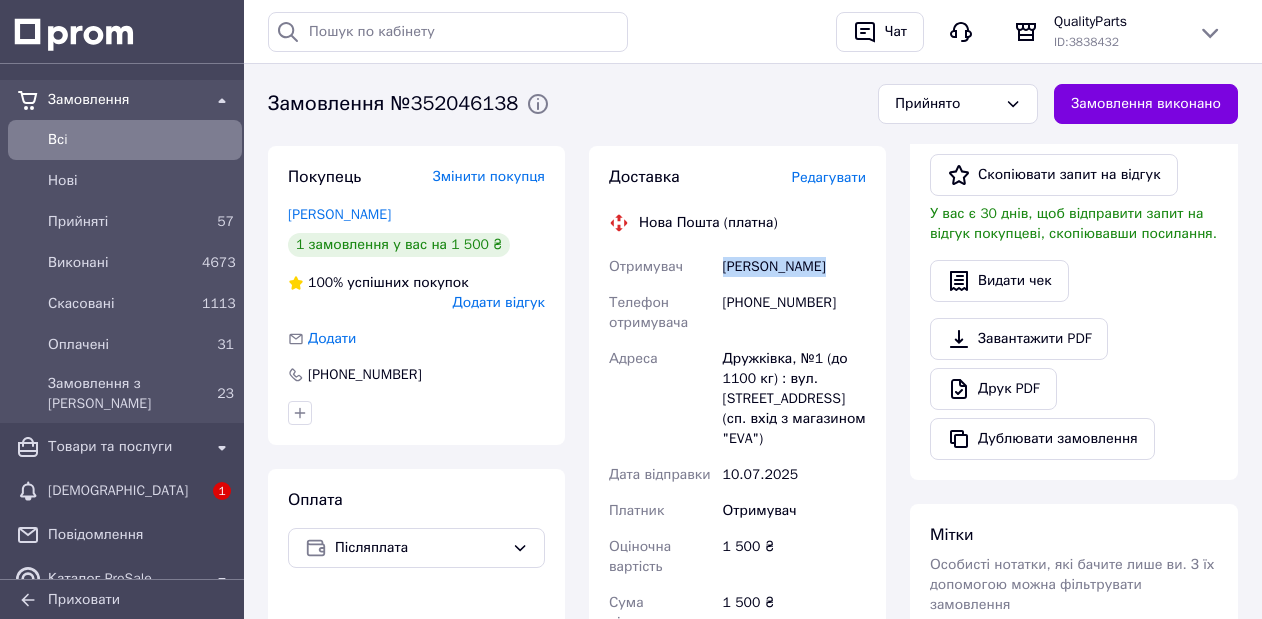 scroll, scrollTop: 408, scrollLeft: 0, axis: vertical 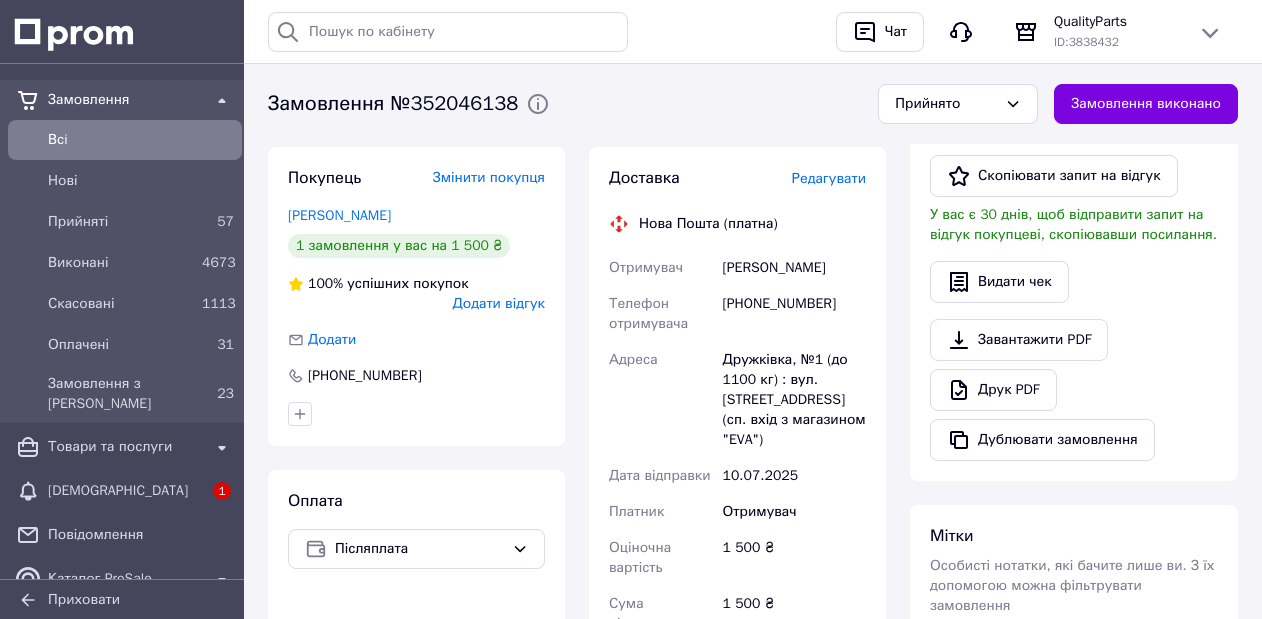 click on "Дружківка, №1 (до 1100 кг) : вул. [STREET_ADDRESS] (сп. вхід з магазином "EVA")" at bounding box center [794, 400] 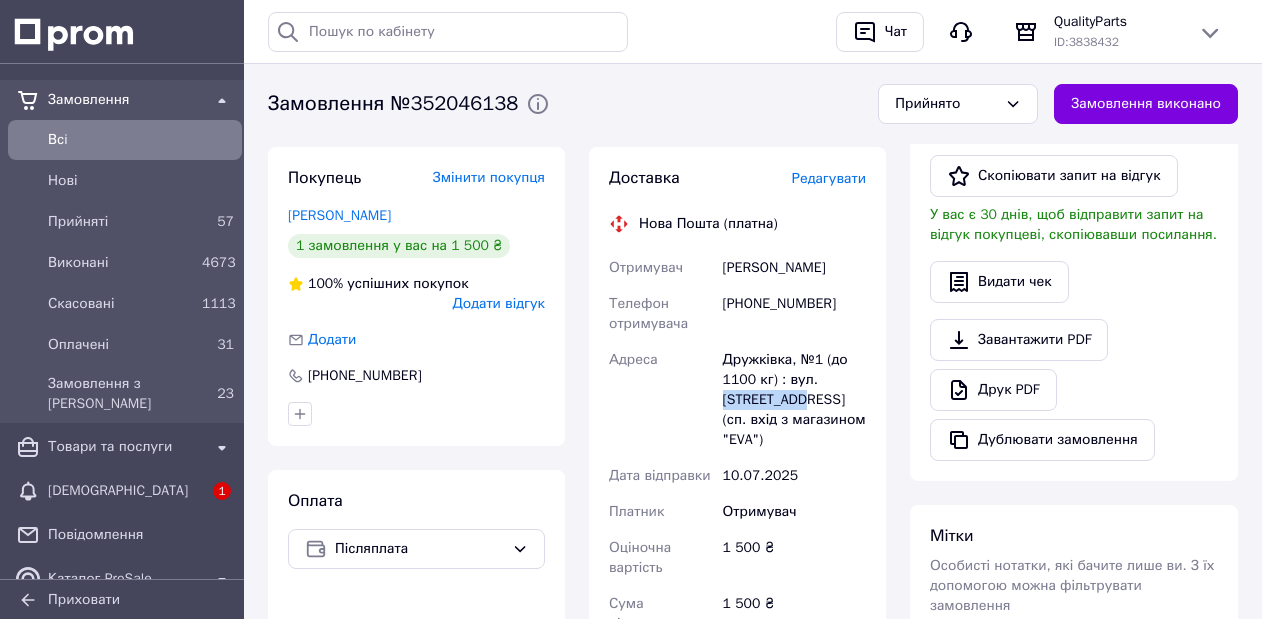 click on "Дружківка, №1 (до 1100 кг) : вул. [STREET_ADDRESS] (сп. вхід з магазином "EVA")" at bounding box center [794, 400] 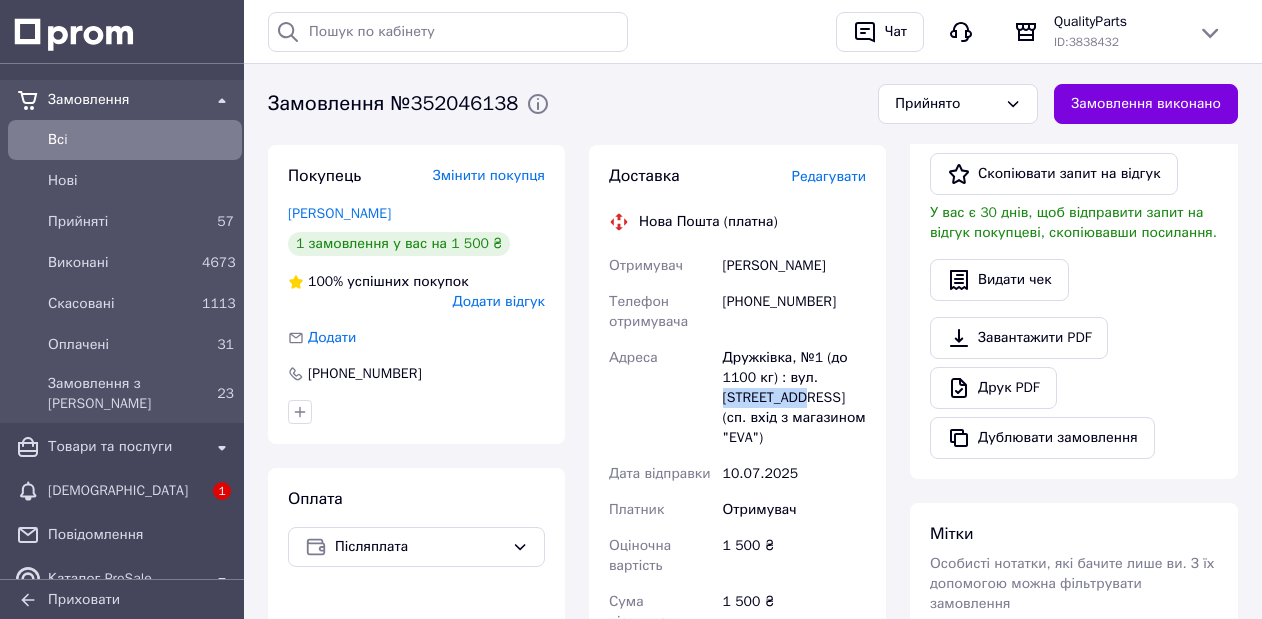 scroll, scrollTop: 412, scrollLeft: 0, axis: vertical 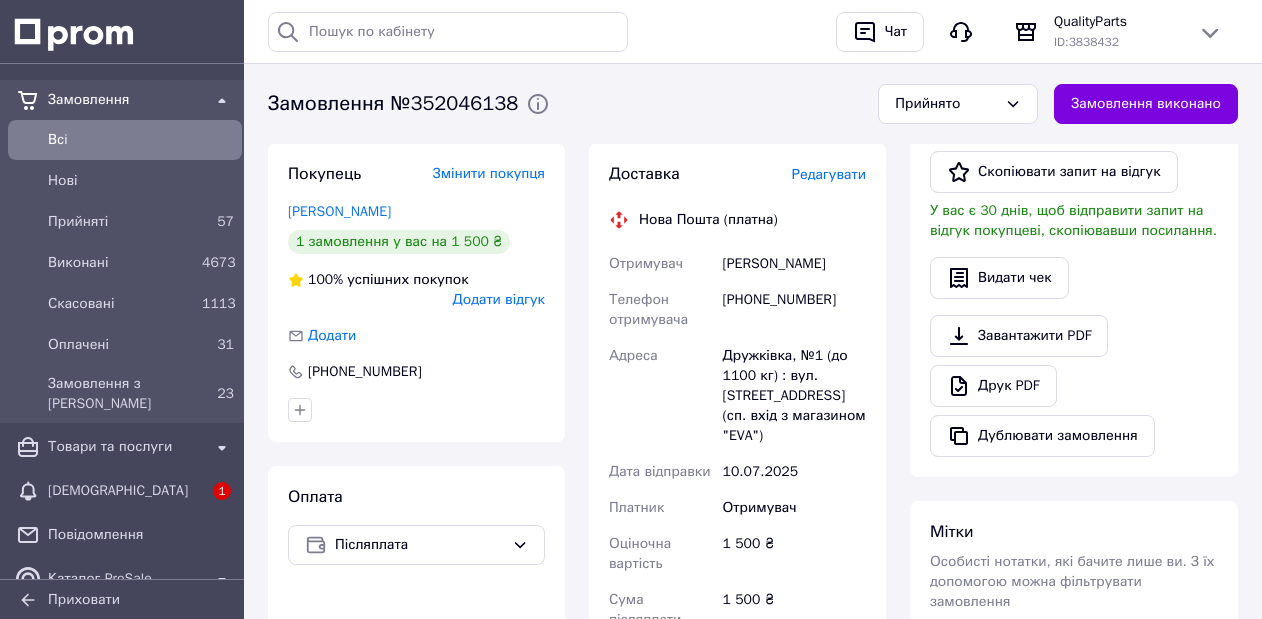 click on "Дружківка, №1 (до 1100 кг) : вул. [STREET_ADDRESS] (сп. вхід з магазином "EVA")" at bounding box center (794, 396) 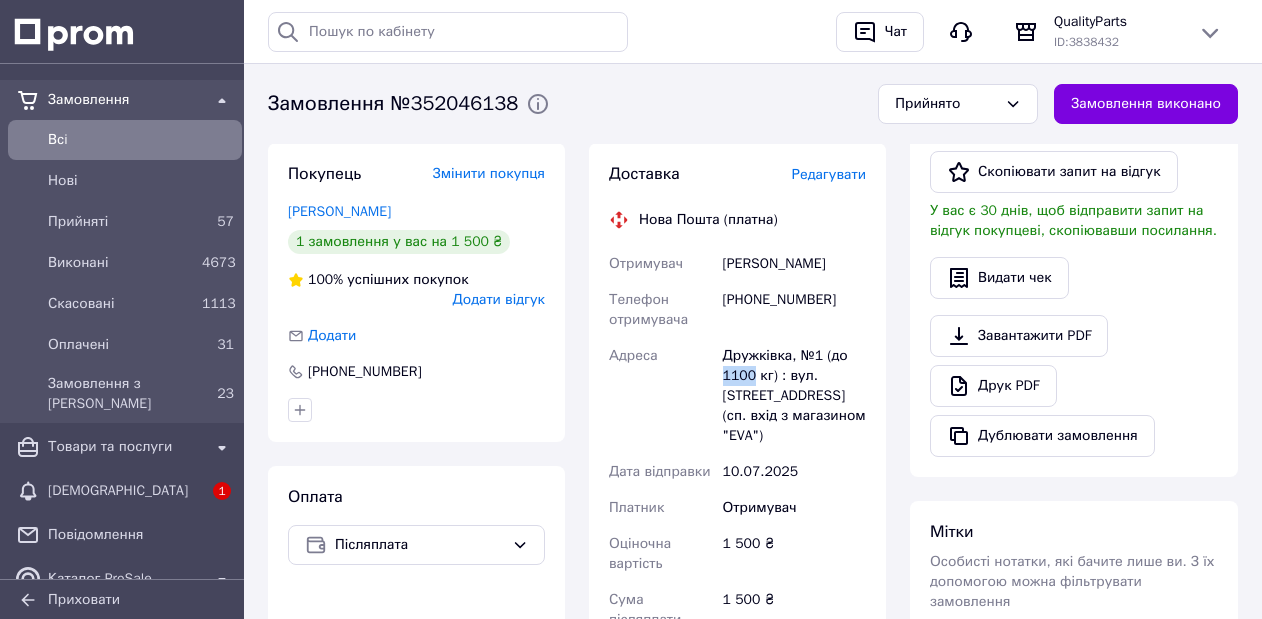 click on "Дружківка, №1 (до 1100 кг) : вул. [STREET_ADDRESS] (сп. вхід з магазином "EVA")" at bounding box center [794, 396] 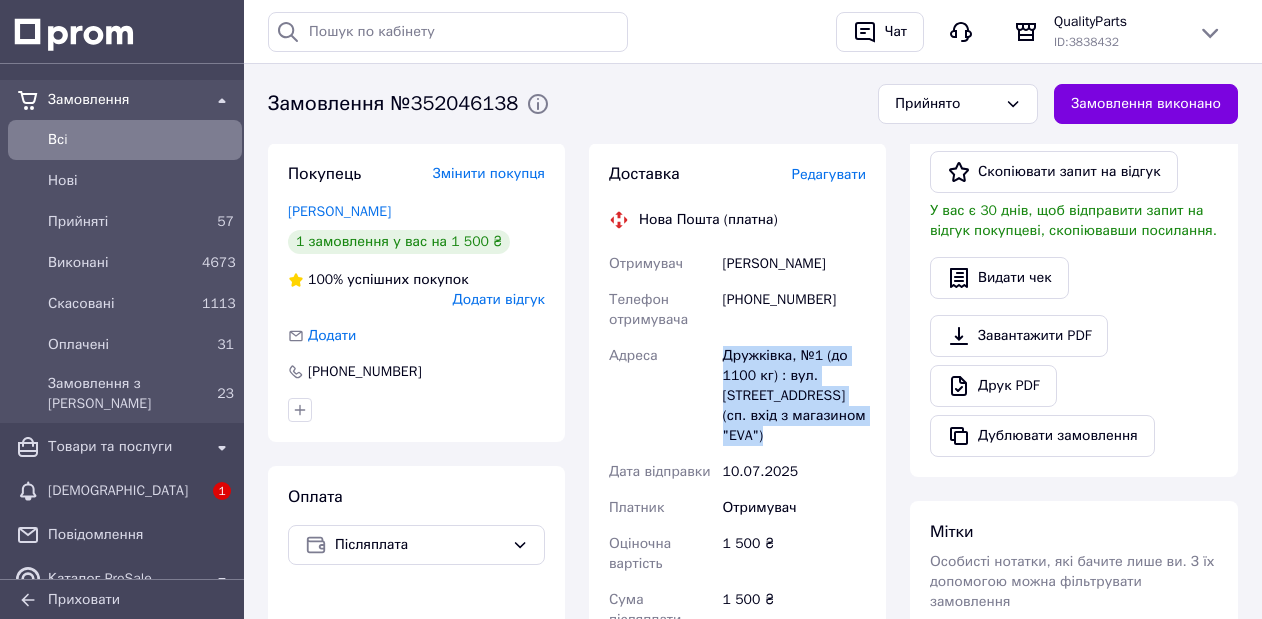 click on "Дружківка, №1 (до 1100 кг) : вул. [STREET_ADDRESS] (сп. вхід з магазином "EVA")" at bounding box center [794, 396] 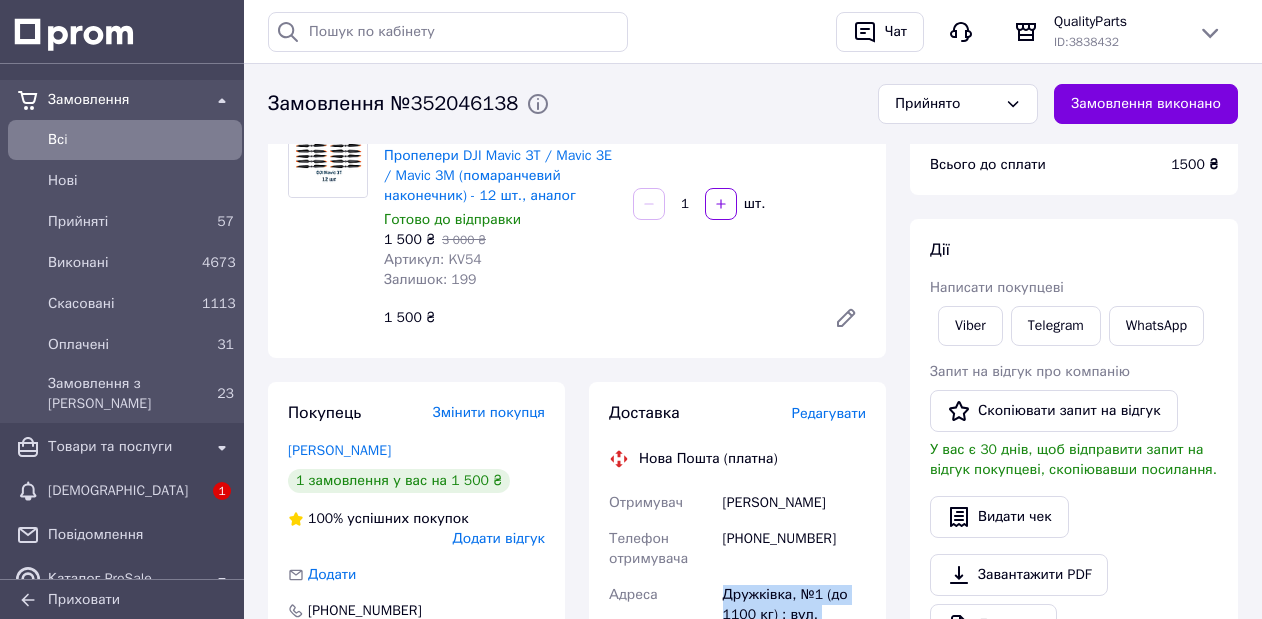 scroll, scrollTop: 0, scrollLeft: 0, axis: both 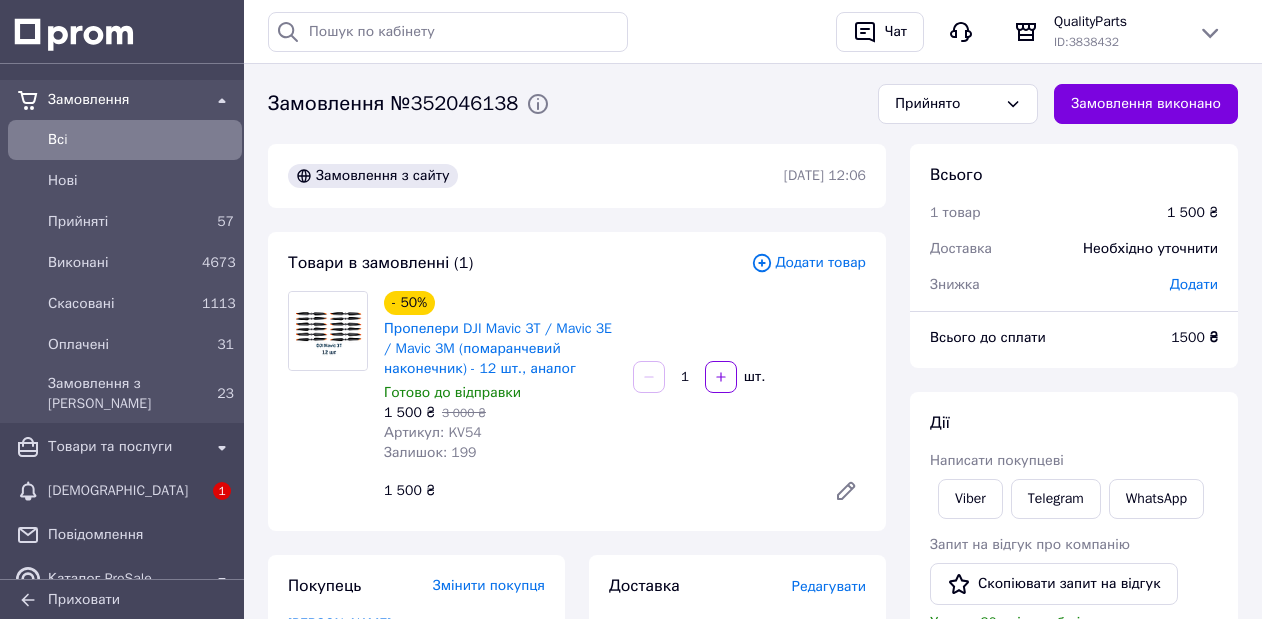 click on "Всi" at bounding box center [125, 140] 